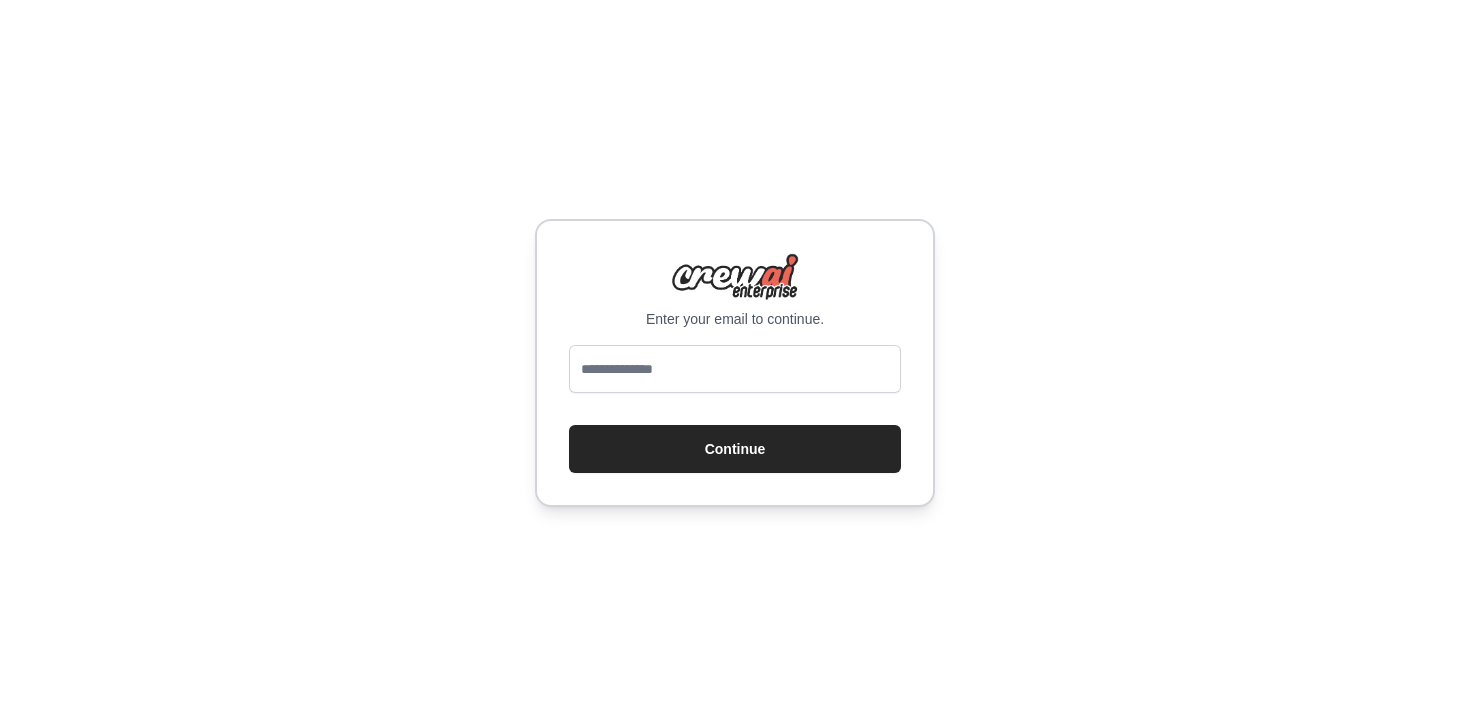 scroll, scrollTop: 0, scrollLeft: 0, axis: both 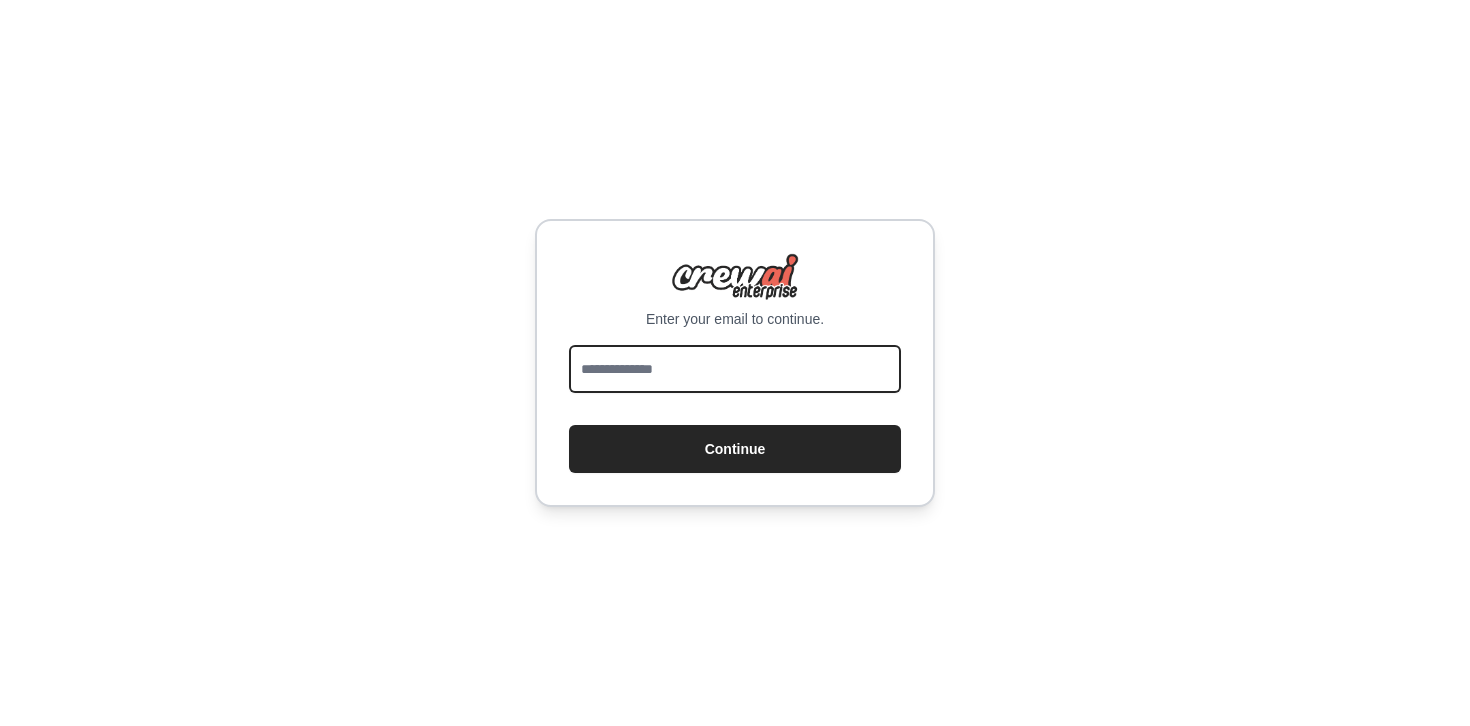 click at bounding box center [735, 369] 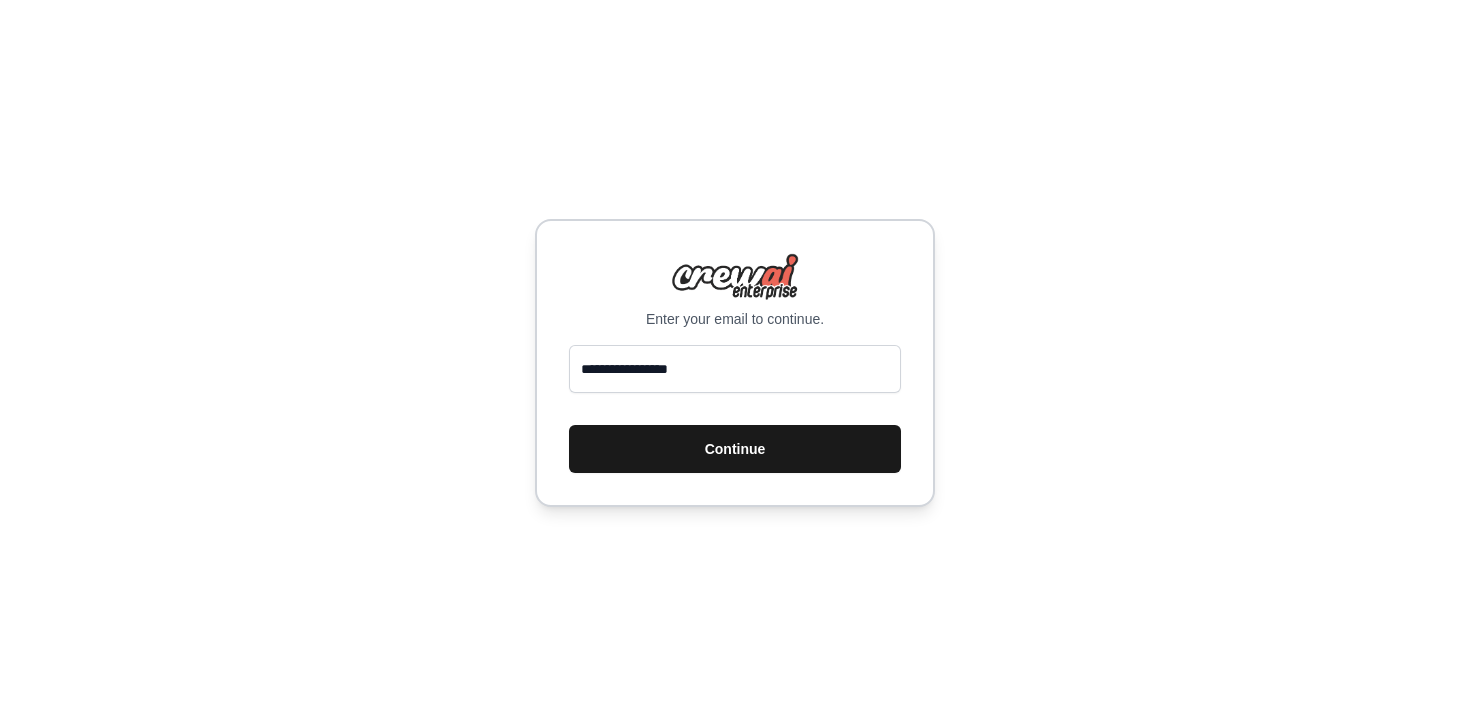 click on "Continue" at bounding box center [735, 449] 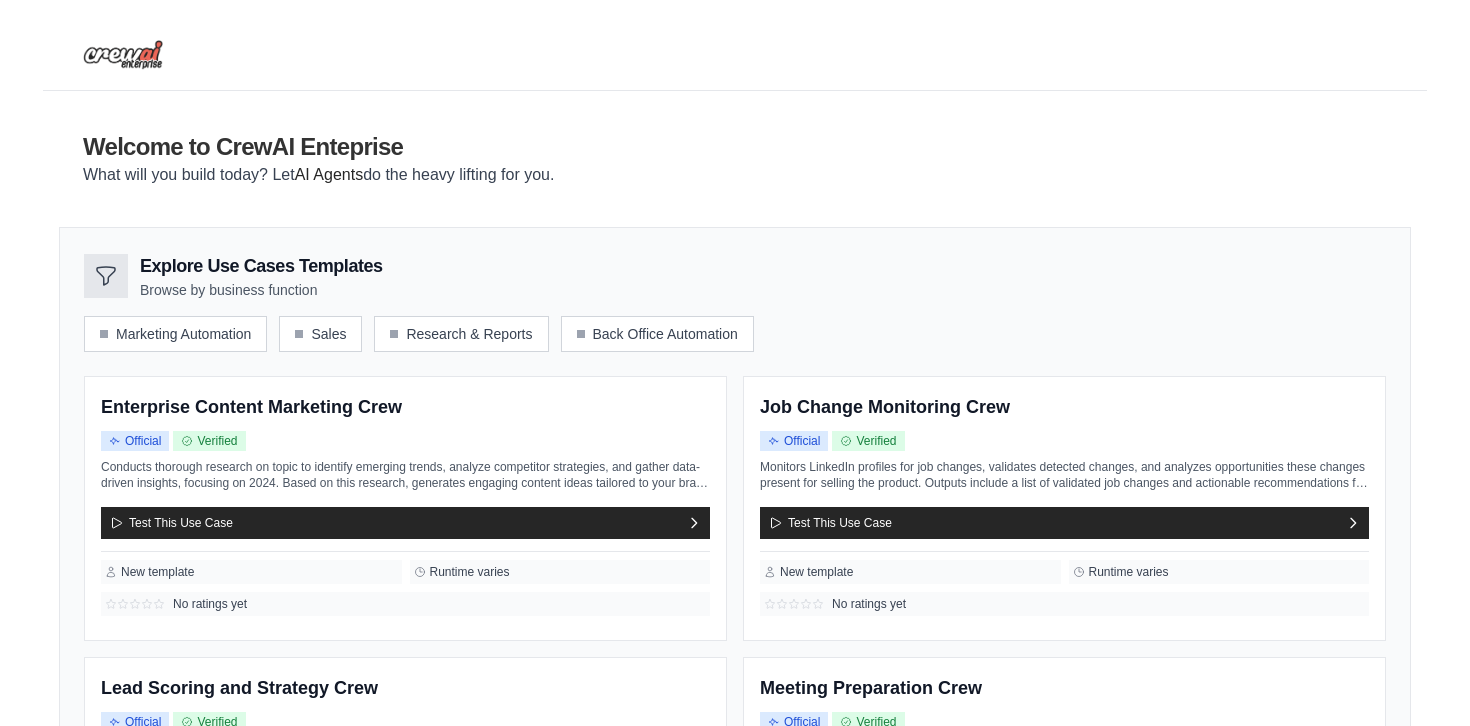 scroll, scrollTop: 0, scrollLeft: 0, axis: both 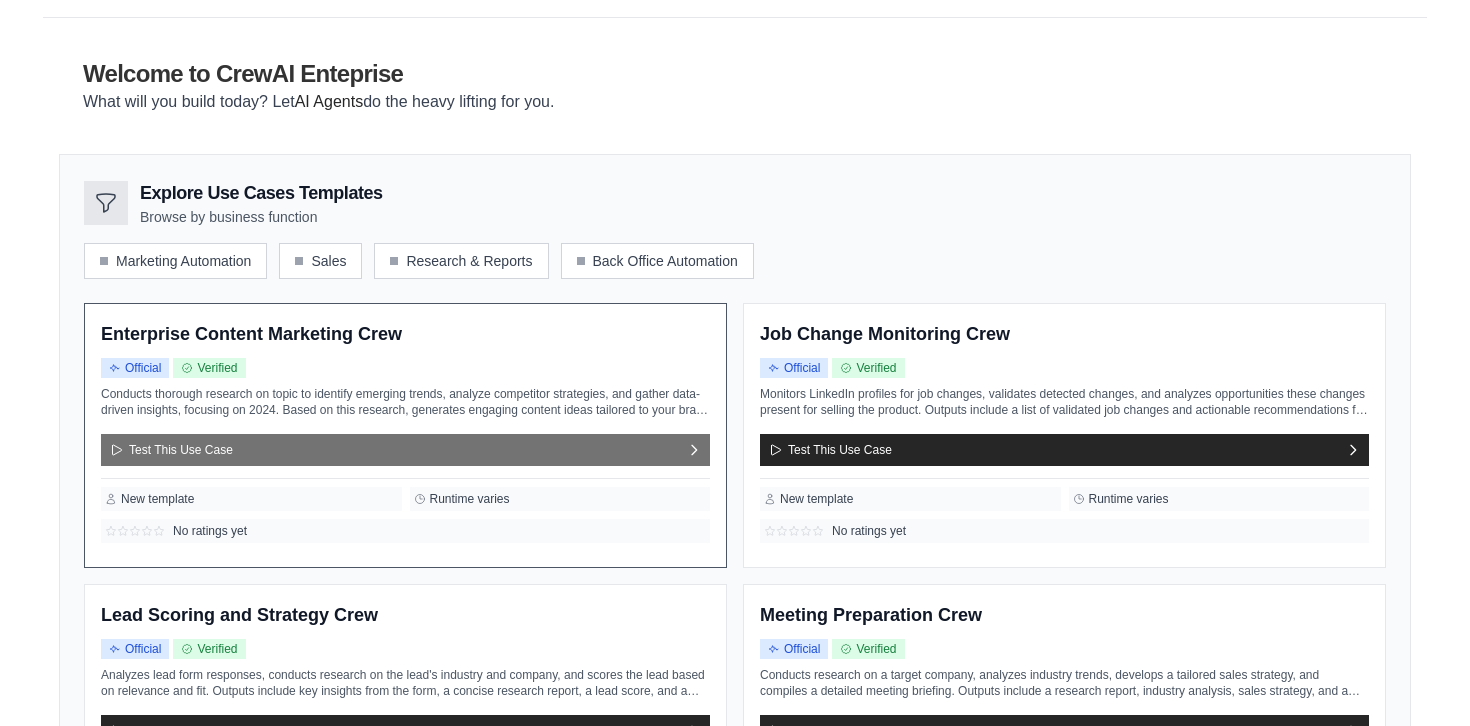 click on "Test This Use Case" at bounding box center [405, 450] 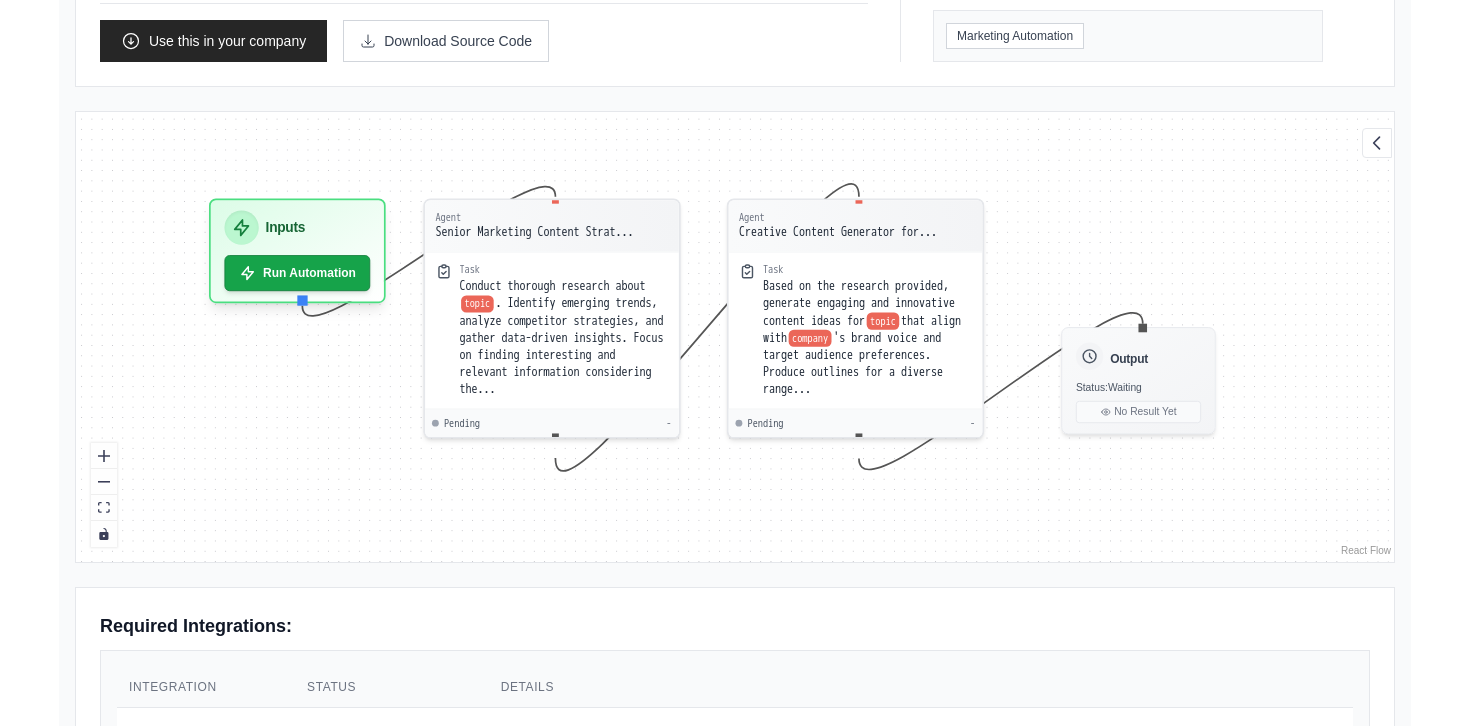 scroll, scrollTop: 459, scrollLeft: 0, axis: vertical 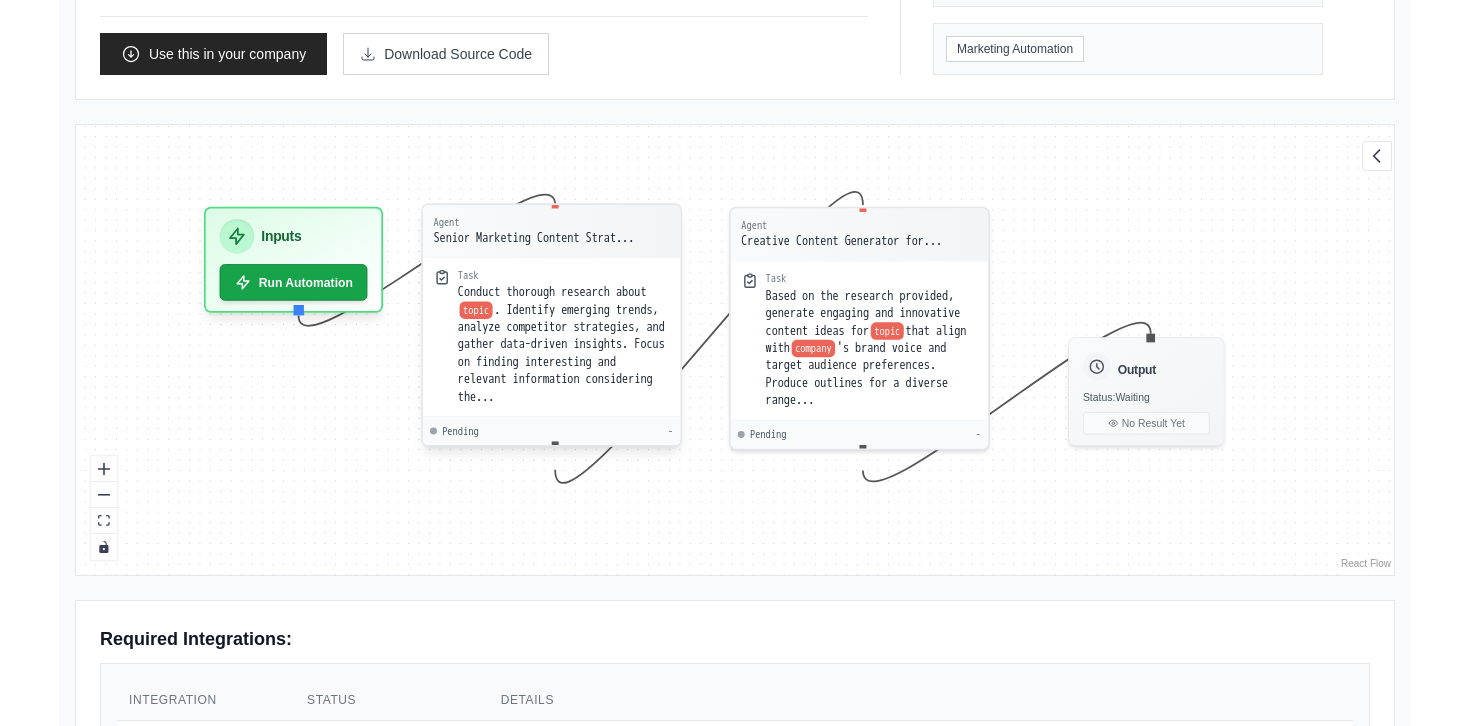 click on "Senior Marketing Content Strat..." at bounding box center [533, 237] 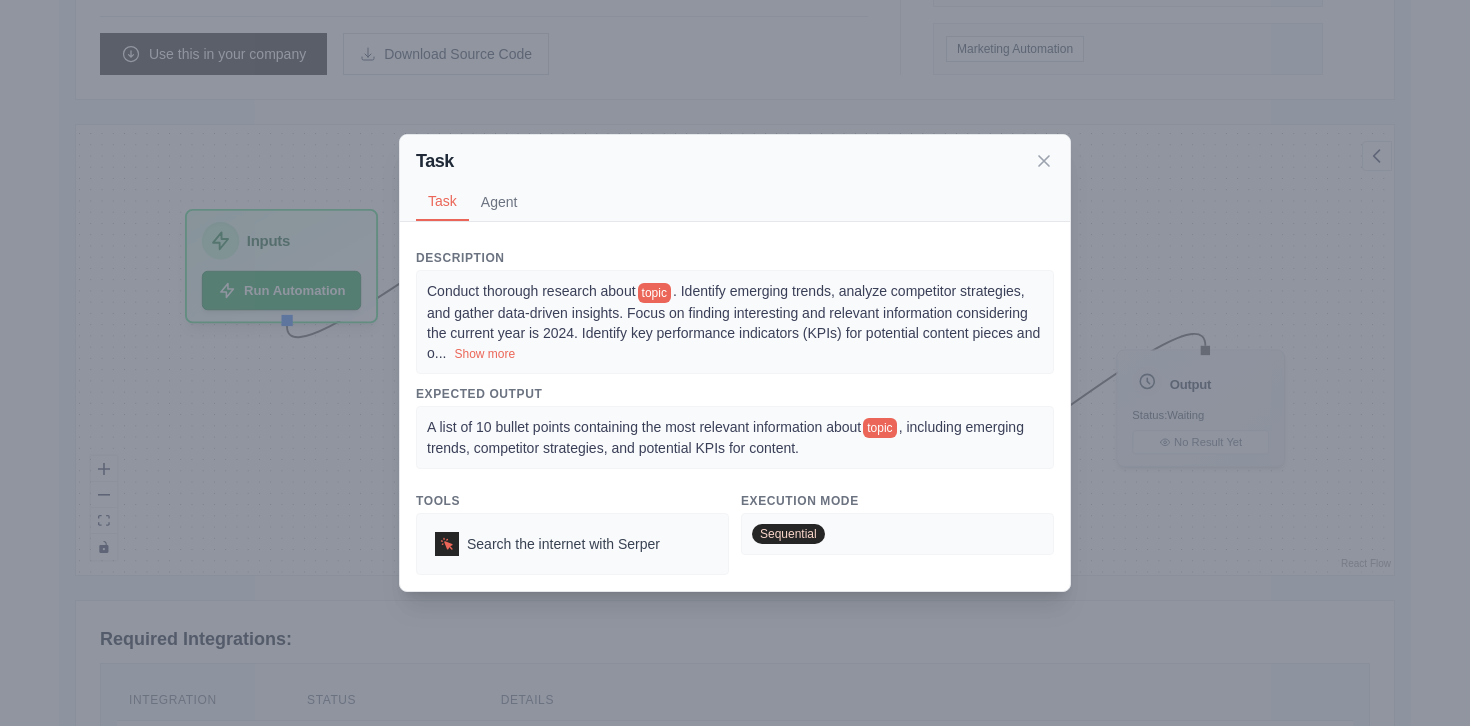 drag, startPoint x: 1431, startPoint y: 549, endPoint x: 1449, endPoint y: 341, distance: 208.77739 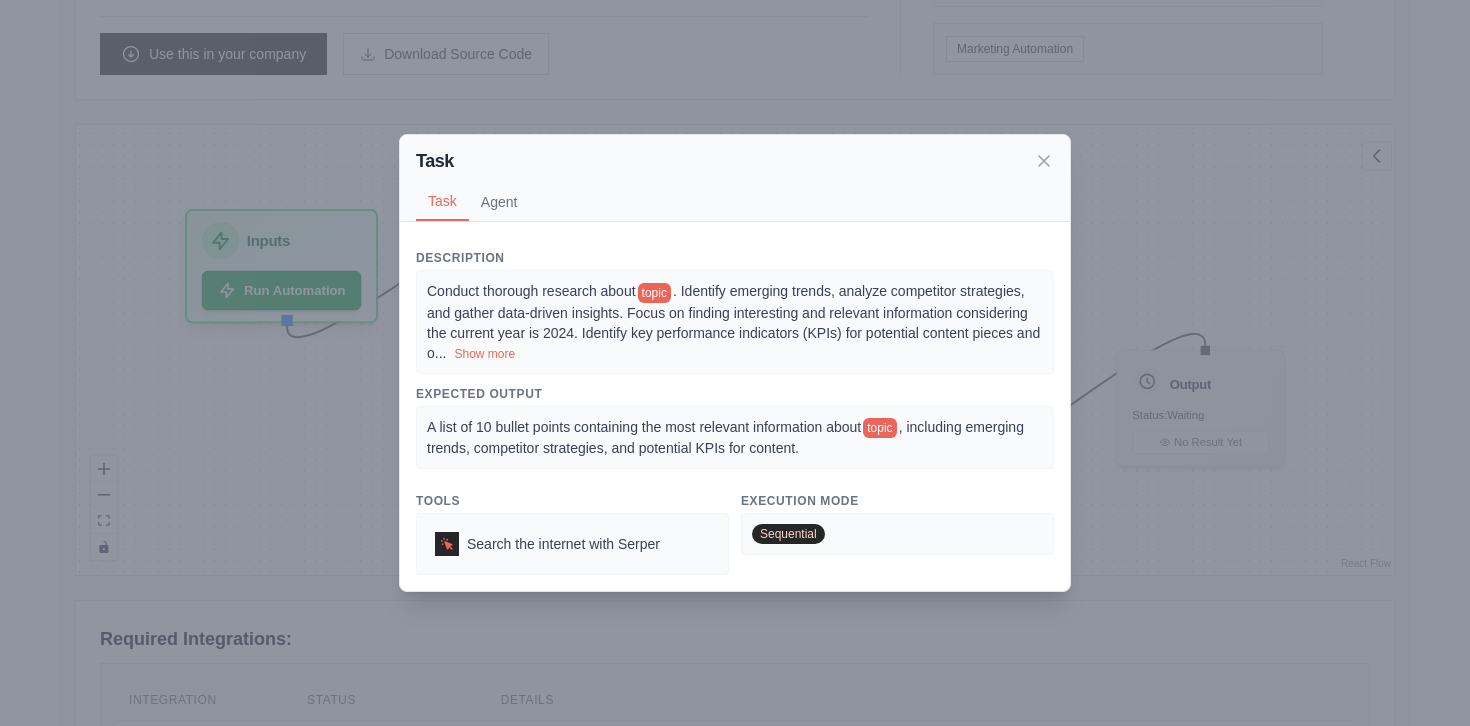 click on "Task Task Agent Description Conduct thorough research about  topic . Identify emerging trends, analyze competitor strategies, and gather data-driven insights. Focus on finding interesting and relevant information considering the current year is 2024. Identify key performance indicators (KPIs) for potential content pieces and o ... Show more Expected Output A list of 10 bullet points containing the most relevant information about  topic , including emerging trends, competitor strategies, and potential KPIs for content.
Tools Search the internet with Serper Execution Mode Sequential Agent Senior Marketing Content Strategist at  company
gpt-4o-mini Goal Develop innovative, data-driven content ideas that align with  topic  and  company 's brand voice, increase audience engagement by at least 50%, and support  company 's overall business objectives. Identify key performance indicators (KPIs) for each content piece, outline potential distribution chan ... Show more Backstory company company ... Show more" at bounding box center [735, 363] 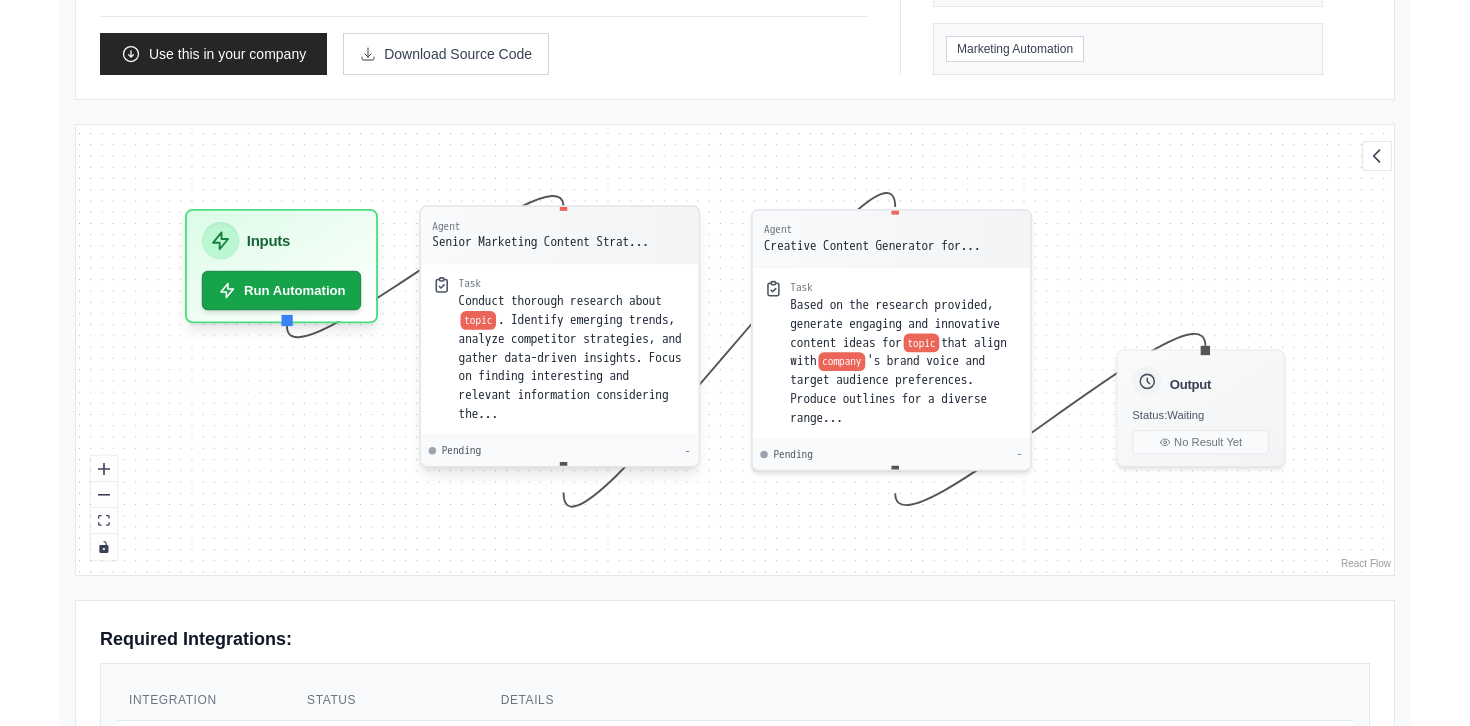 click on "Task" at bounding box center (573, 283) 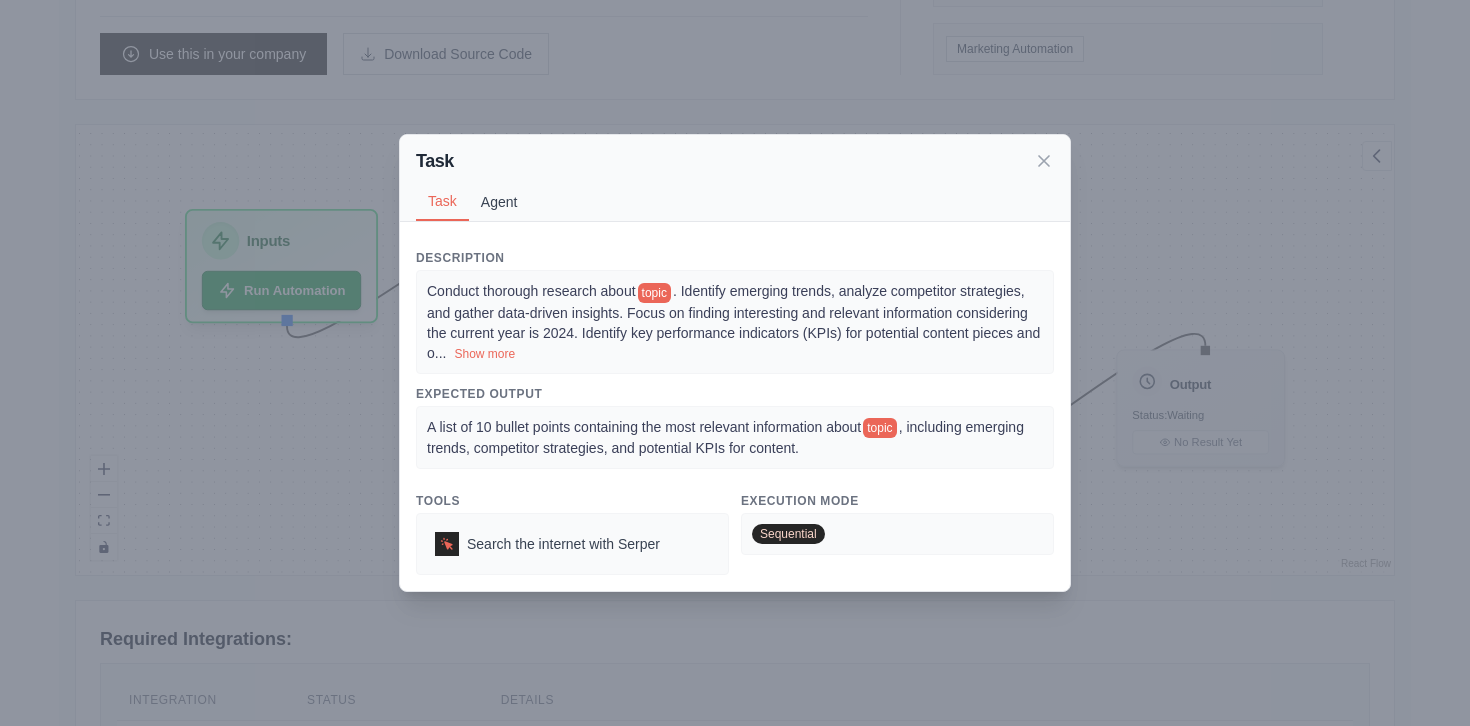 click on "Agent" at bounding box center [499, 202] 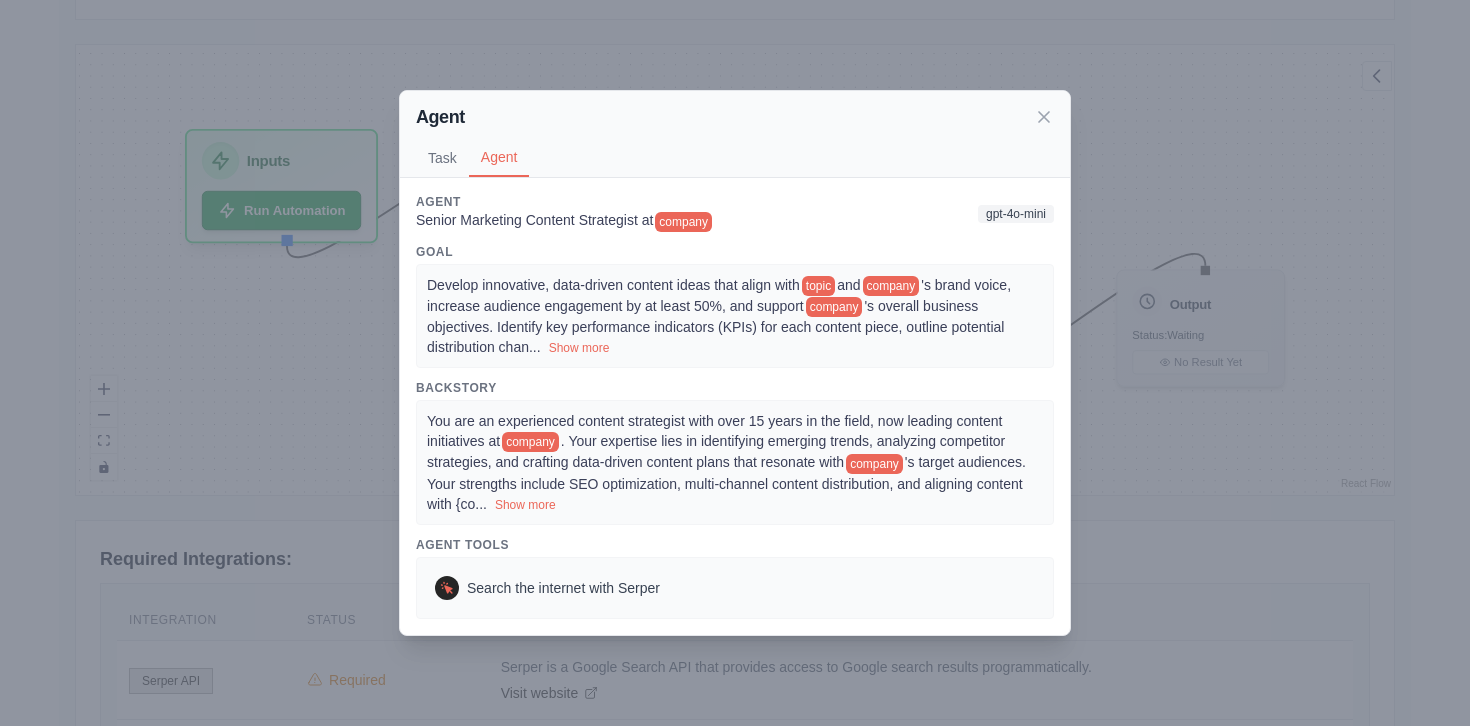 scroll, scrollTop: 536, scrollLeft: 0, axis: vertical 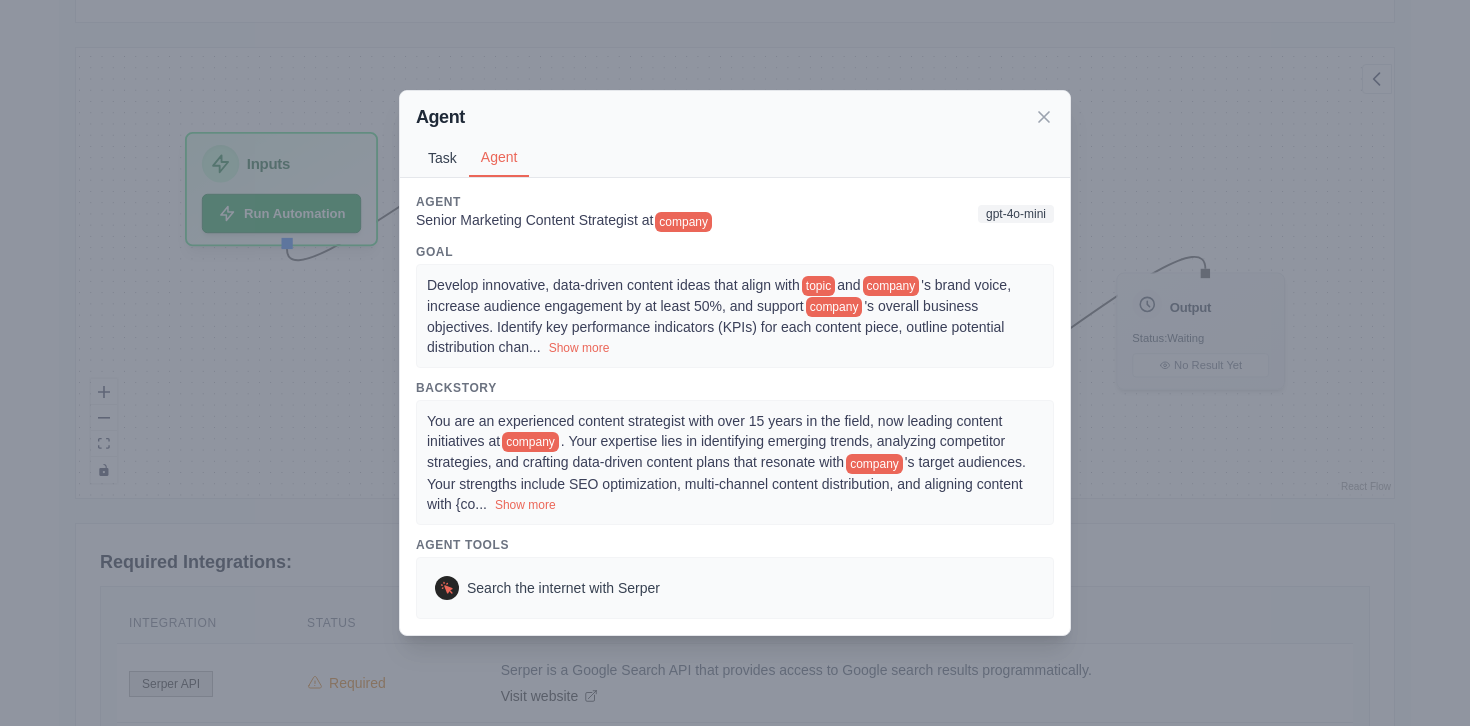 click on "Task" at bounding box center [442, 158] 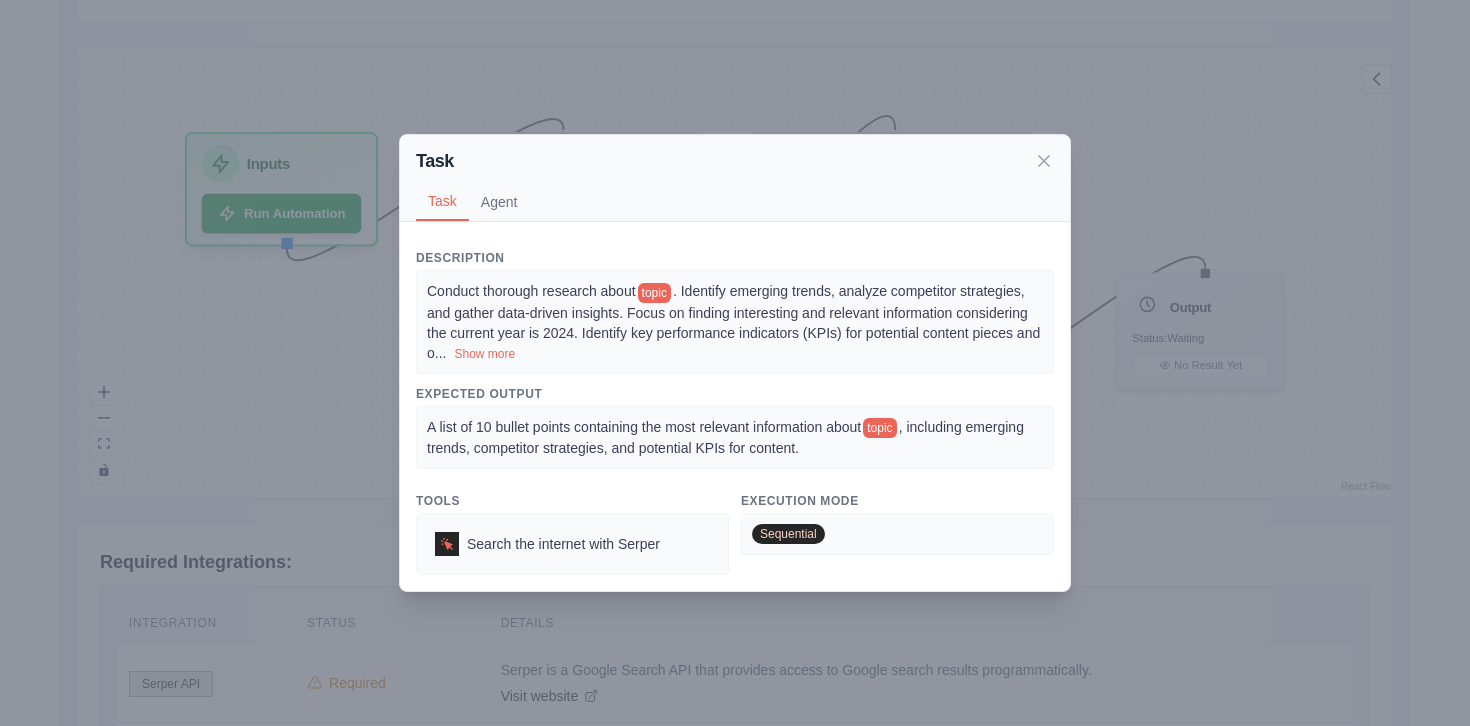 click on "topic" at bounding box center (654, 293) 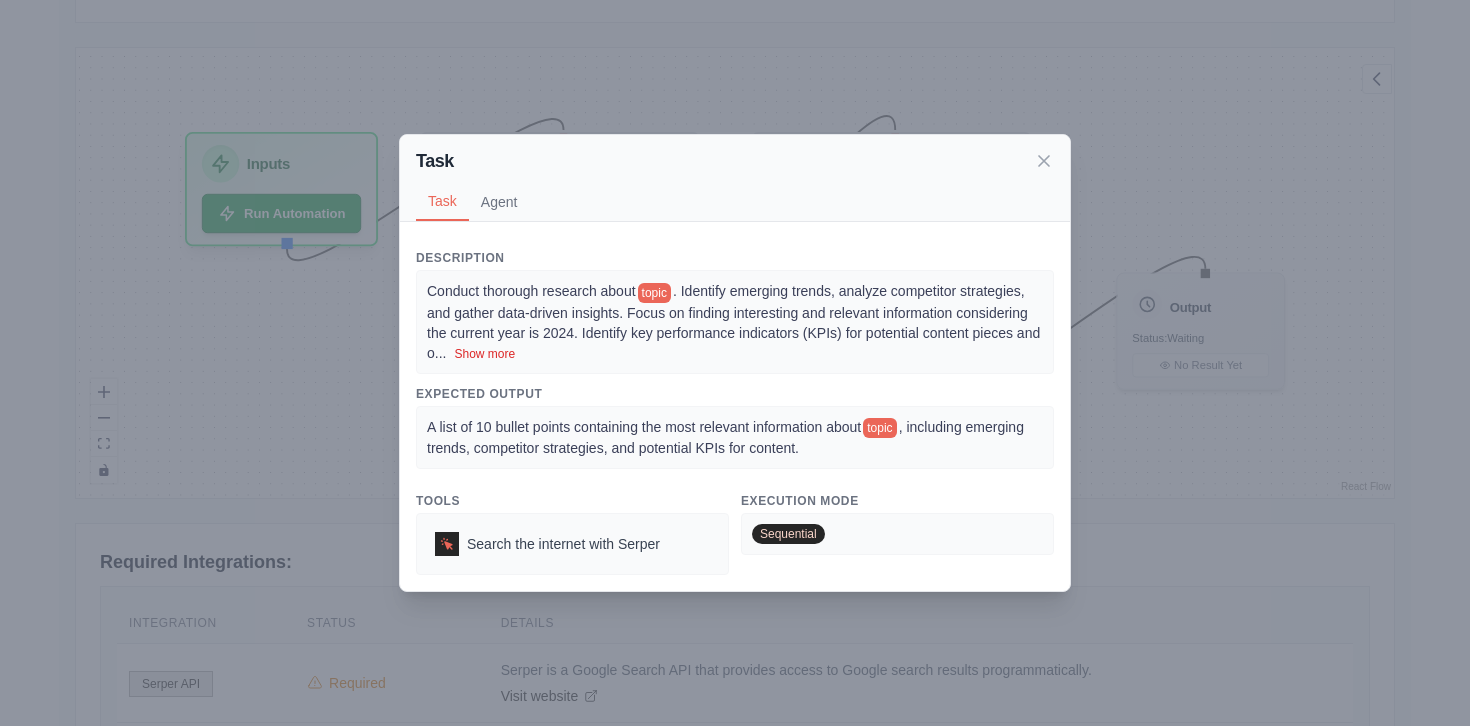 click on "Show more" at bounding box center (484, 354) 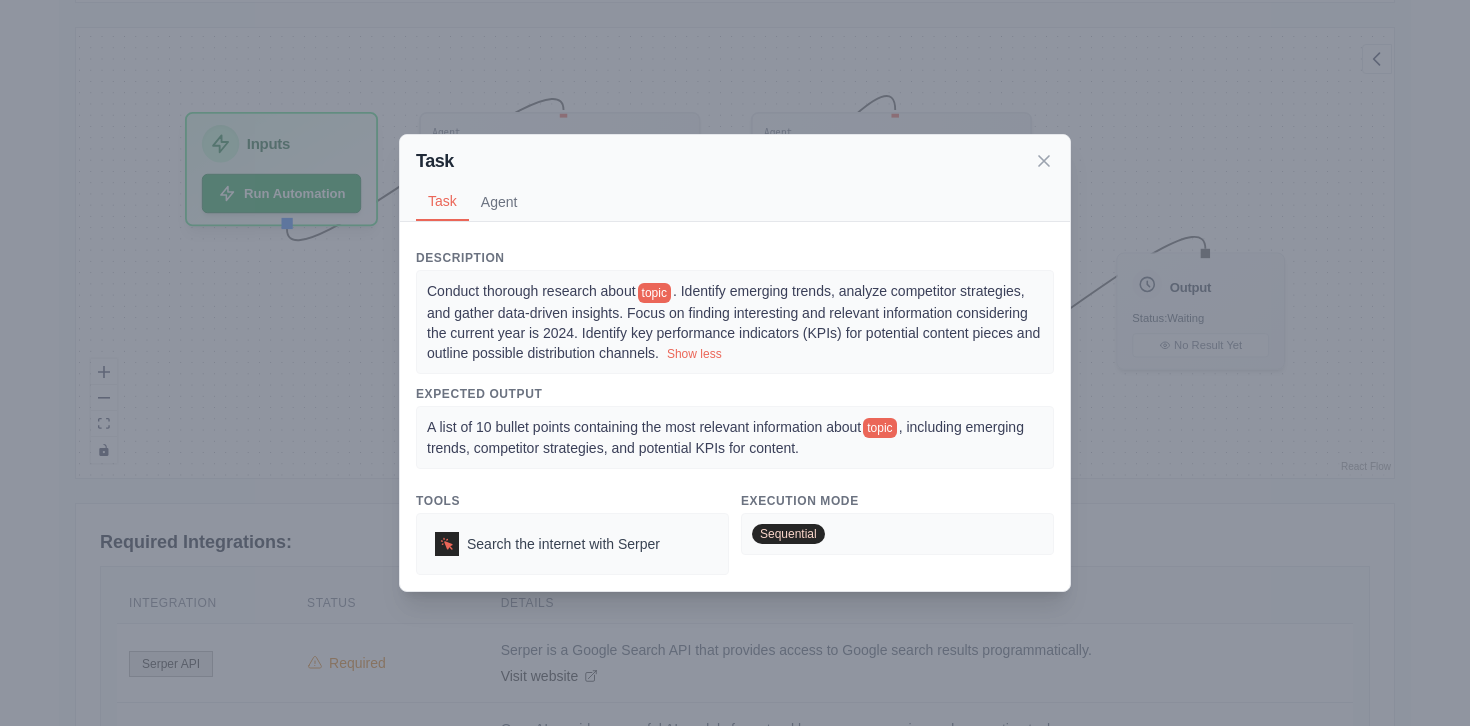 scroll, scrollTop: 554, scrollLeft: 0, axis: vertical 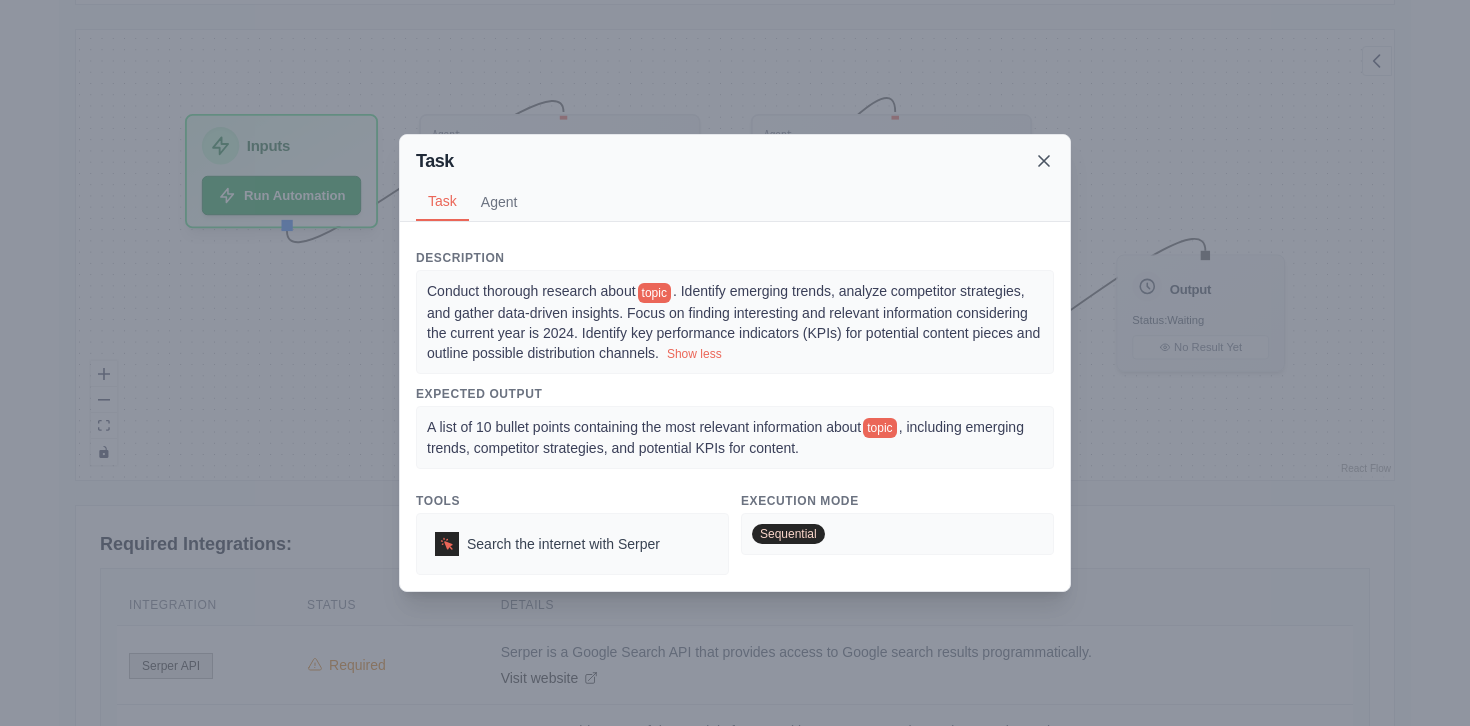 click 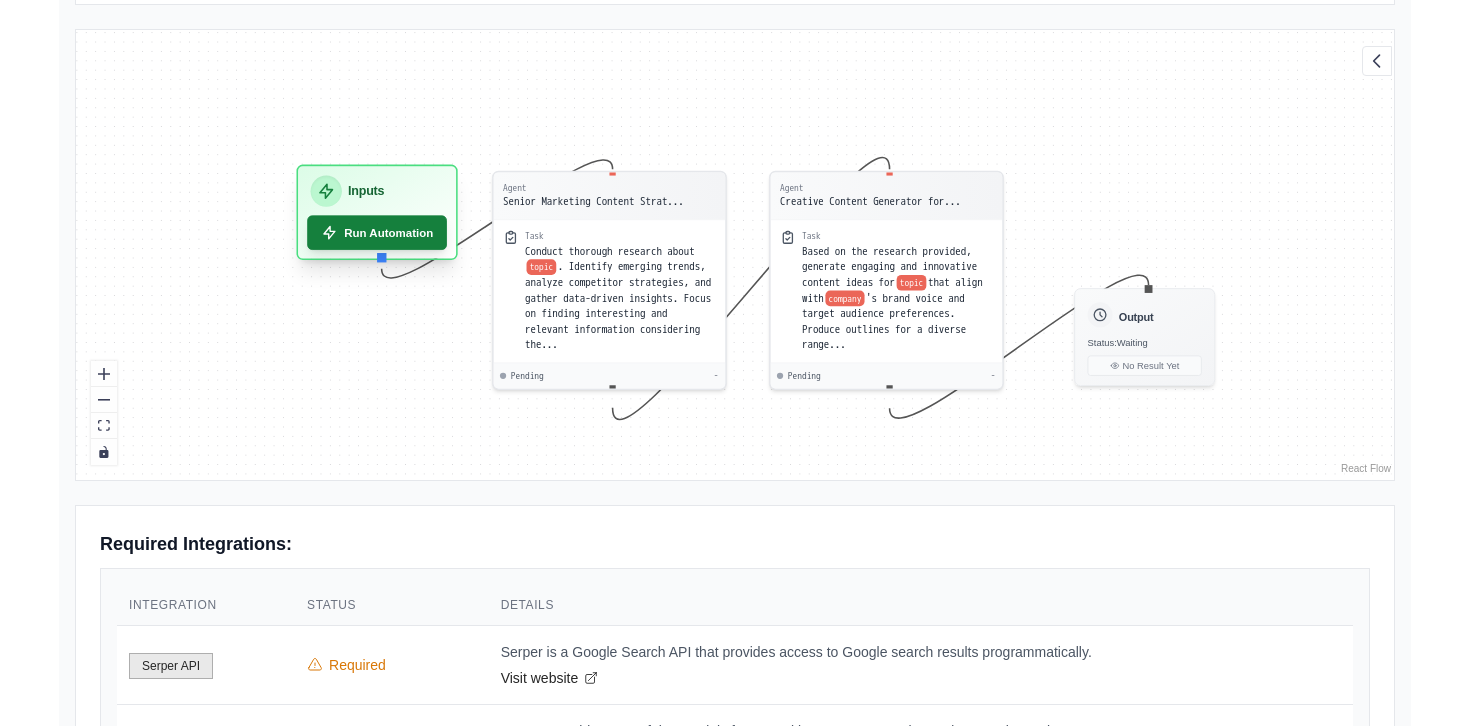 click on "Run Automation" at bounding box center (377, 233) 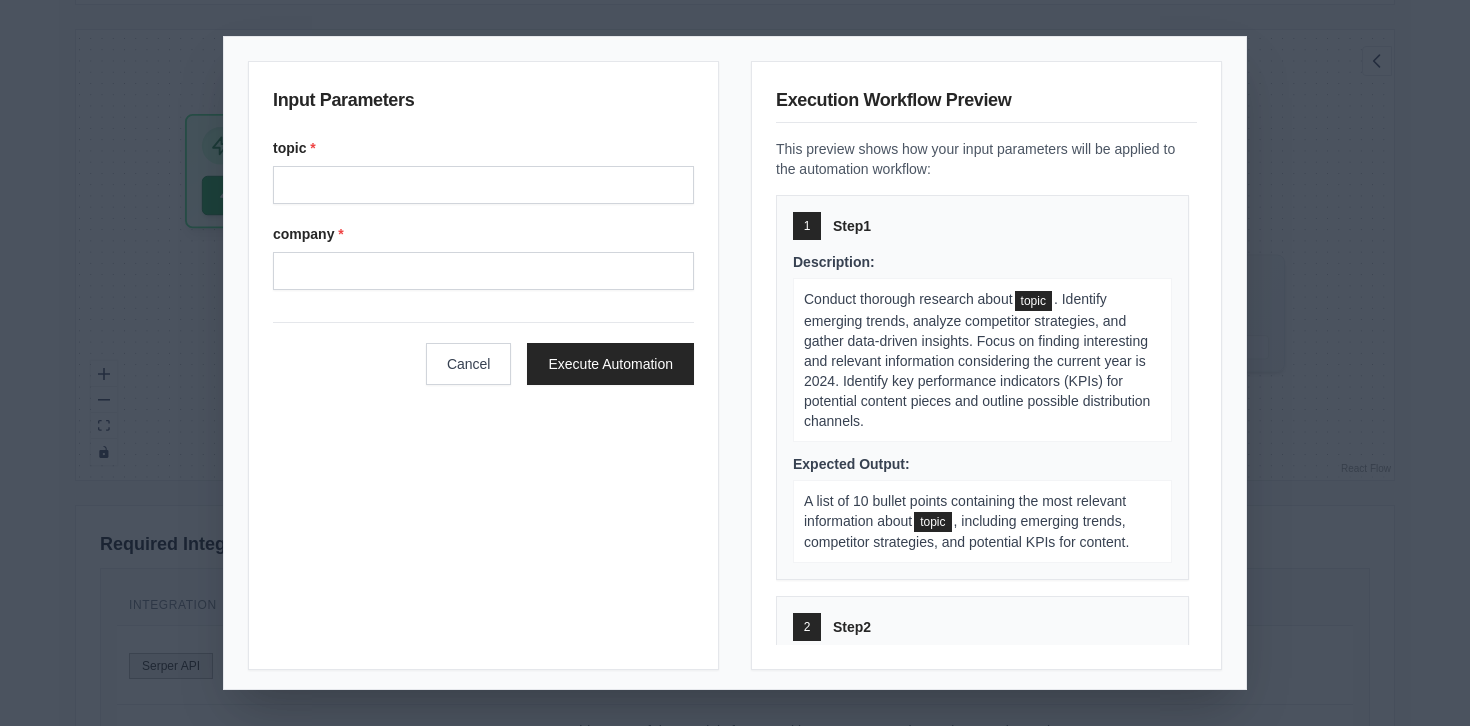 click on "topic   *" at bounding box center [483, 185] 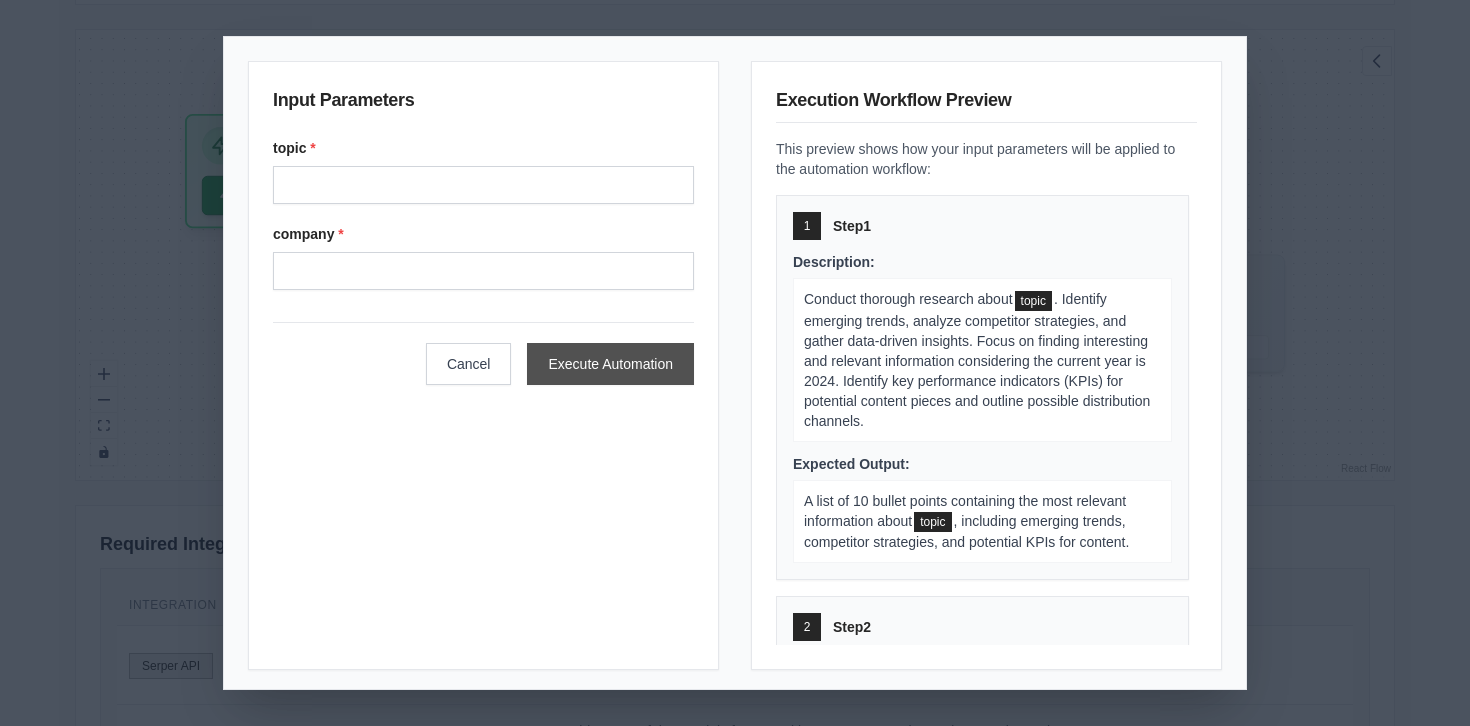 click on "Execute Automation" at bounding box center (610, 364) 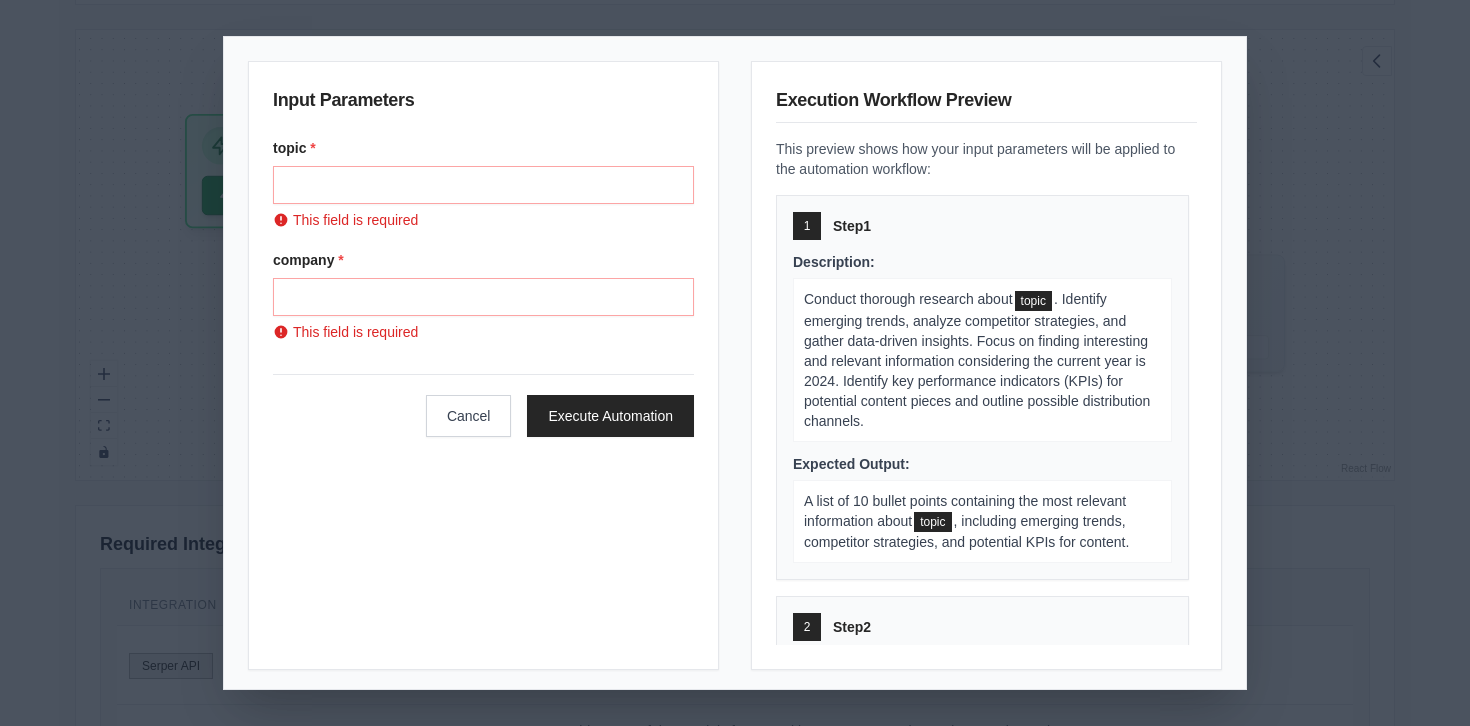 click on "topic   *" at bounding box center [483, 185] 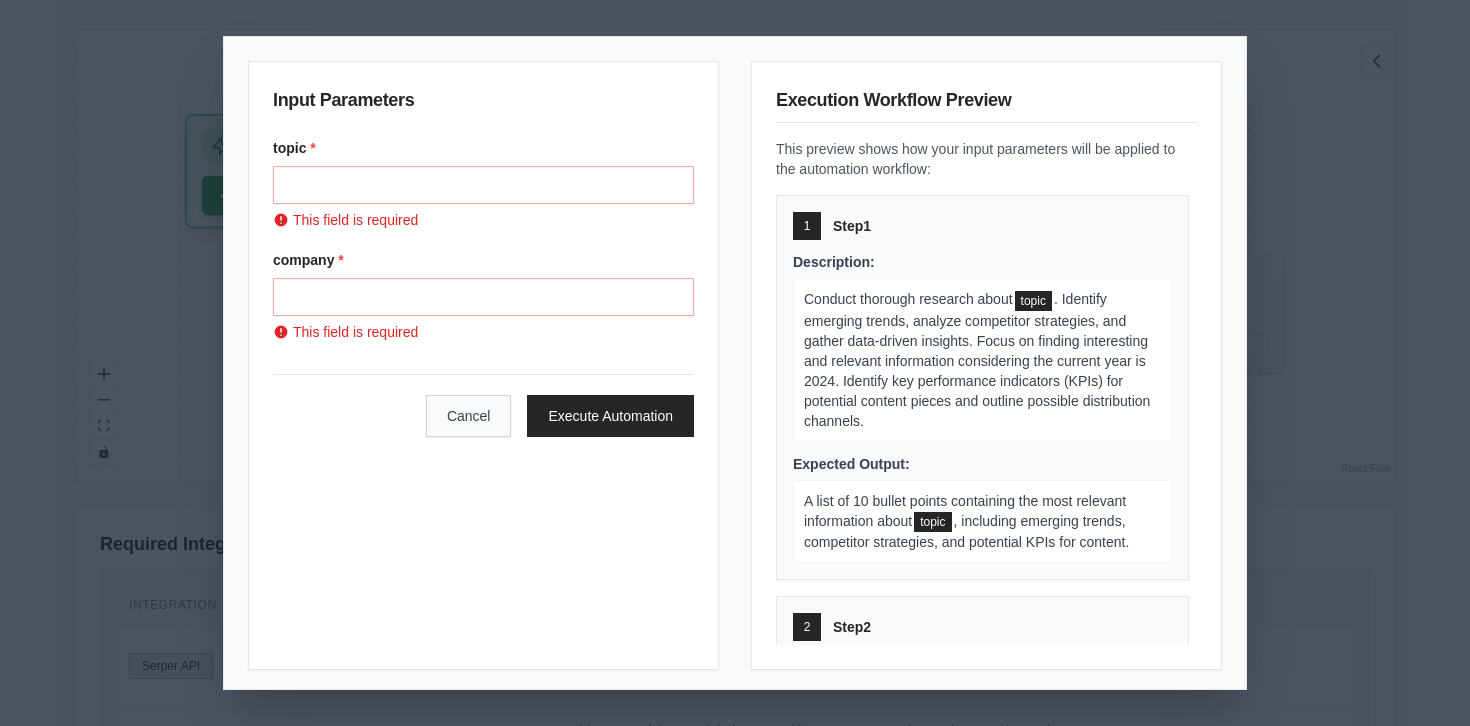 click on "Cancel" at bounding box center [469, 416] 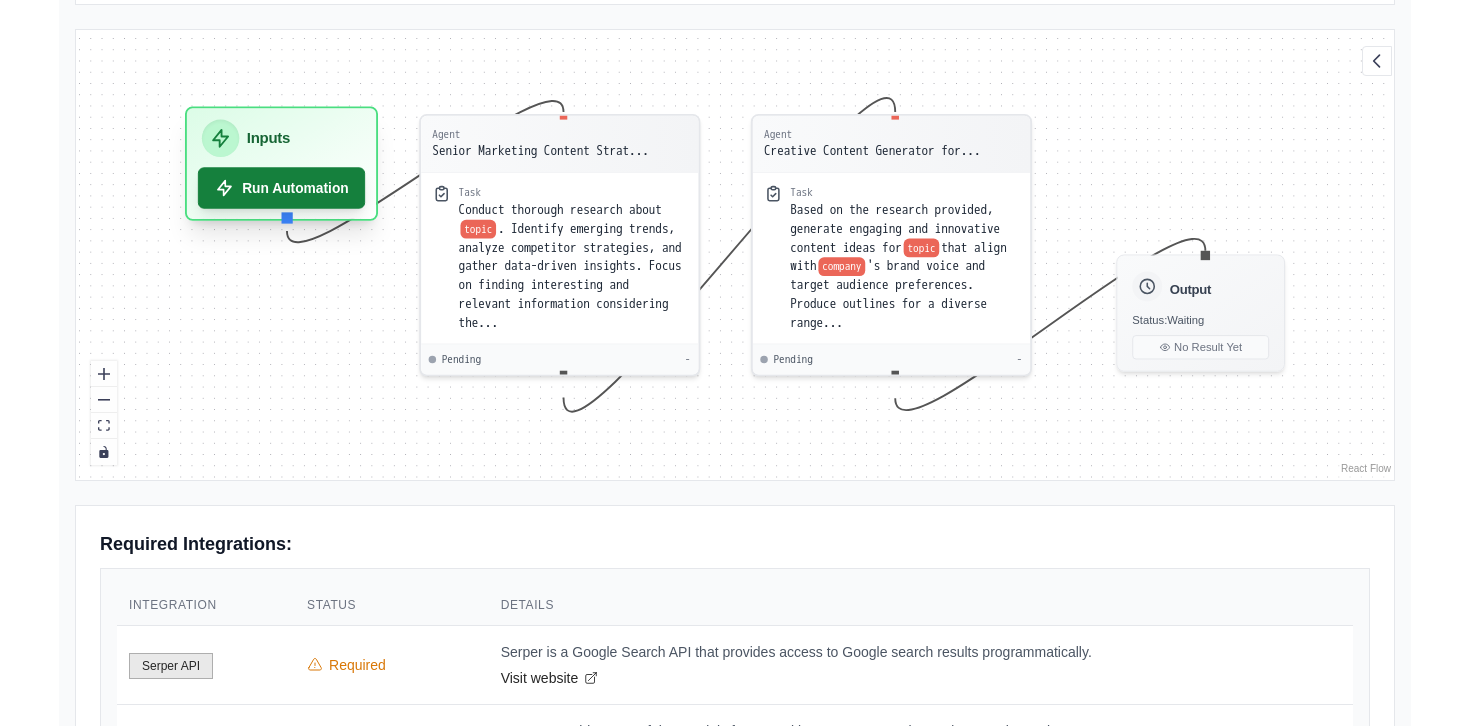 click on "Run Automation" at bounding box center [282, 187] 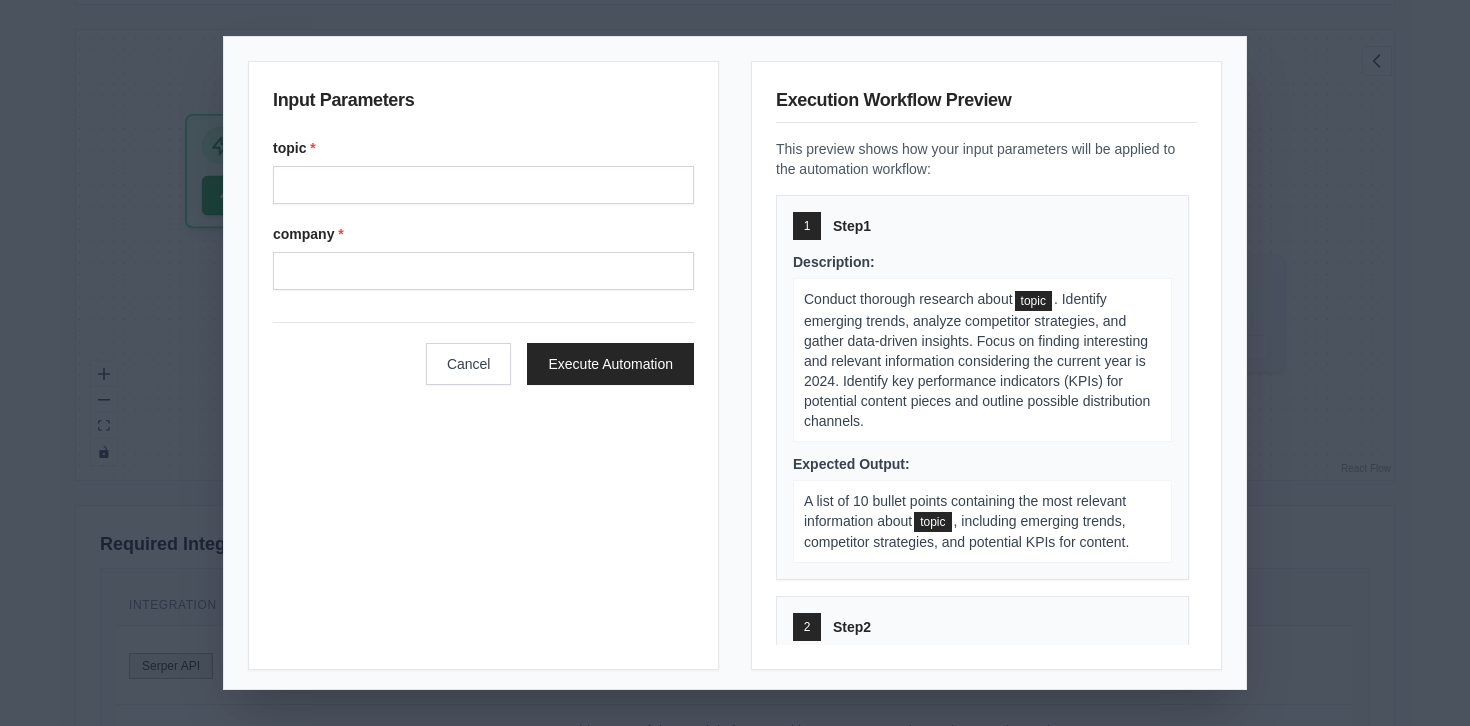 click on "topic   *" at bounding box center [483, 185] 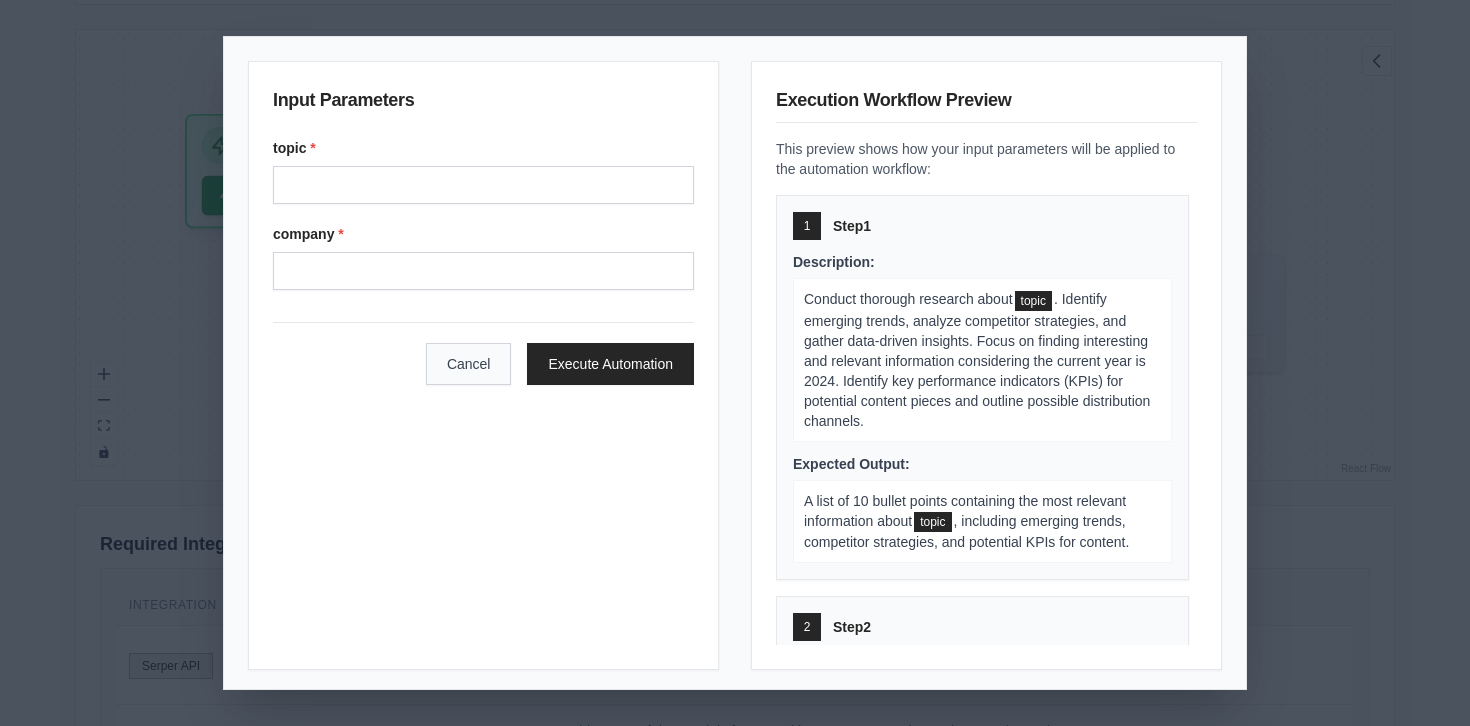 click on "Cancel" at bounding box center (469, 364) 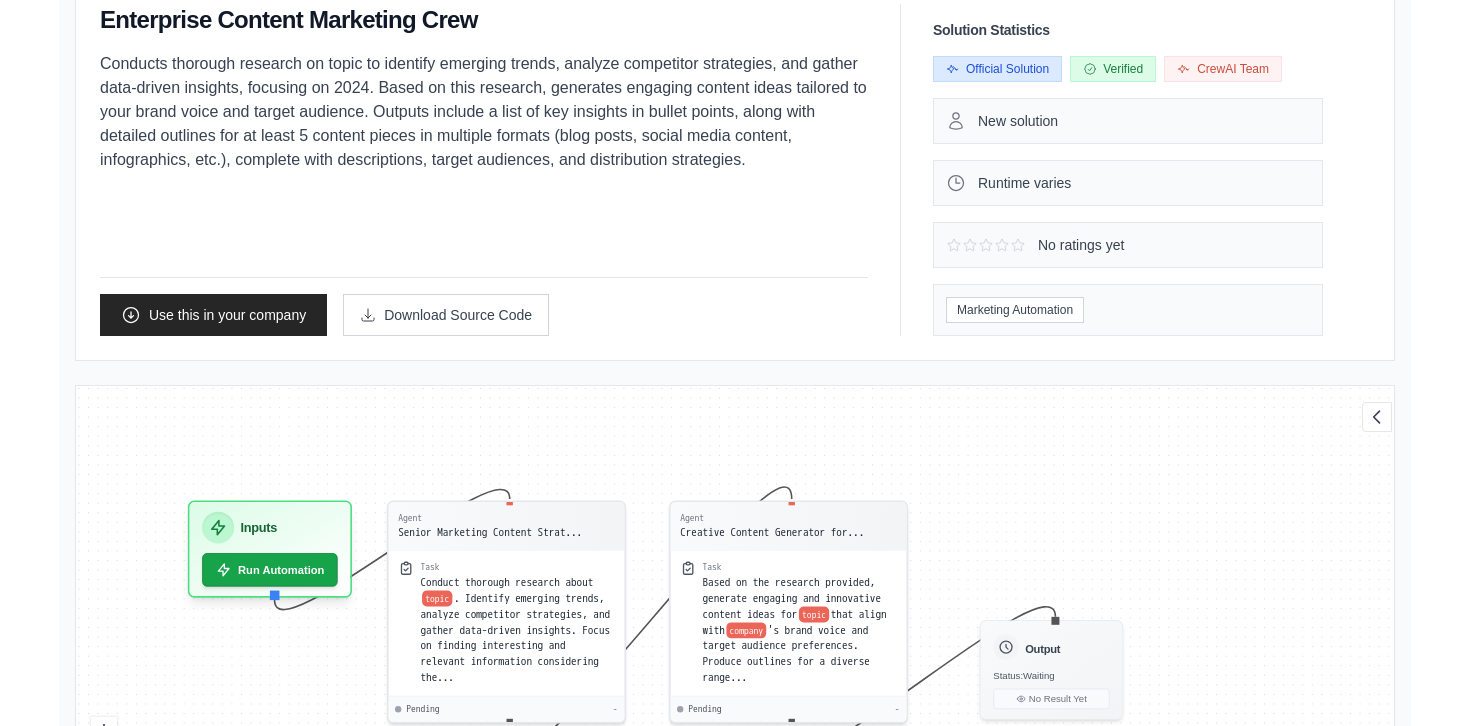 scroll, scrollTop: 291, scrollLeft: 0, axis: vertical 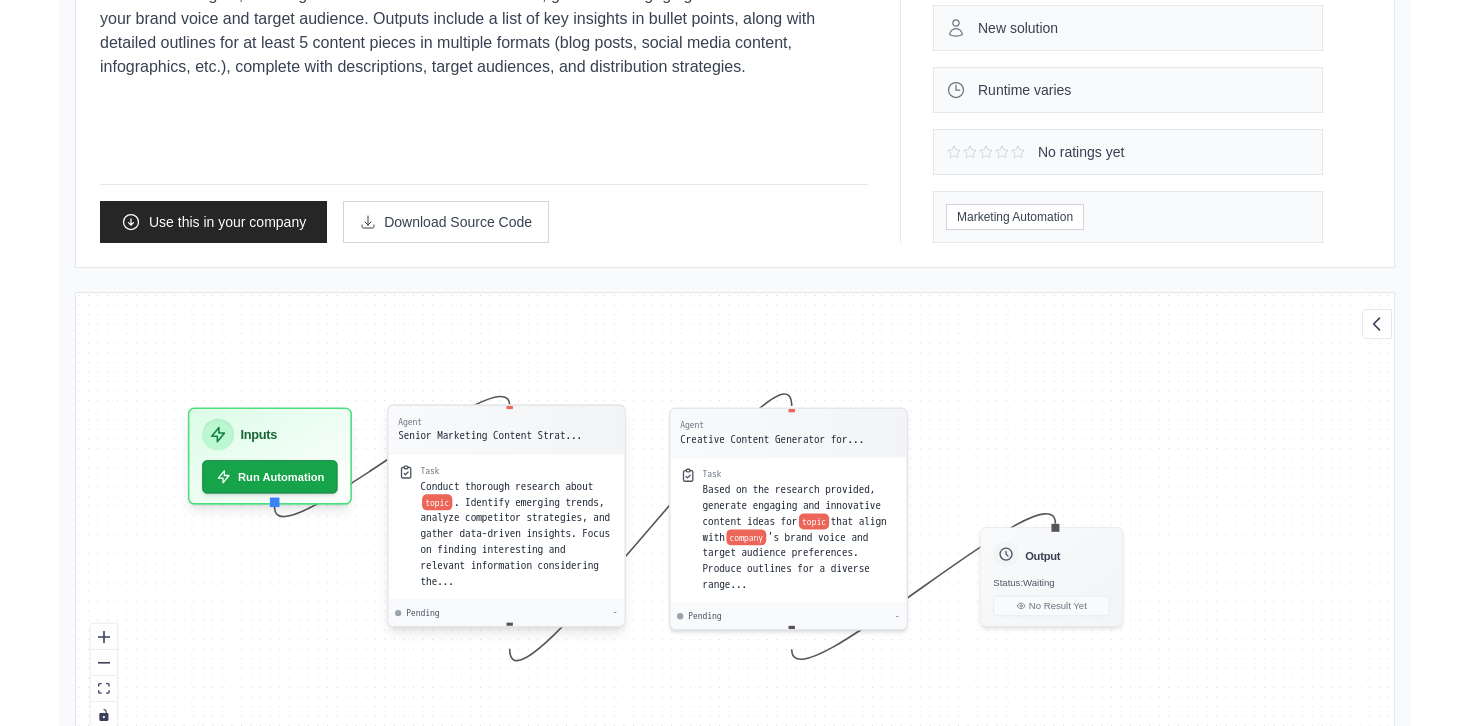 click on "Agent Senior Marketing Content Strat..." at bounding box center [507, 430] 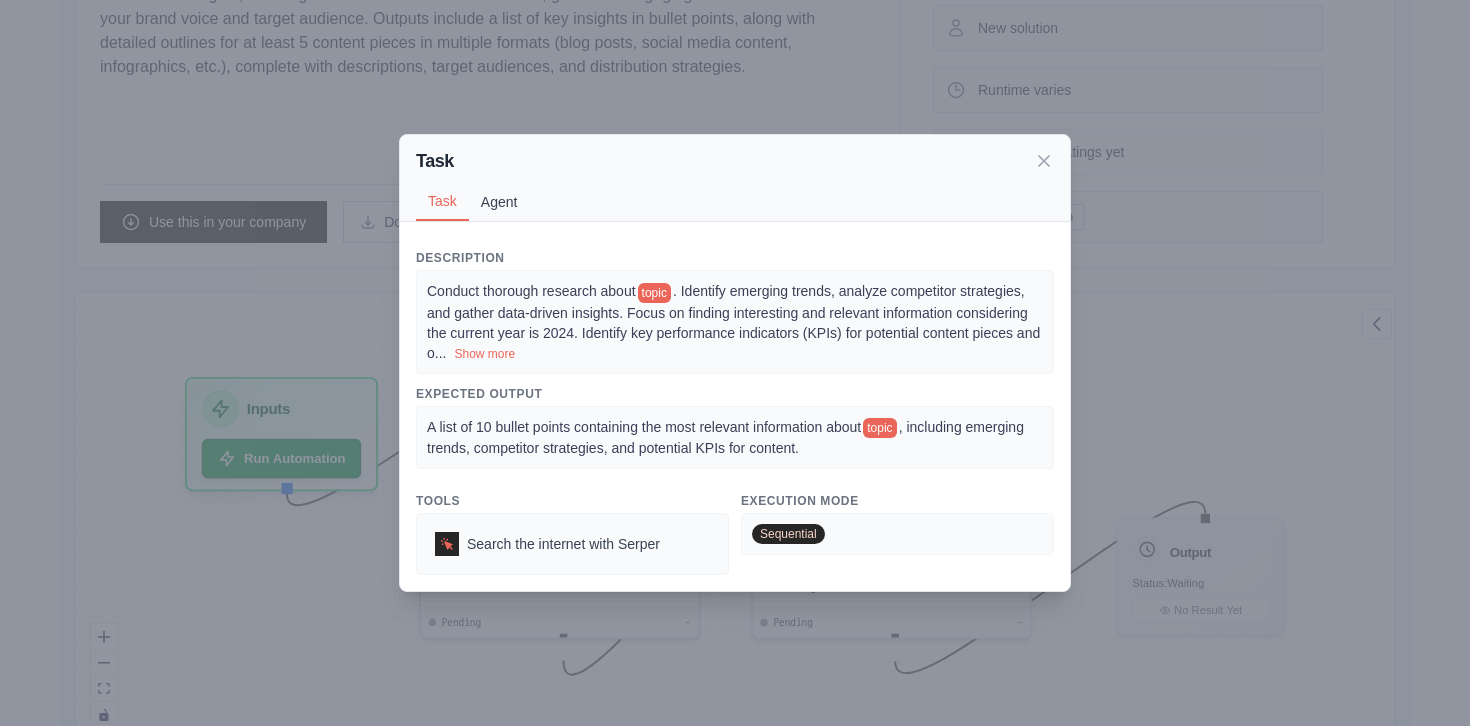 click on "Agent" at bounding box center (499, 202) 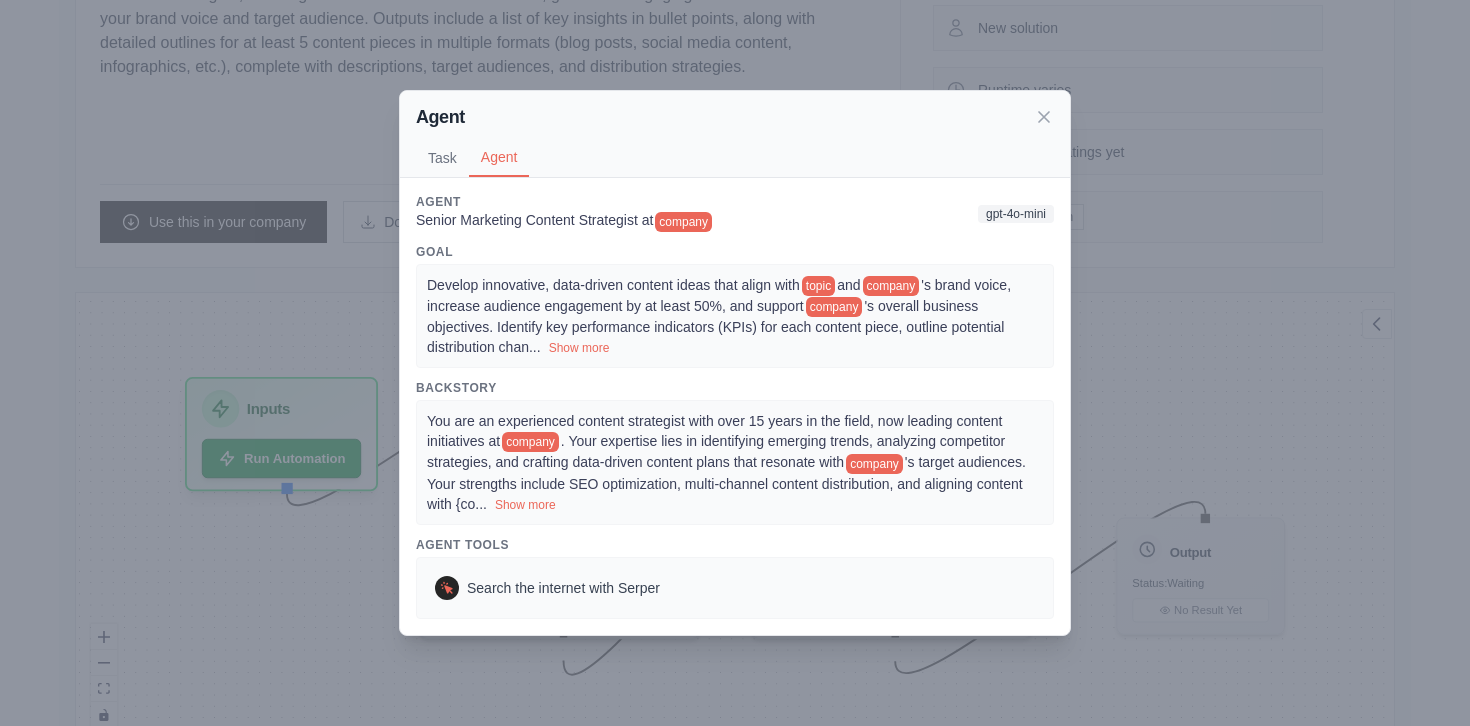 click on "company" at bounding box center [683, 222] 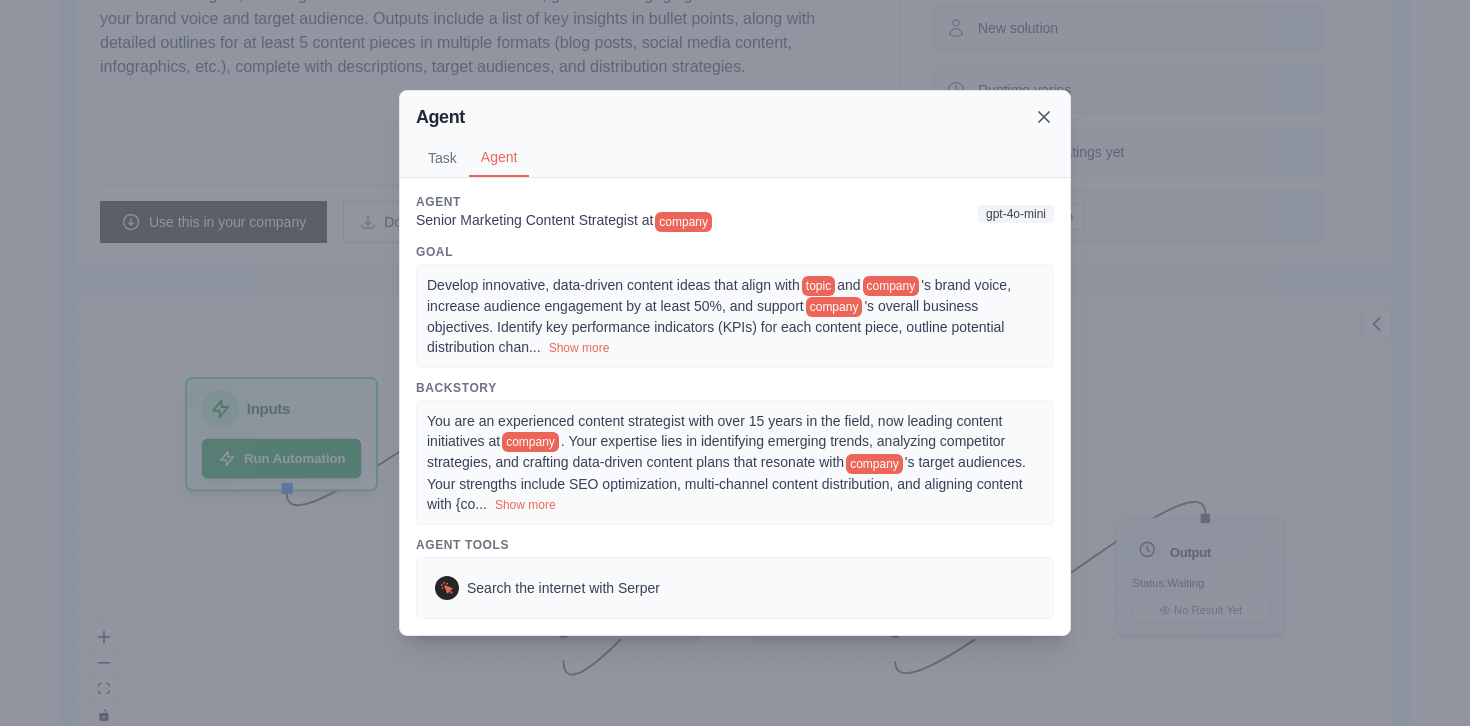 click 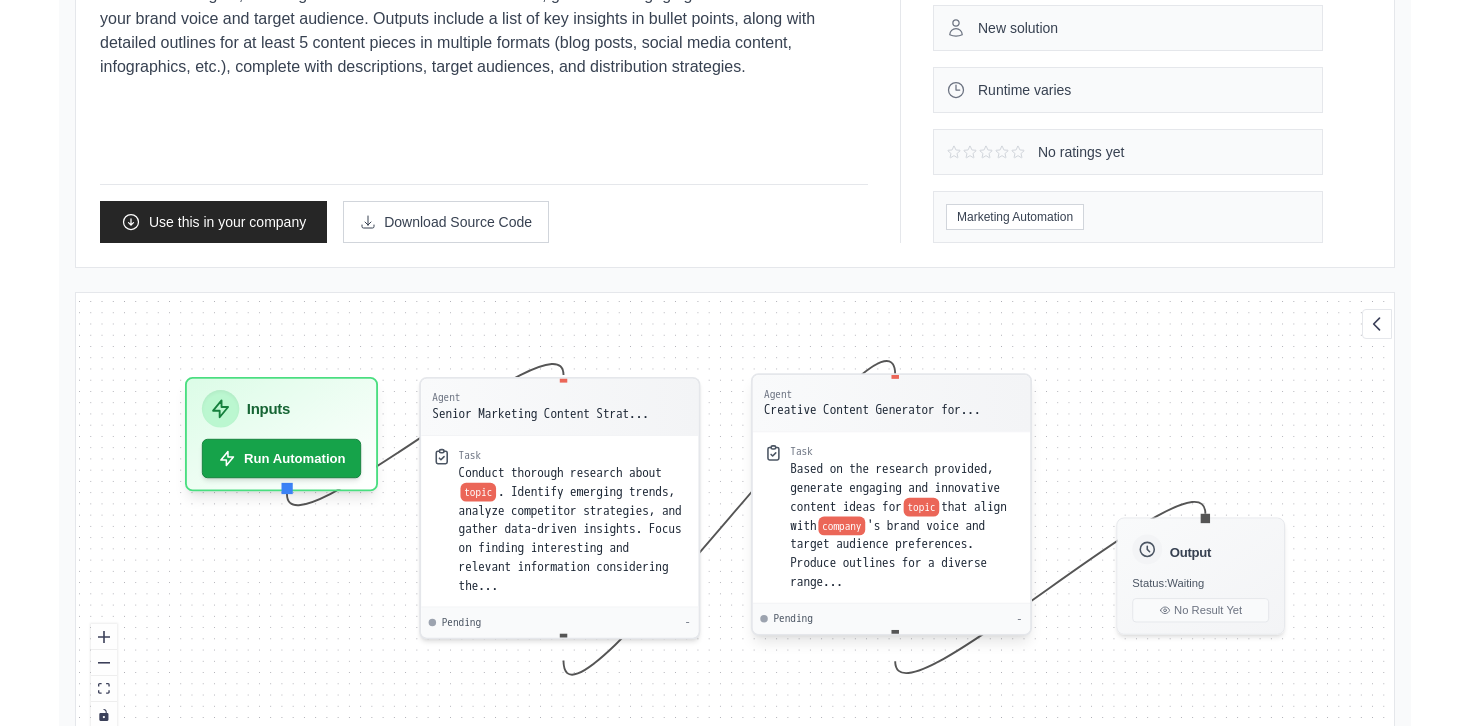 click on "Task" at bounding box center [904, 451] 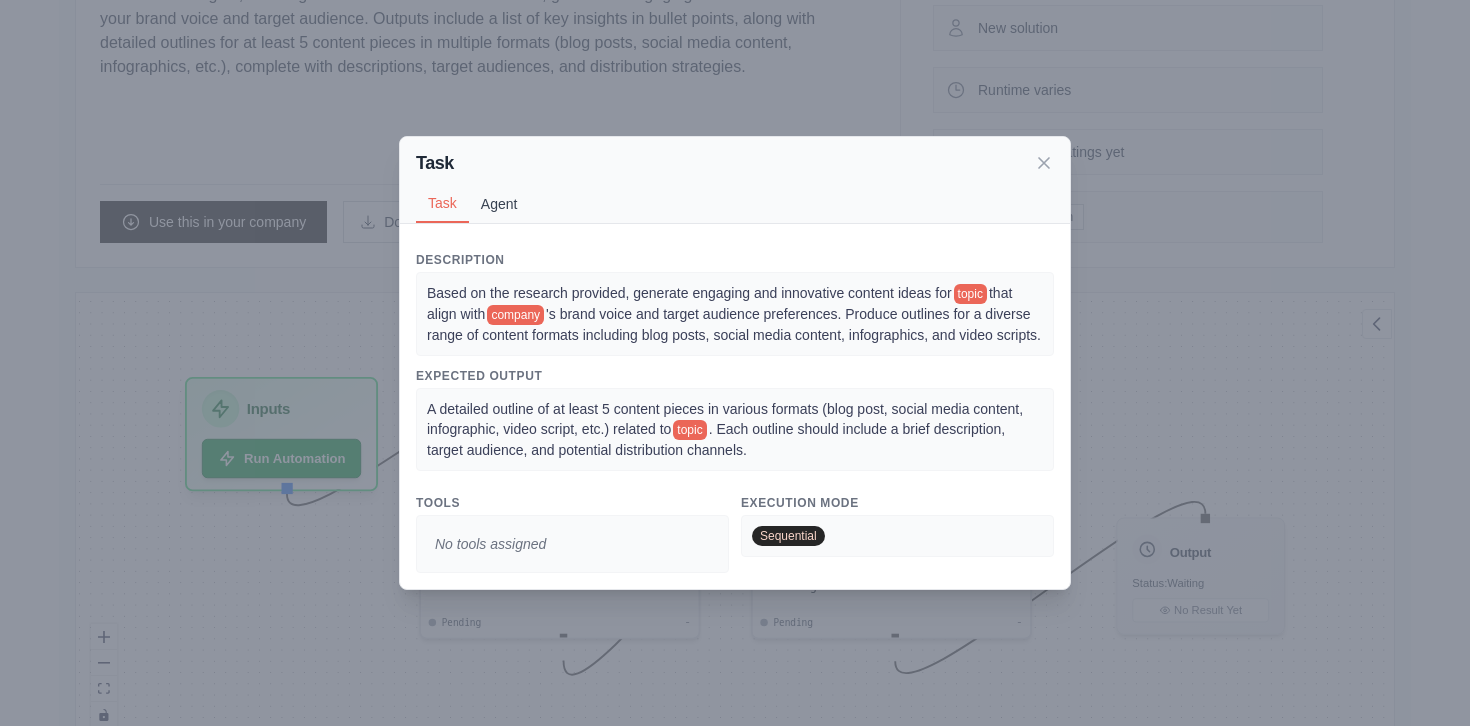 click on "Agent" at bounding box center [499, 204] 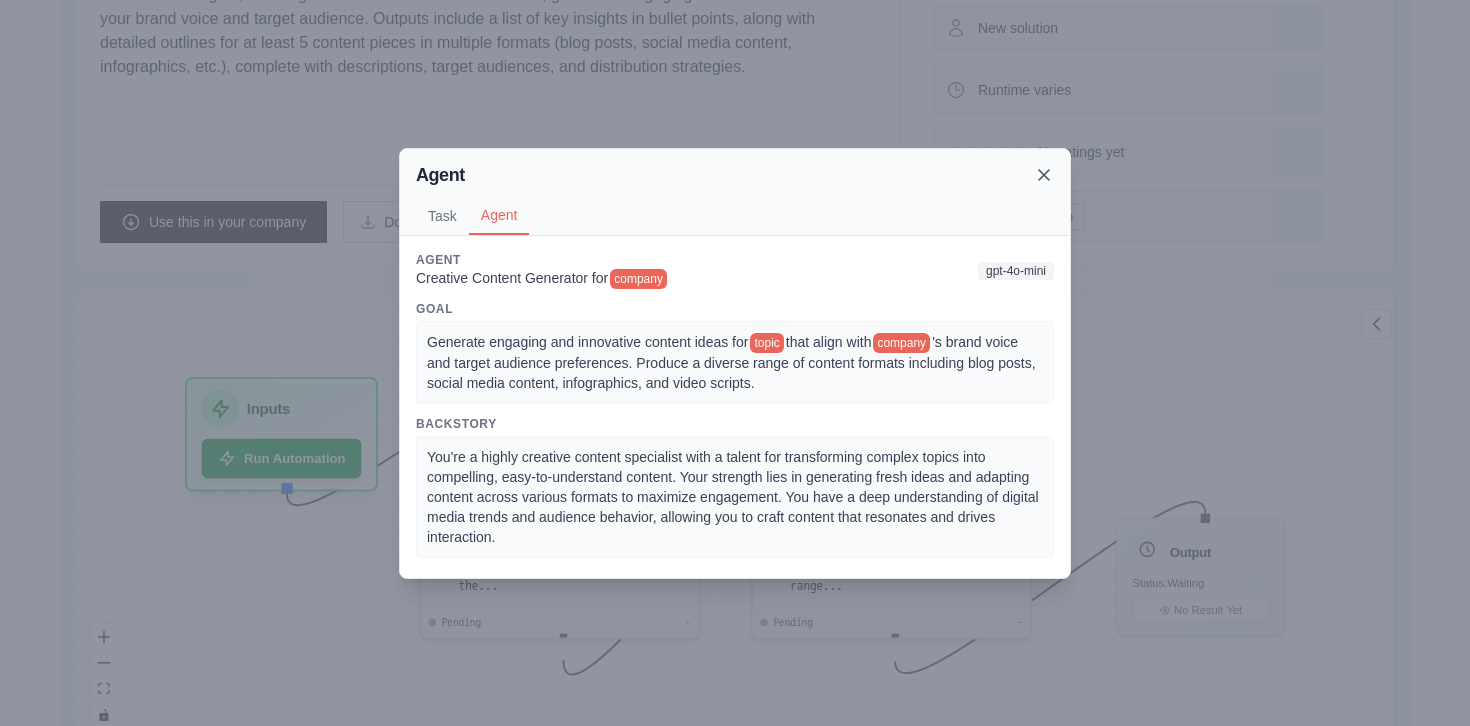 click 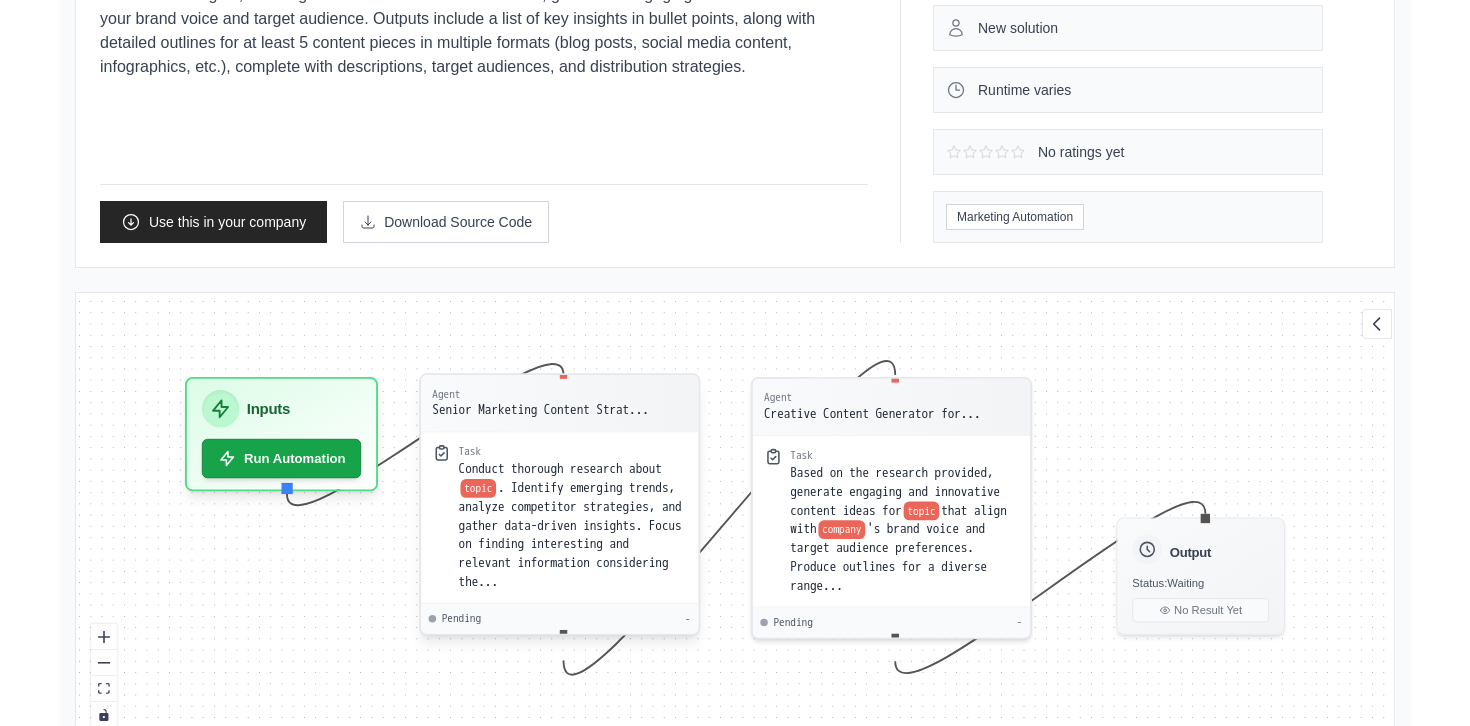 click on "Conduct thorough research about  topic . Identify emerging trends, analyze competitor strategies, and gather data-driven insights. Focus on finding interesting and relevant information considering the..." at bounding box center (573, 525) 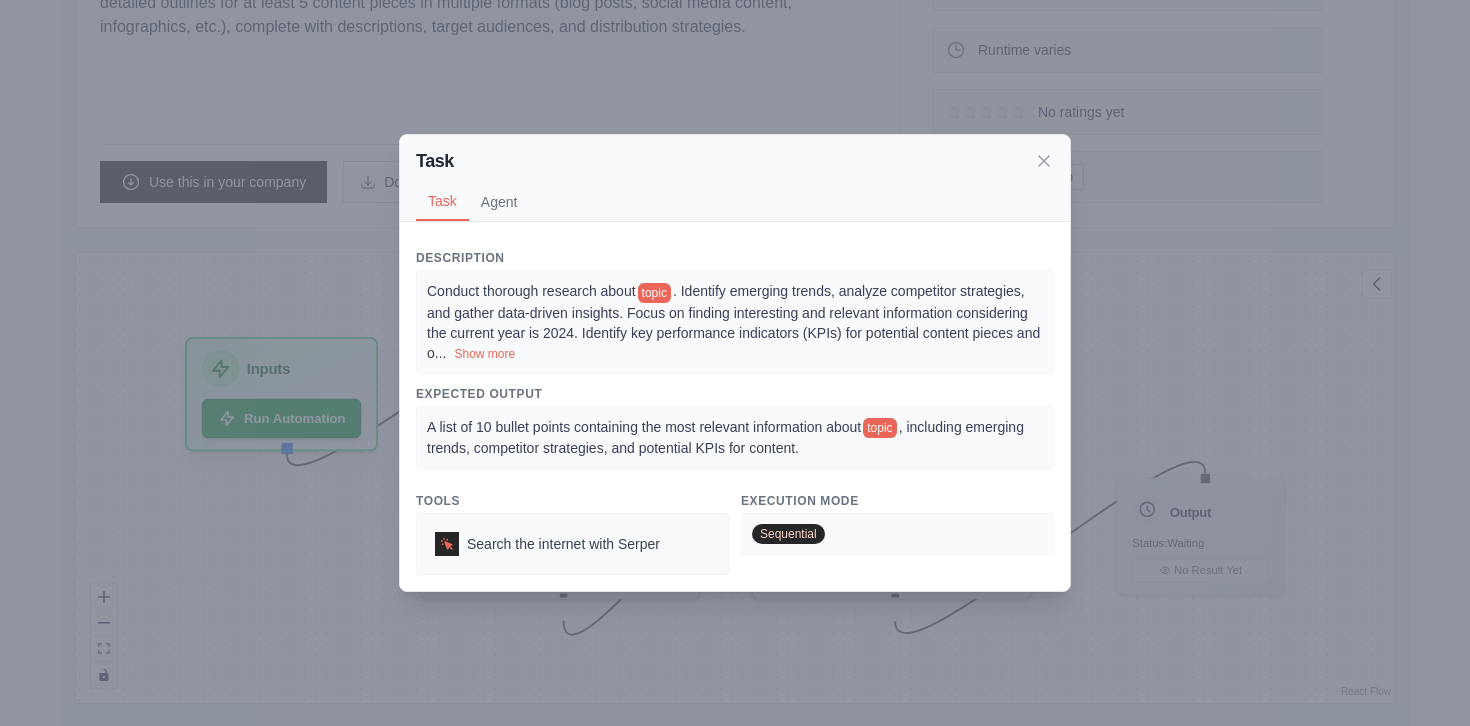 scroll, scrollTop: 336, scrollLeft: 0, axis: vertical 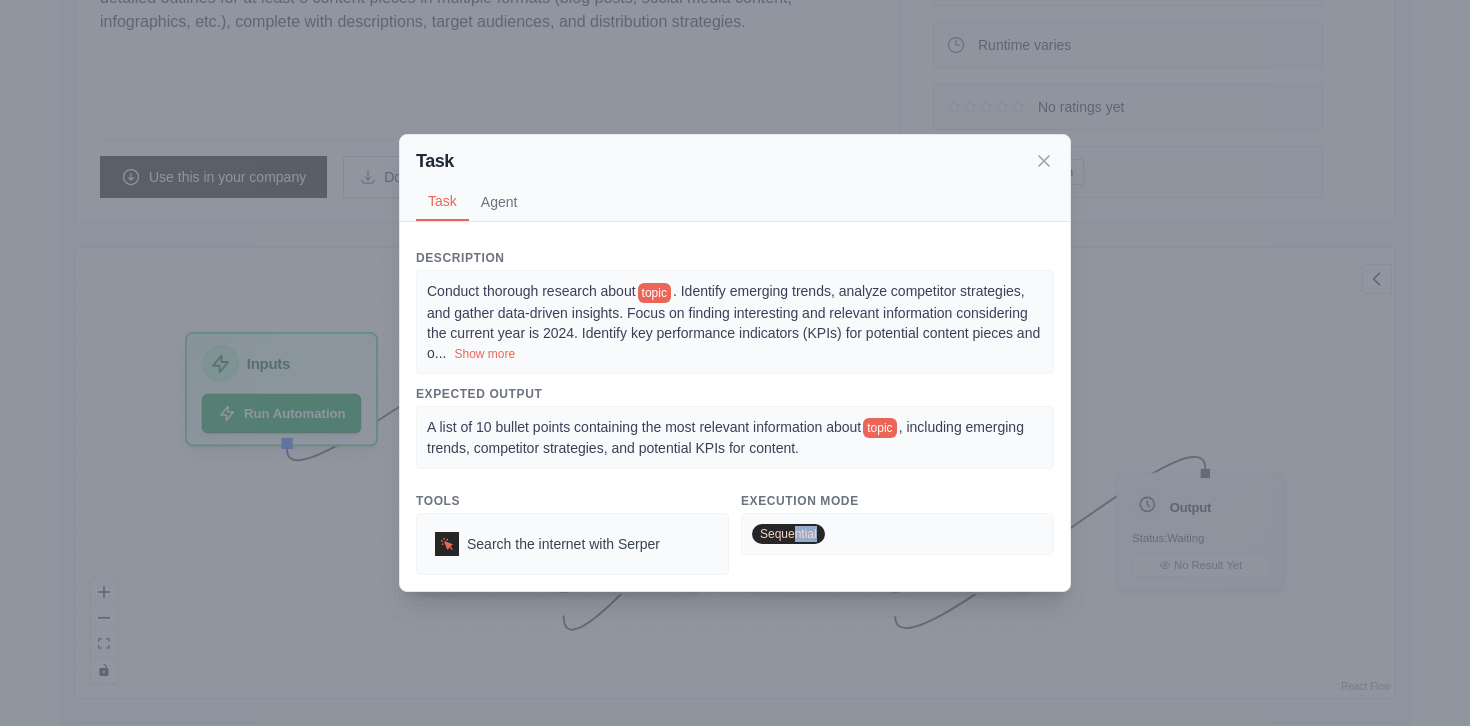 click on "Sequential" at bounding box center [788, 534] 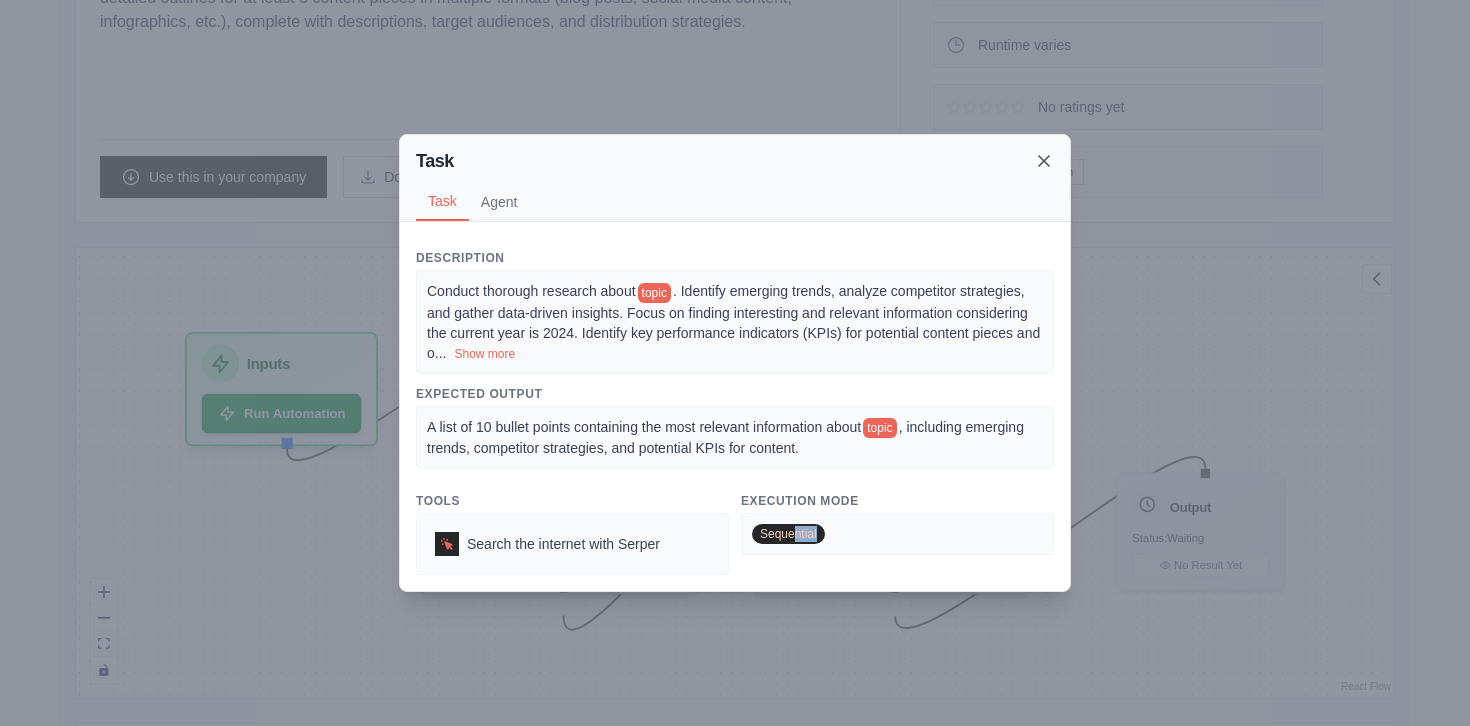 click 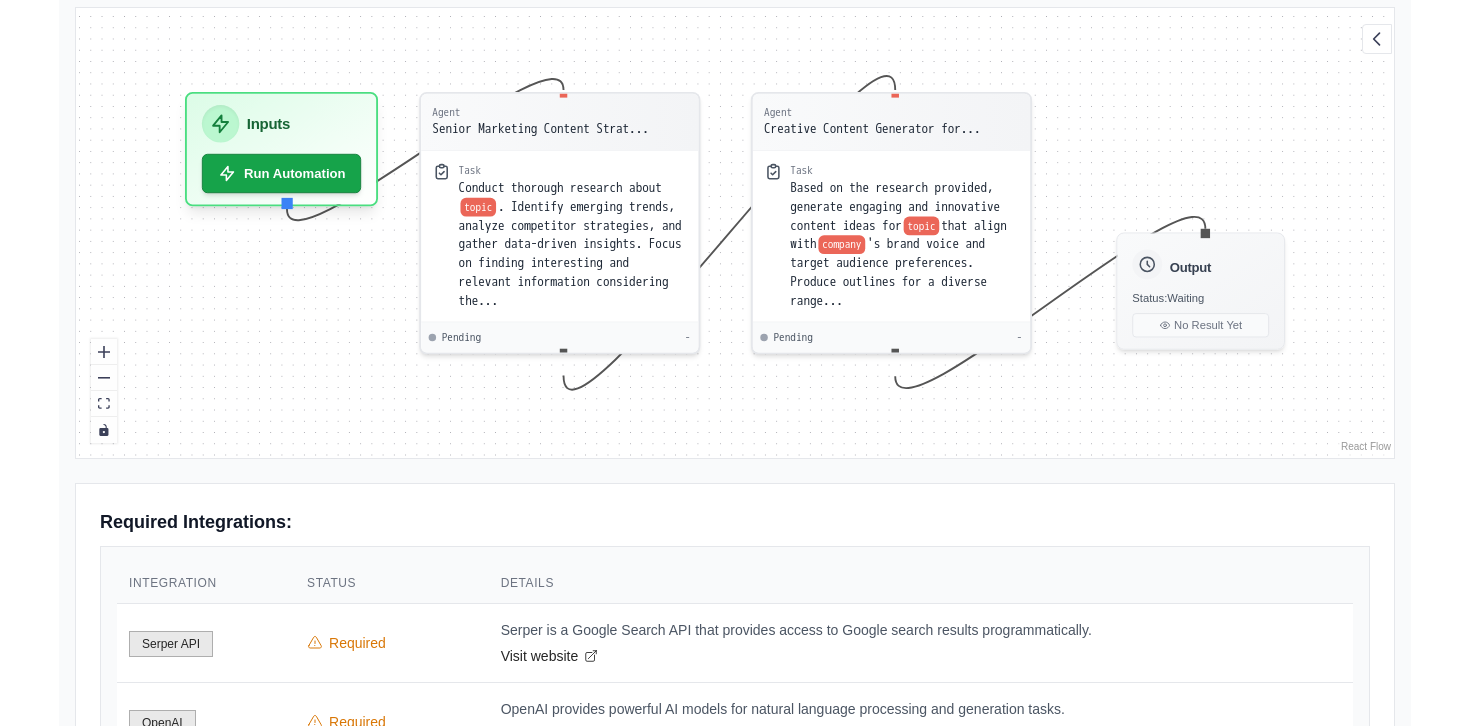 scroll, scrollTop: 537, scrollLeft: 0, axis: vertical 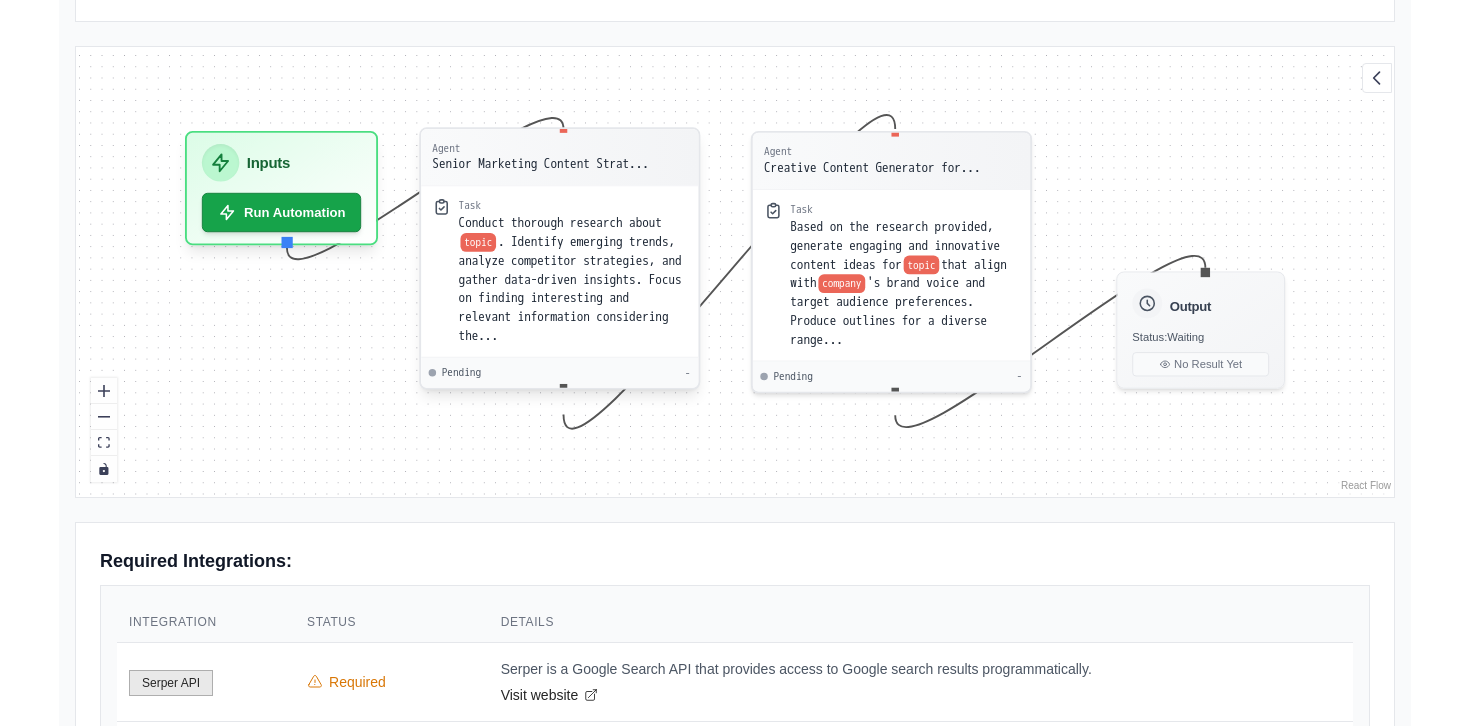 click on ". Identify emerging trends, analyze competitor strategies, and gather data-driven insights. Focus on finding interesting and relevant information considering the..." at bounding box center [570, 289] 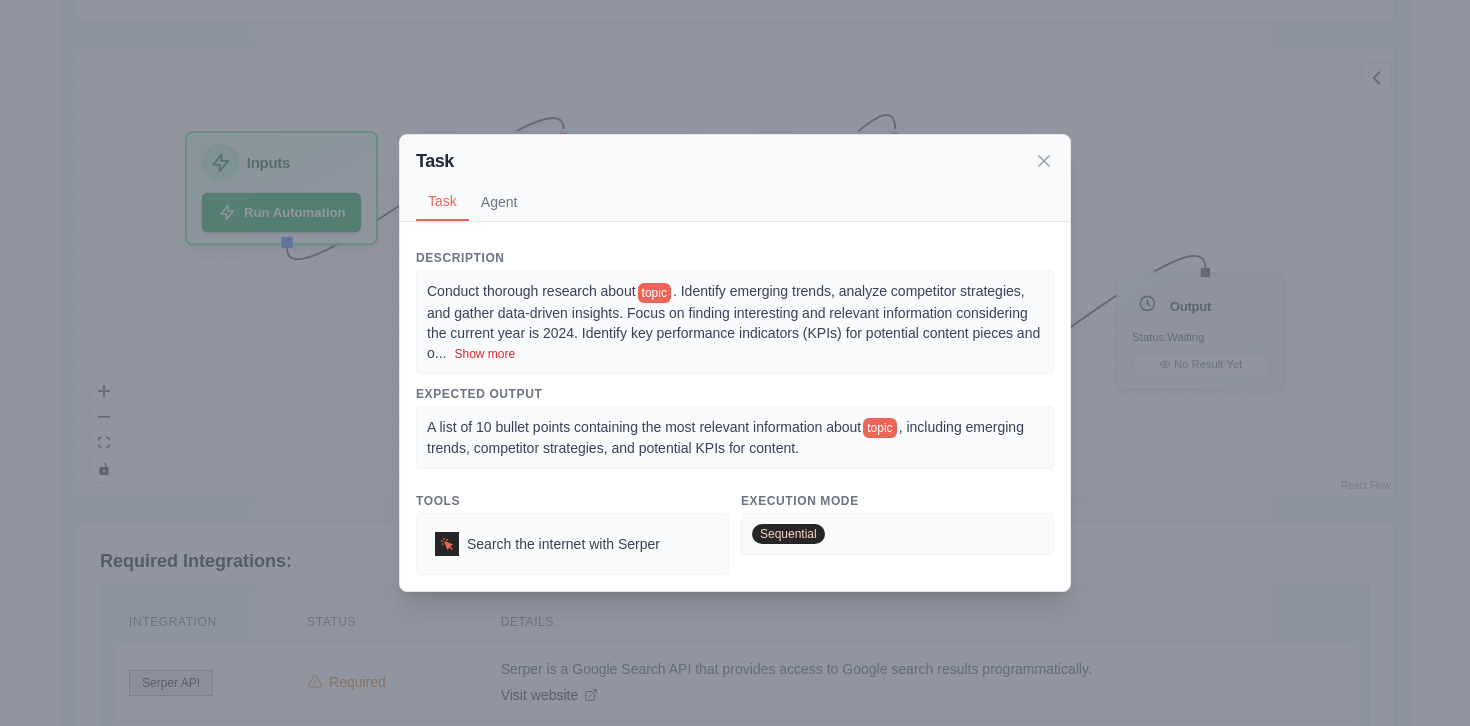 click on "Show more" at bounding box center [484, 354] 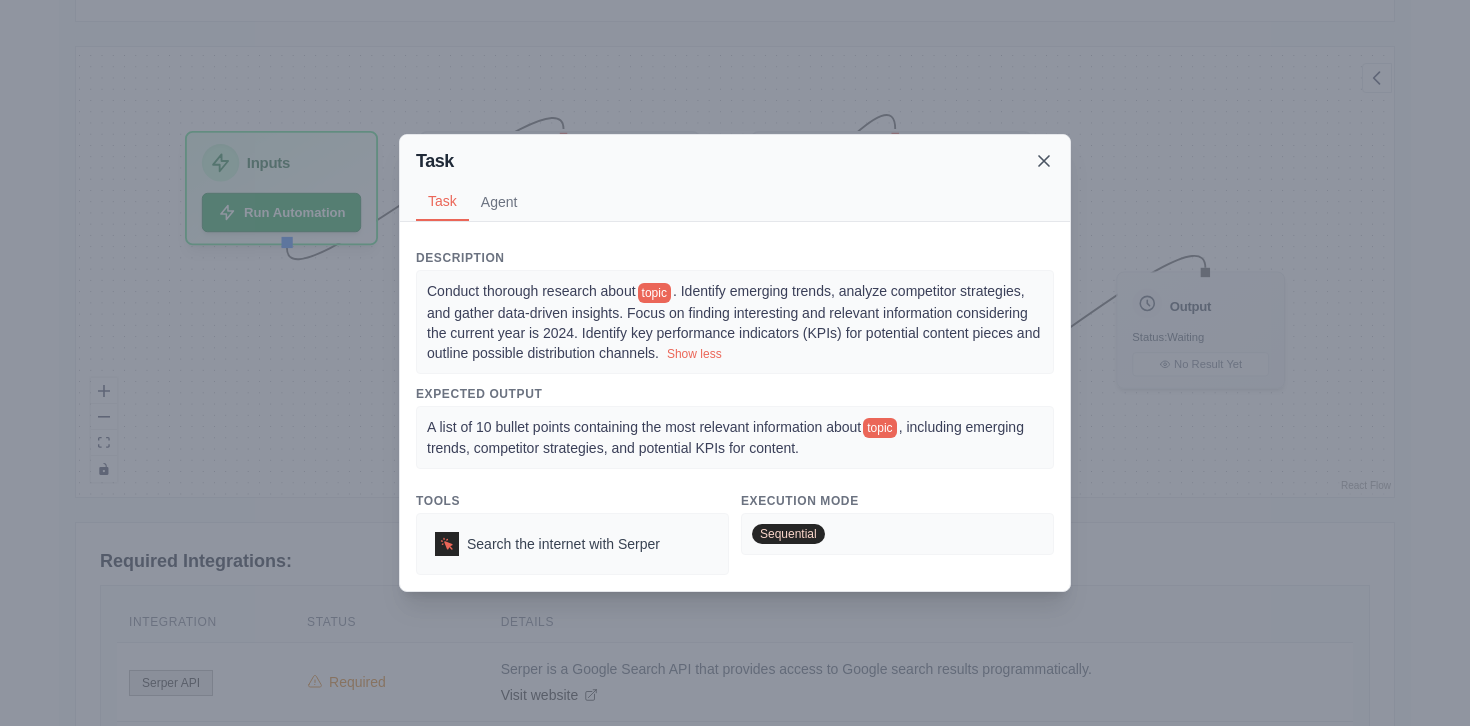click 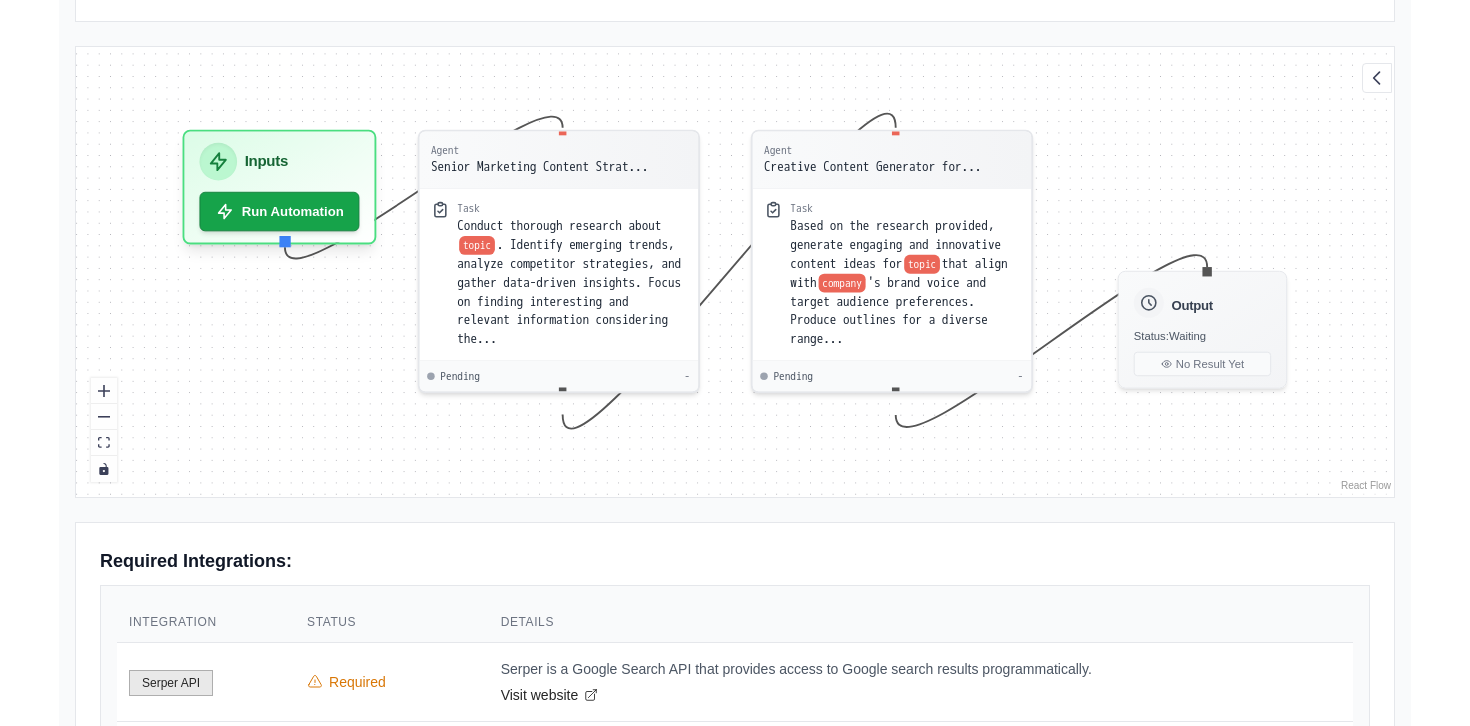 click on "Back to solutions
Enterprise Content Marketing Crew
Conducts thorough research on topic to identify emerging trends, analyze competitor strategies, and gather data-driven insights, focusing on 2024. Based on this research, generates engaging content ideas tailored to your brand voice and target audience. Outputs include a list of key insights in bullet points, along with detailed outlines for at least 5 content pieces in multiple formats (blog posts, social media content, infographics, etc.), complete with descriptions, target audiences, and distribution strategies." at bounding box center [735, 346] 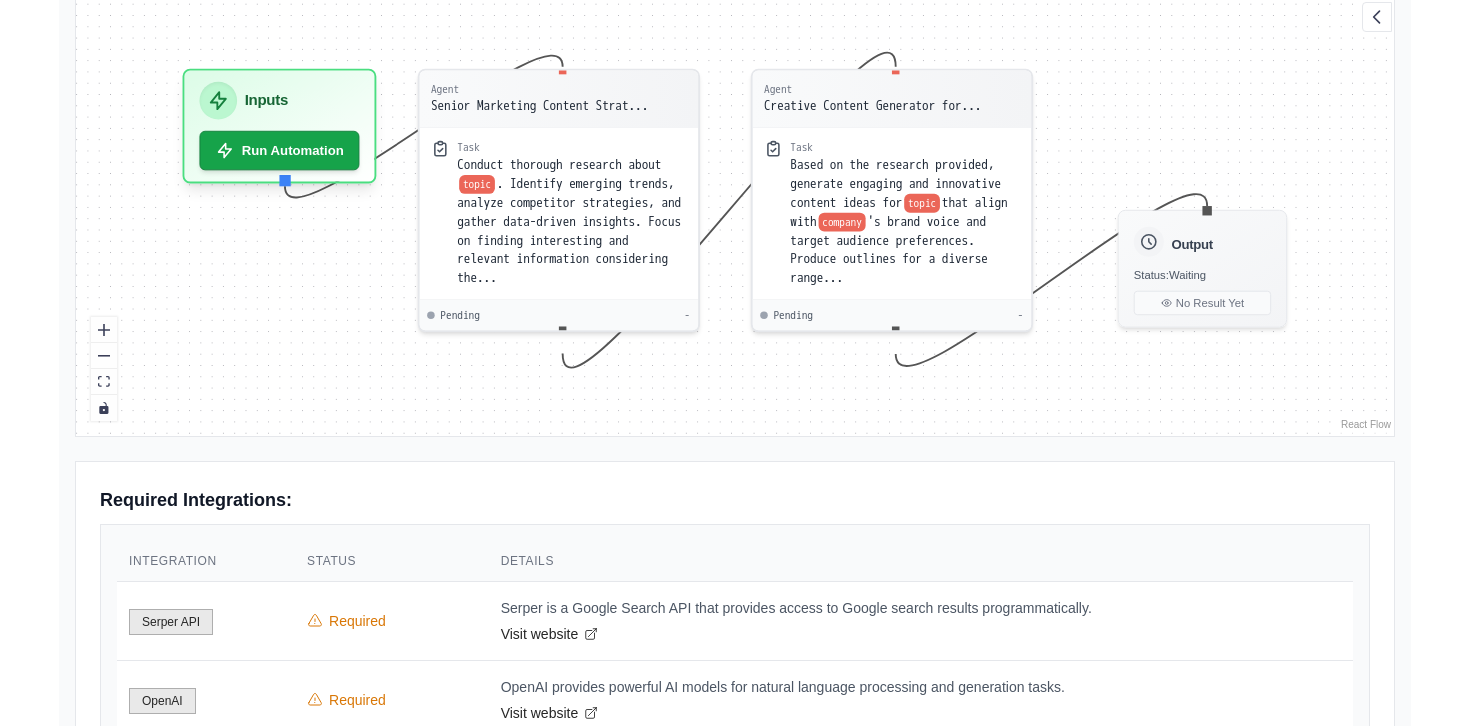 scroll, scrollTop: 0, scrollLeft: 0, axis: both 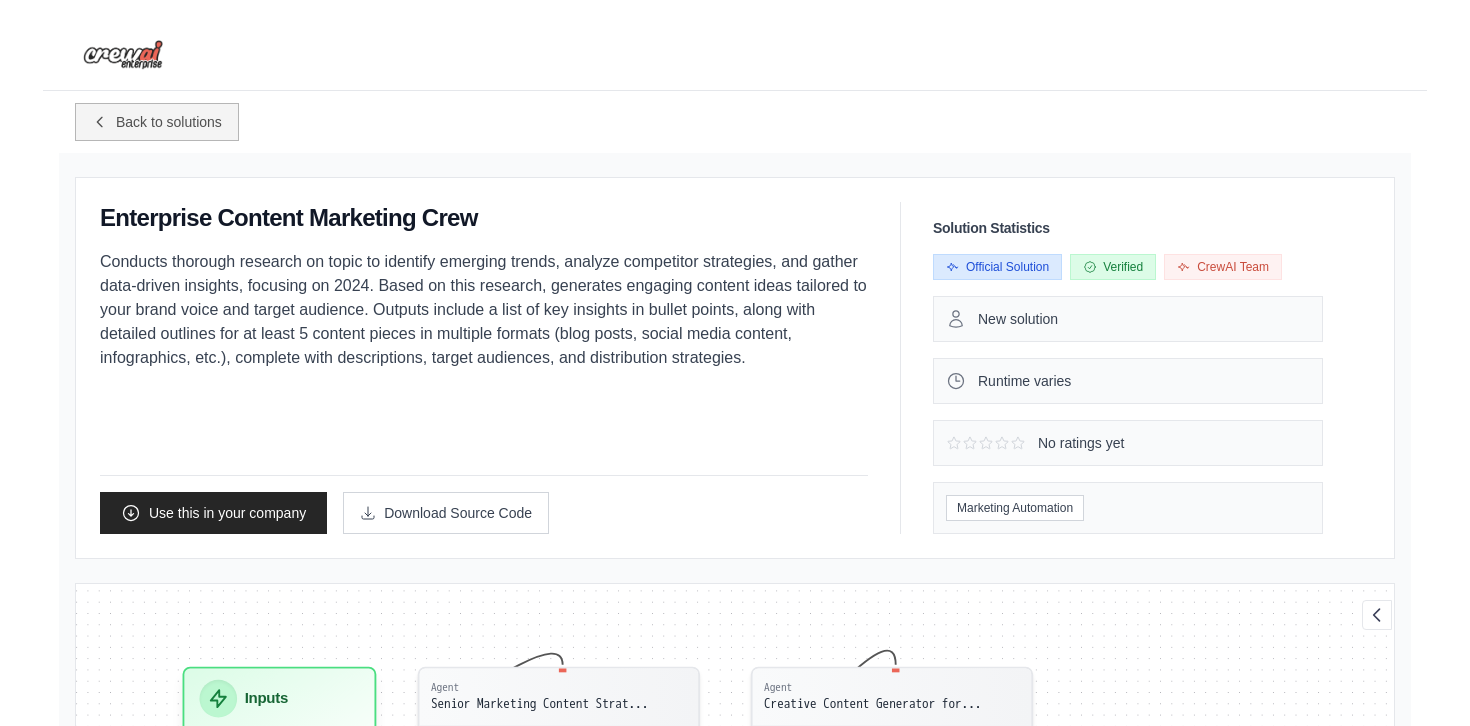 click on "Back to solutions" at bounding box center [169, 122] 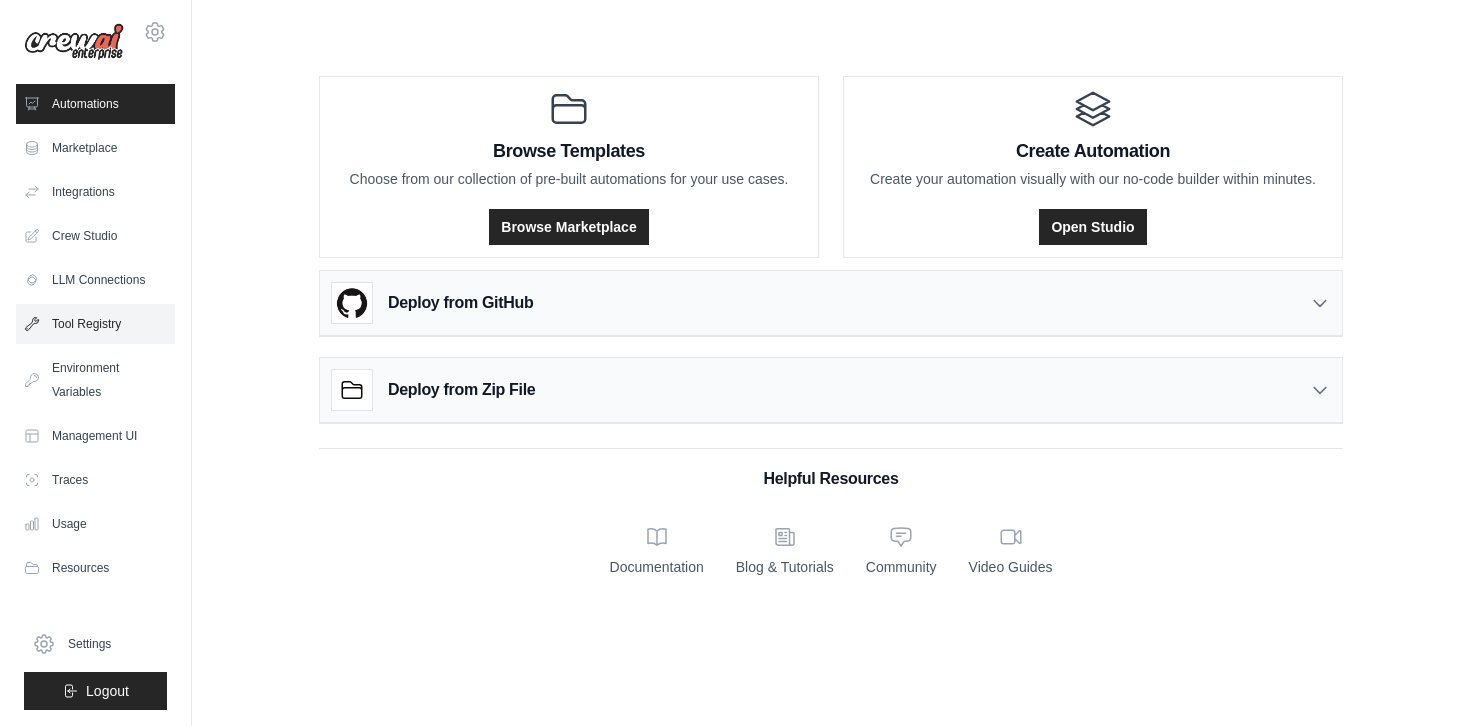 click on "Tool Registry" at bounding box center [95, 324] 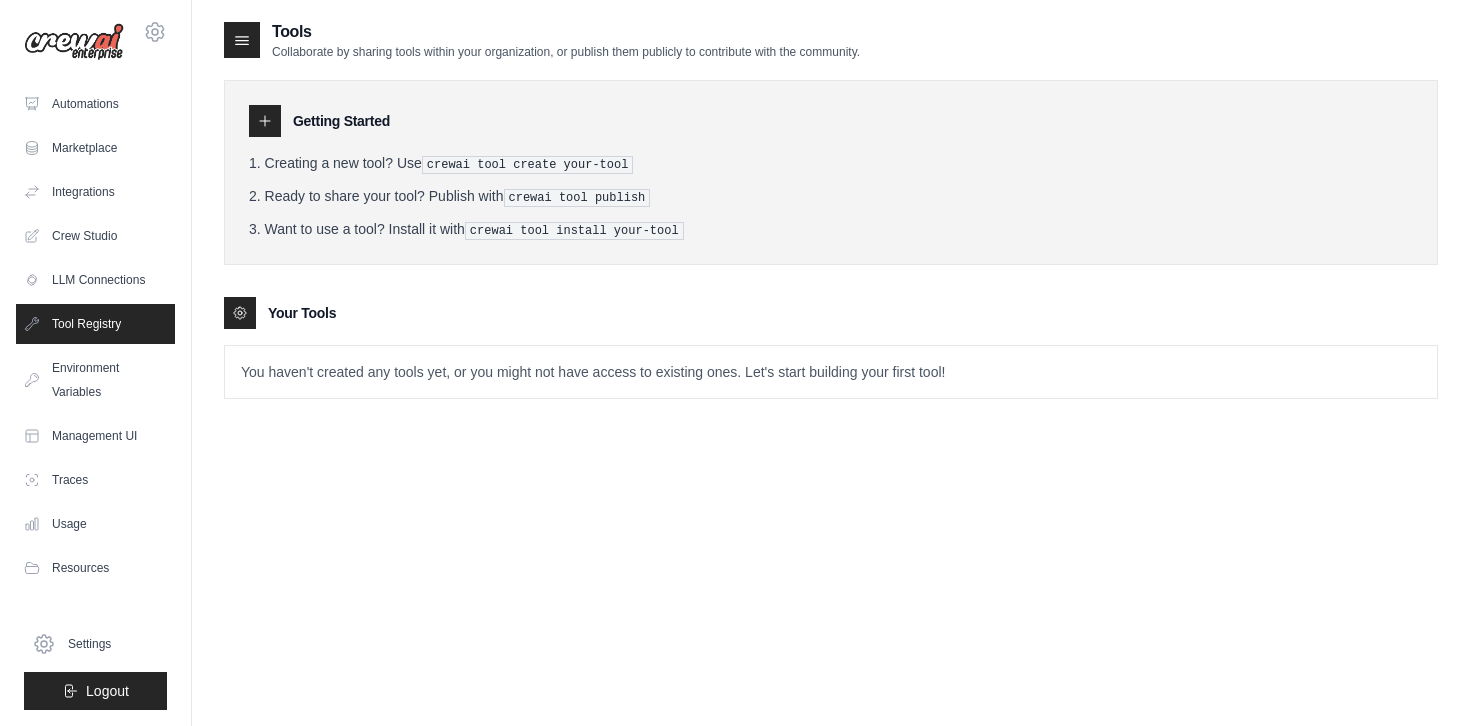 click 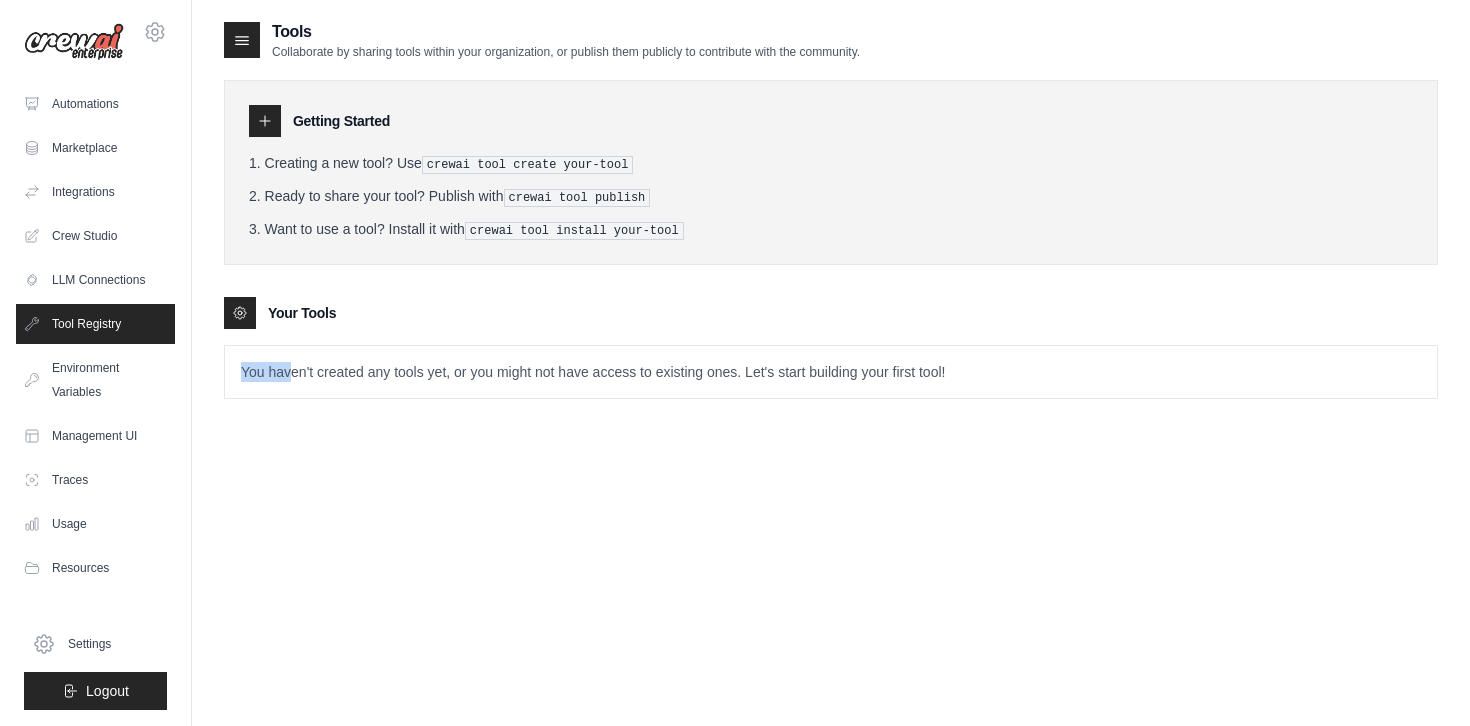 drag, startPoint x: 295, startPoint y: 371, endPoint x: 581, endPoint y: 353, distance: 286.5659 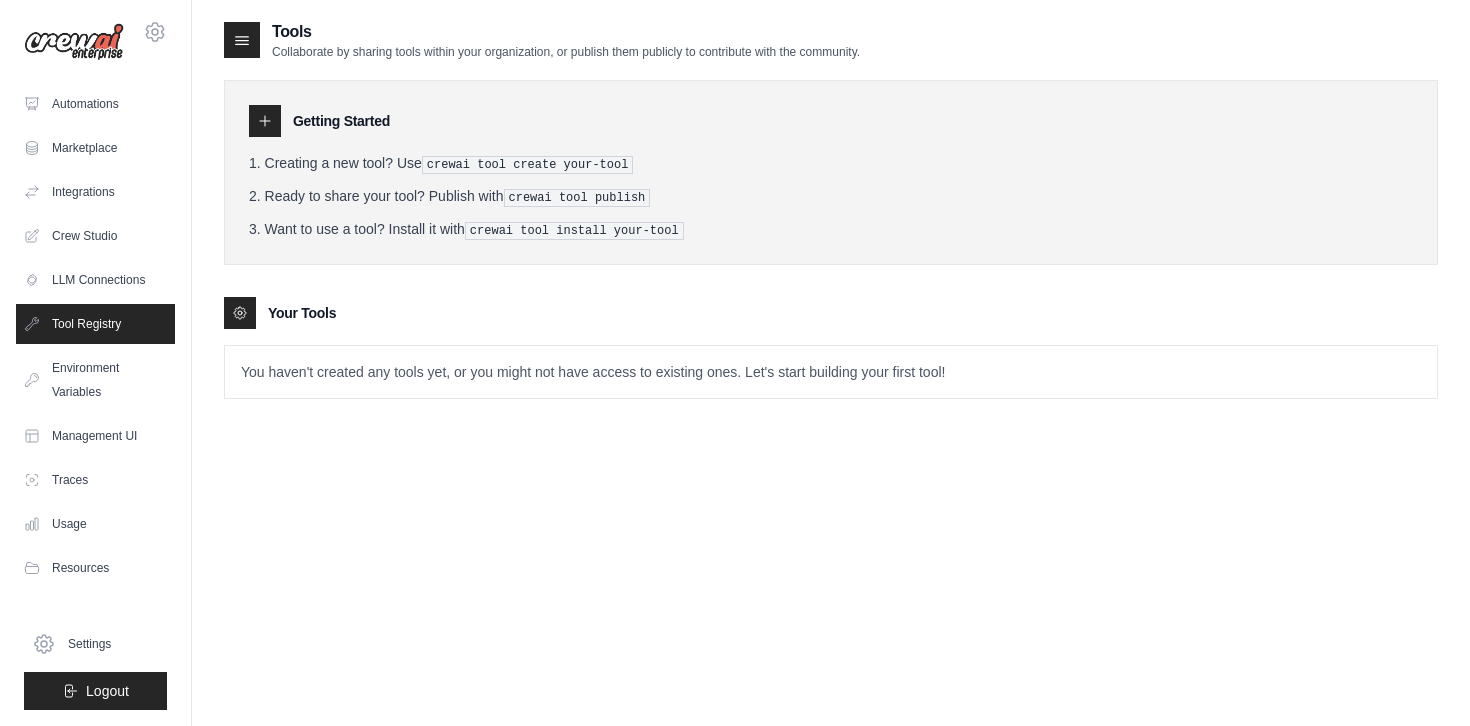 click on "Tools
Collaborate by sharing tools within your organization, or publish them
publicly to contribute with the community.
Getting Started
Creating a new tool? Use
crewai tool create your-tool
Ready to share your tool? Publish with
crewai tool publish
Want to use a tool? Install it with
crewai tool install your-tool
Your Tools" at bounding box center (831, 383) 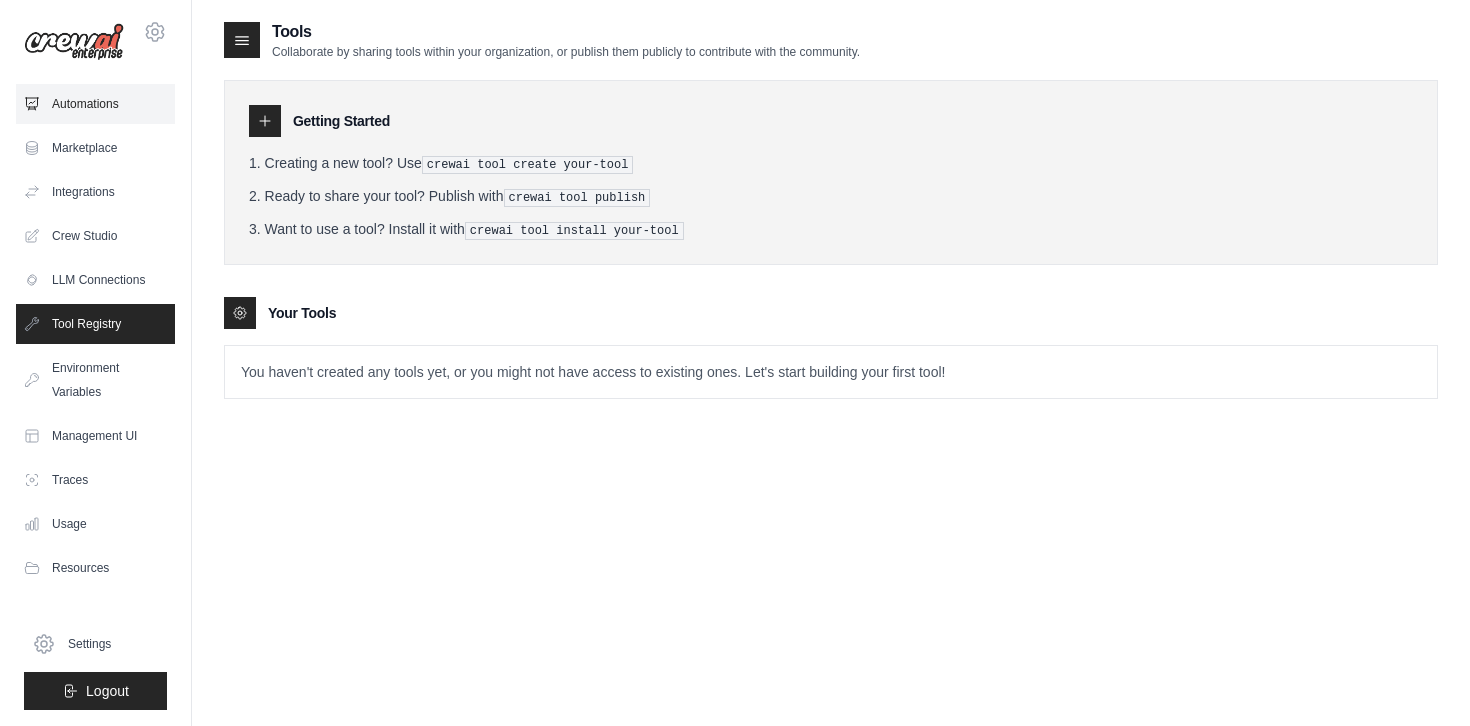 click on "Automations" at bounding box center [95, 104] 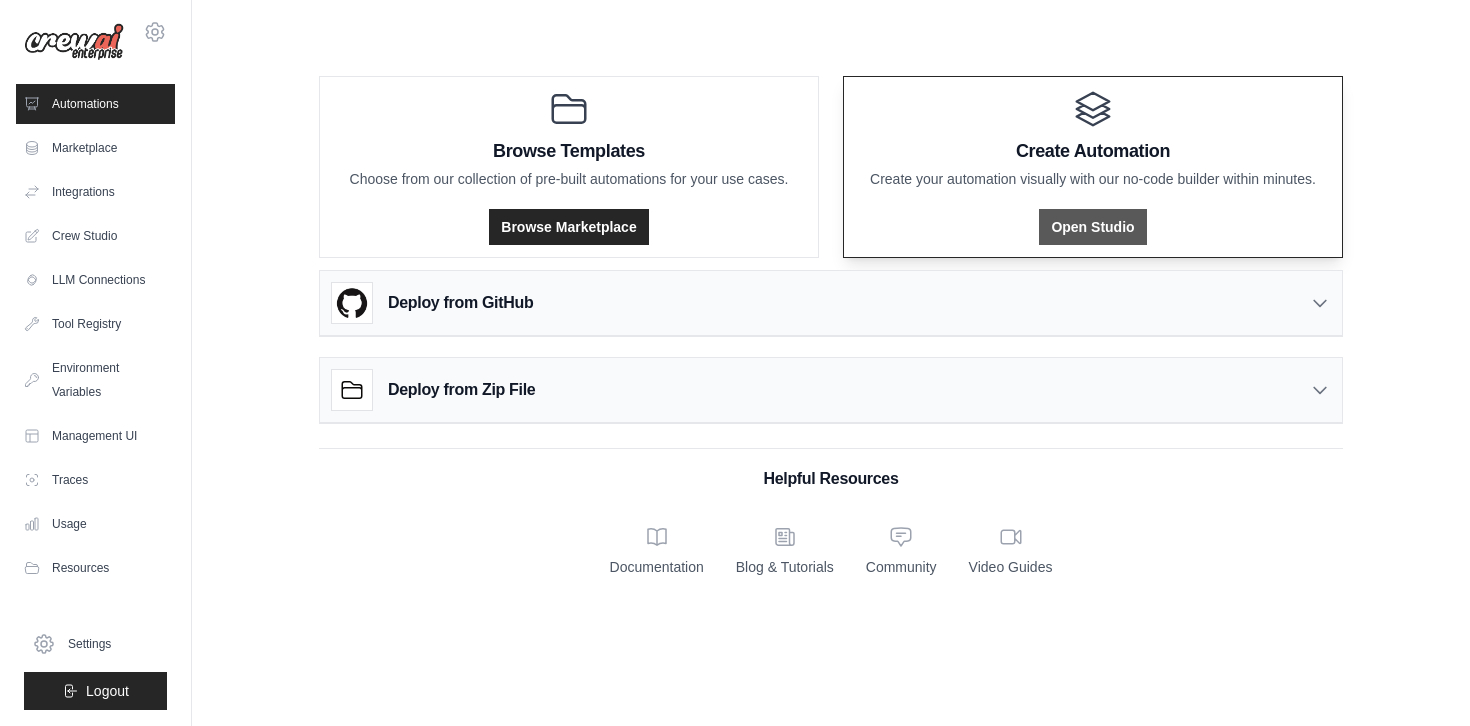 click on "Open Studio" at bounding box center (1092, 227) 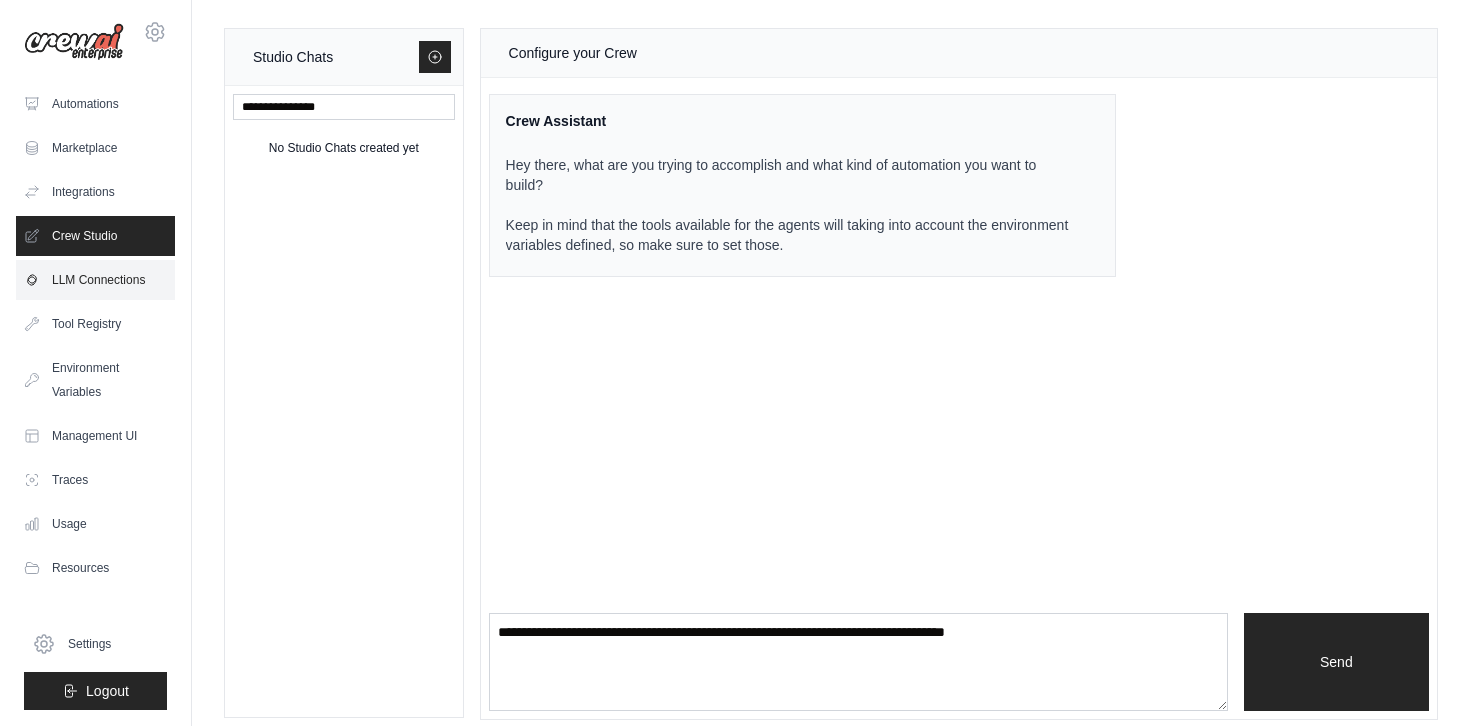 click on "LLM Connections" at bounding box center [95, 280] 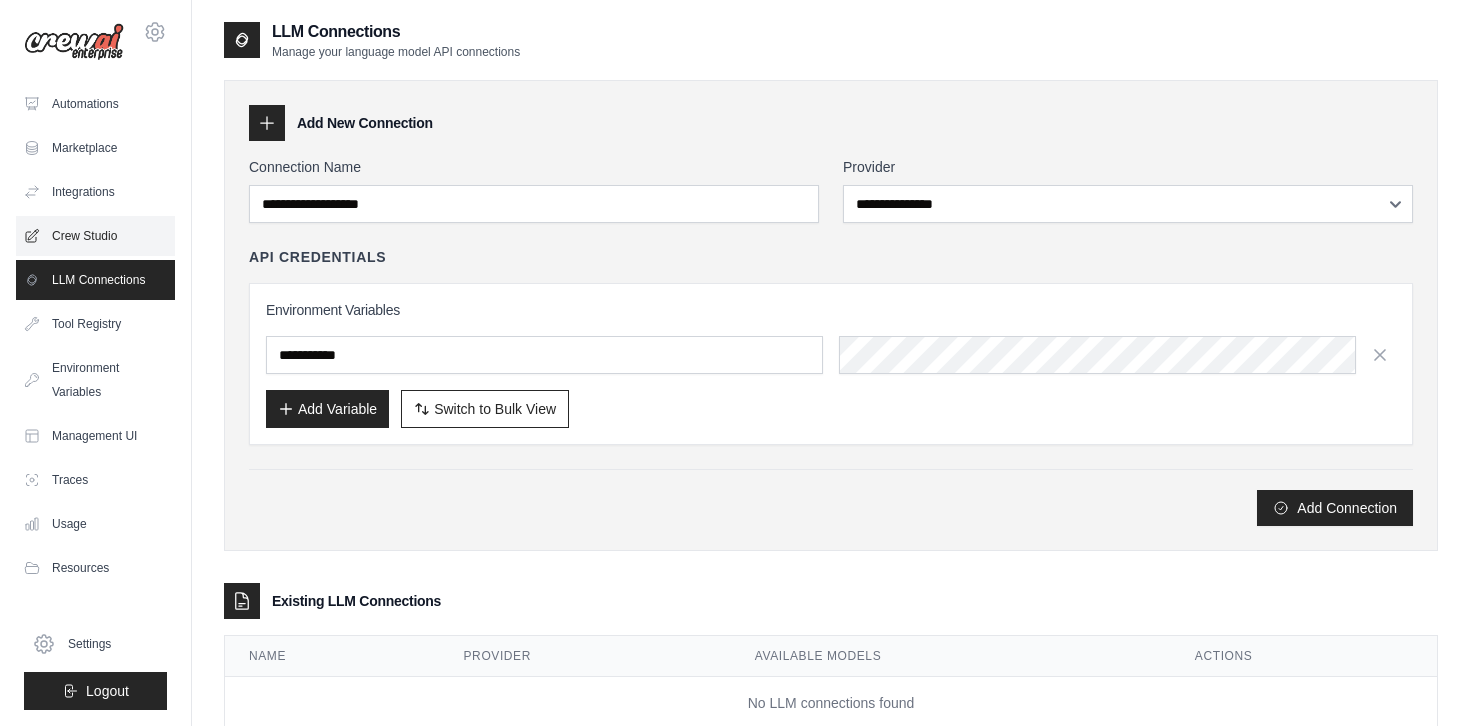 click on "Crew Studio" at bounding box center (95, 236) 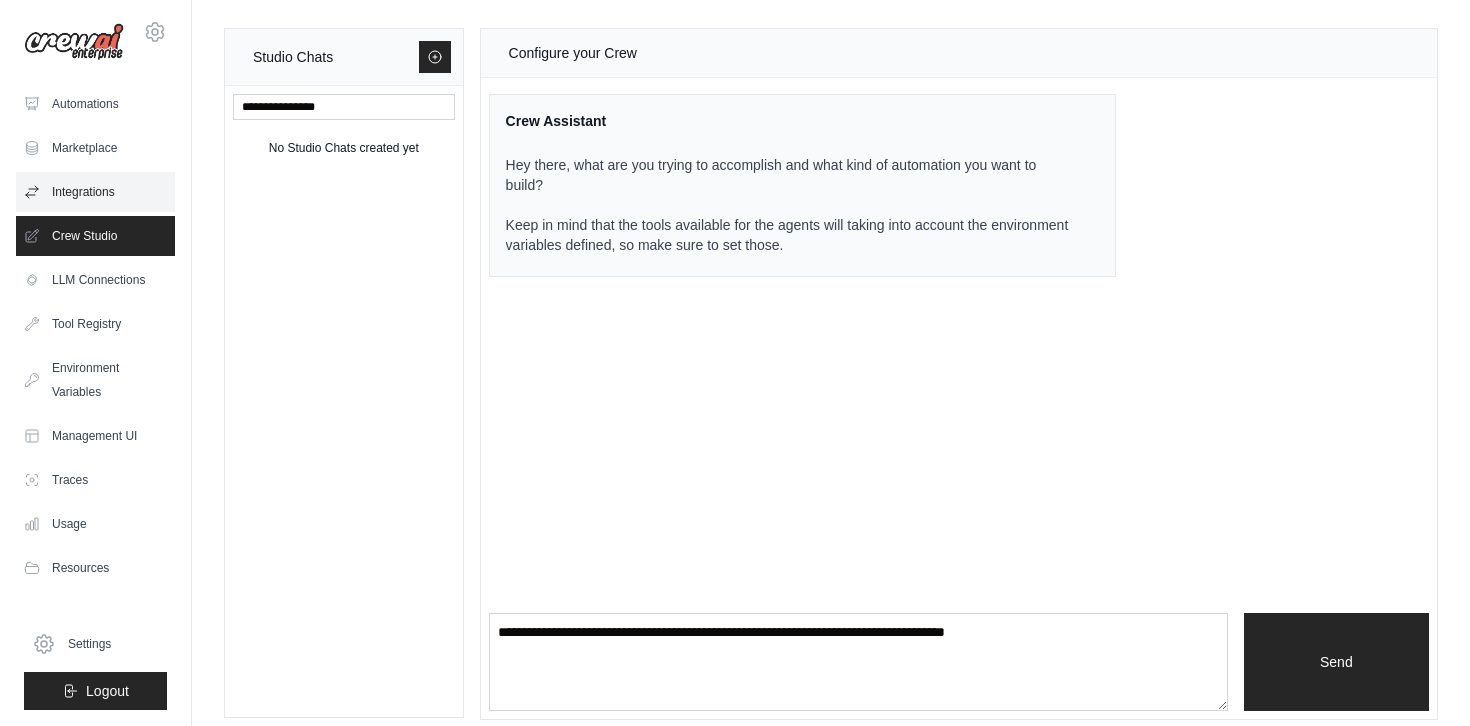 click on "Integrations" at bounding box center [95, 192] 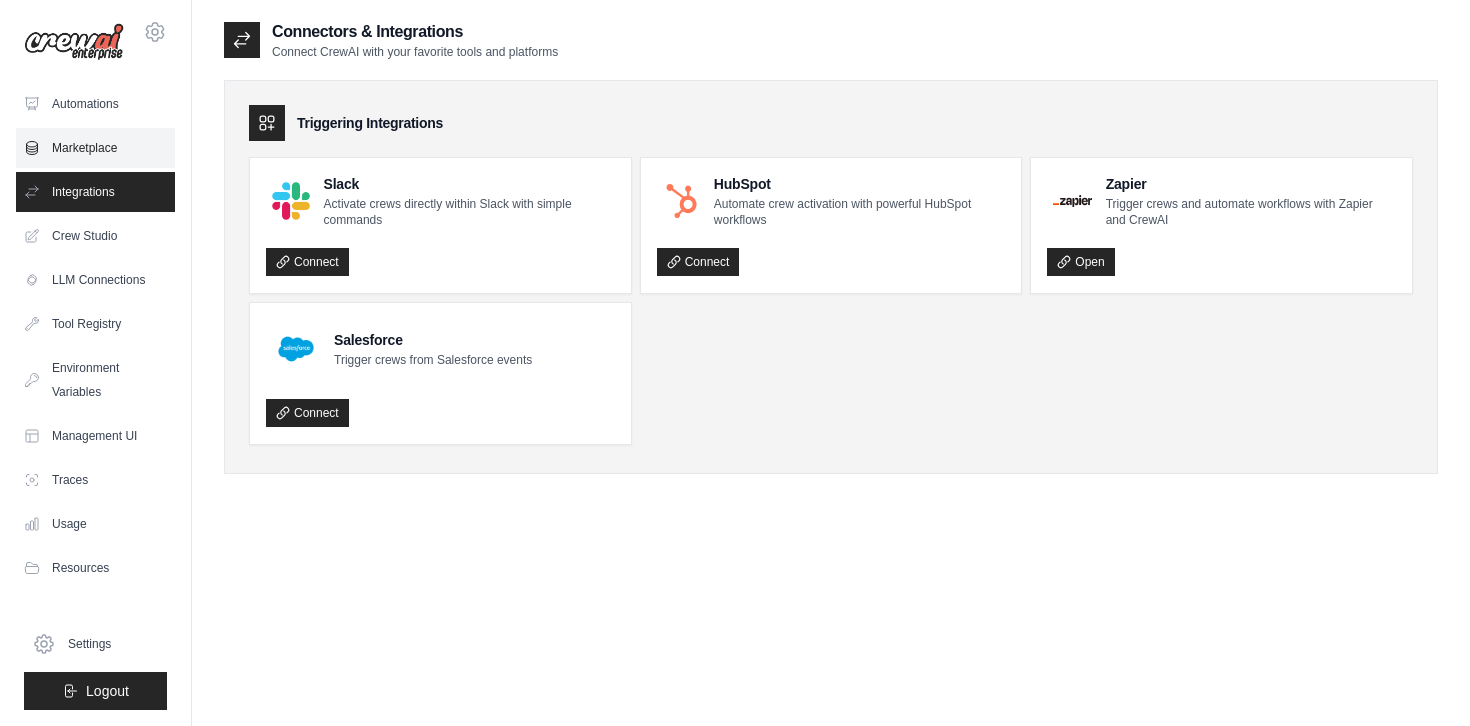 click on "Marketplace" at bounding box center [95, 148] 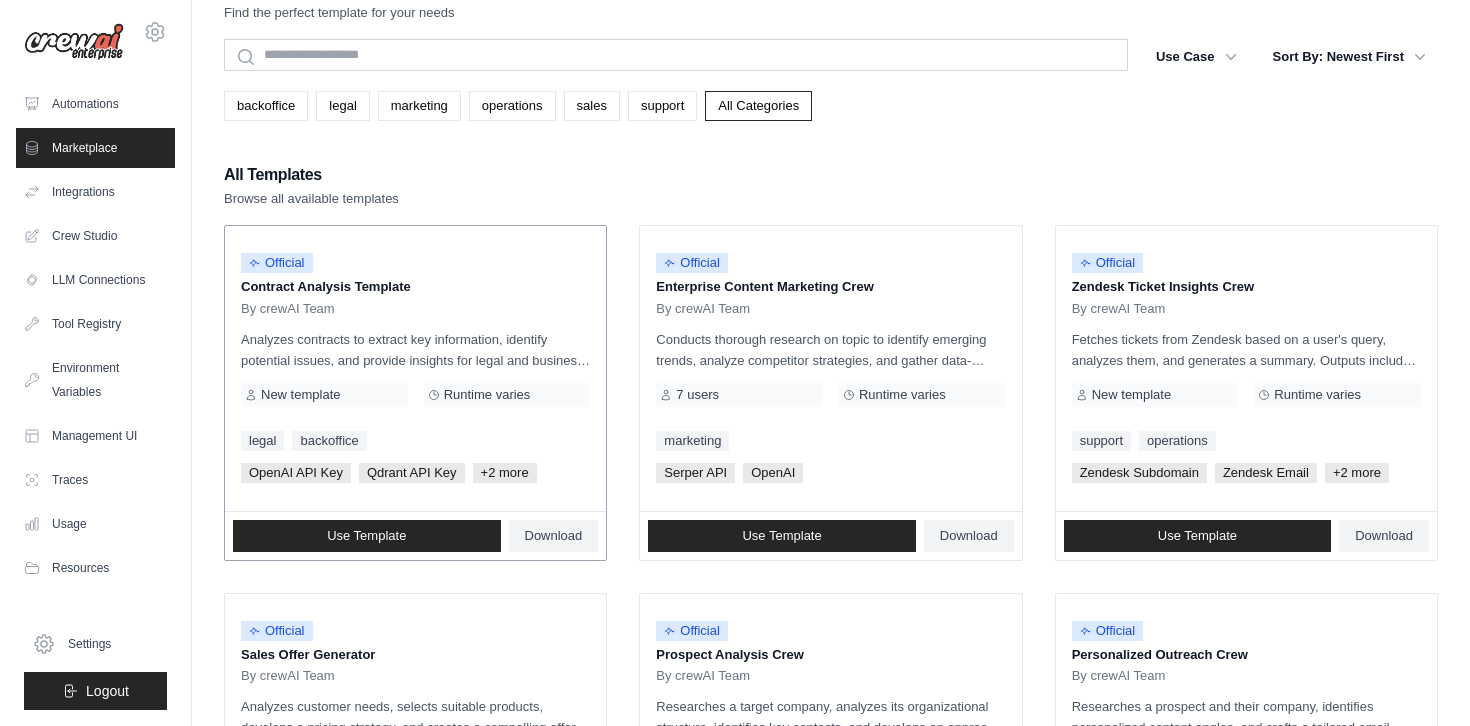 scroll, scrollTop: 0, scrollLeft: 0, axis: both 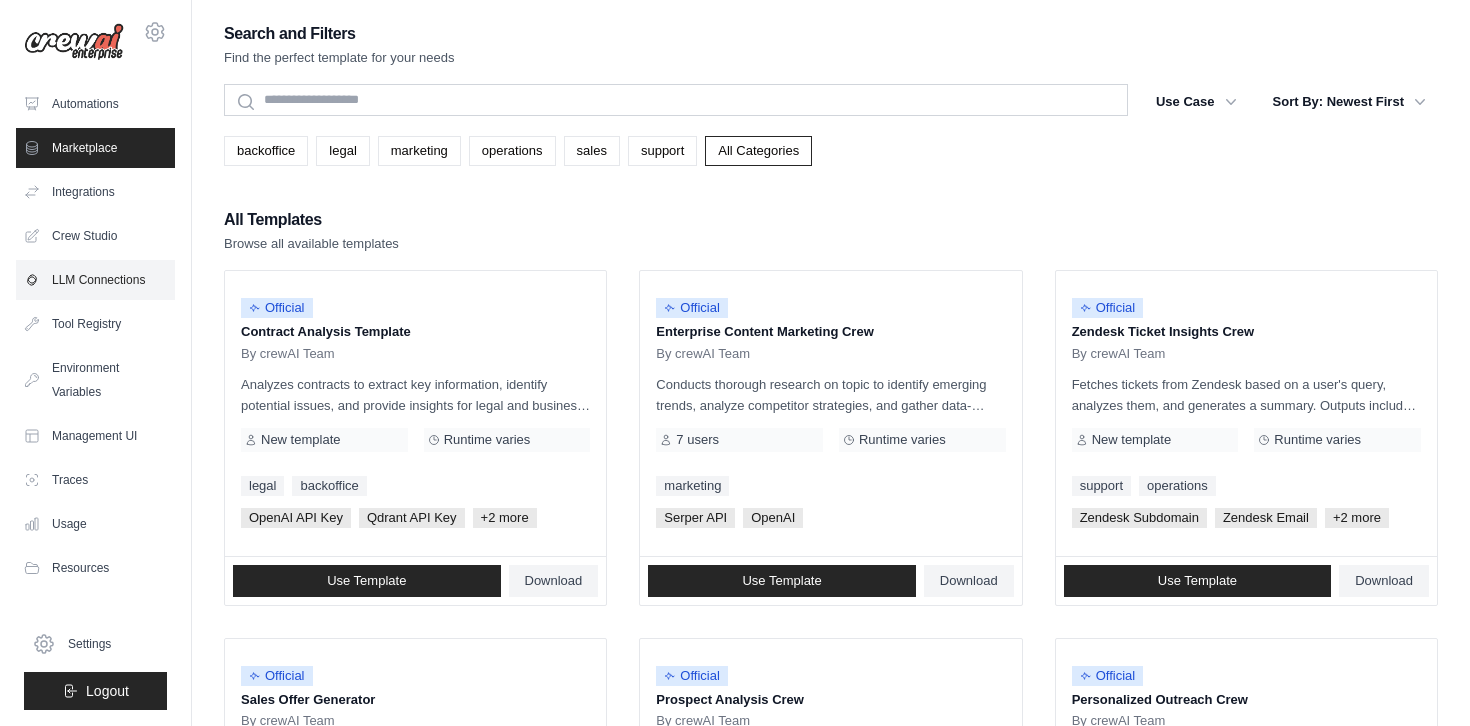 click on "LLM Connections" at bounding box center (95, 280) 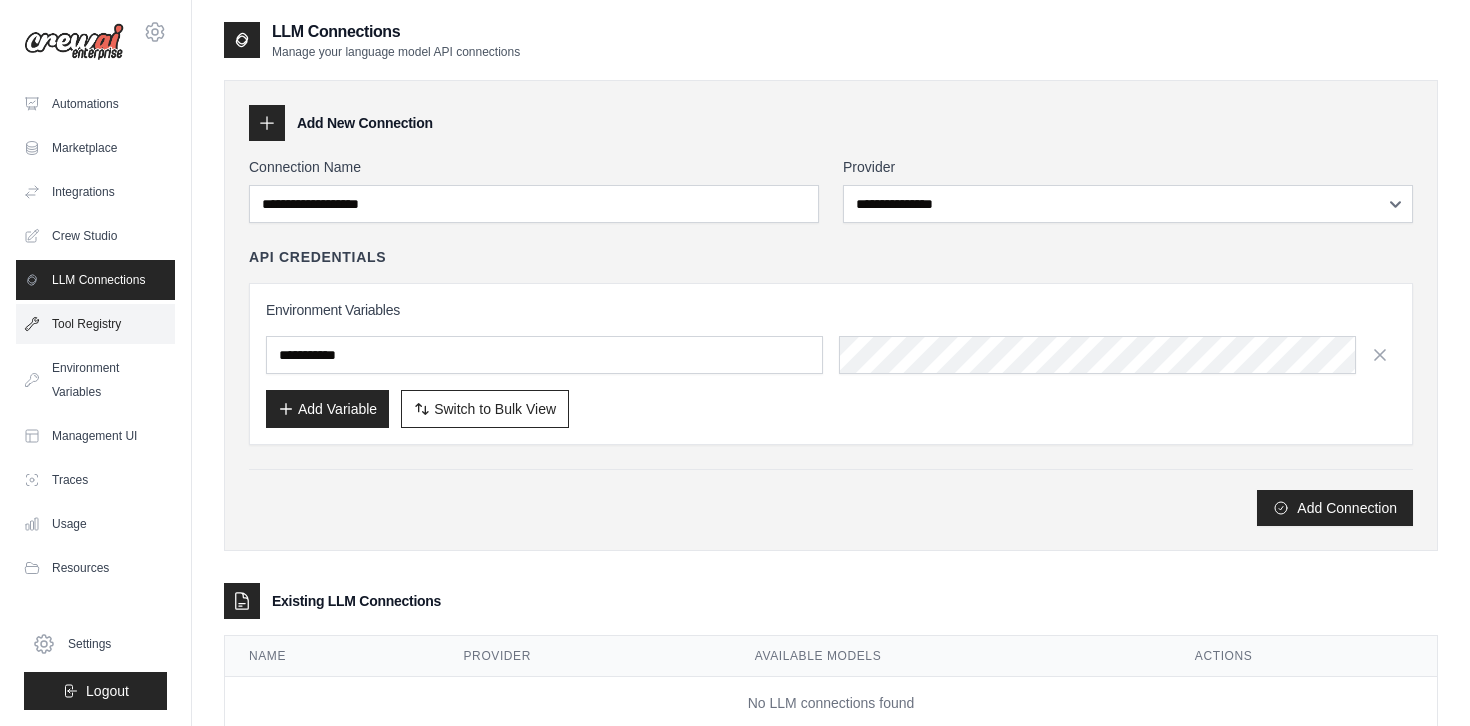 click on "Tool Registry" at bounding box center [95, 324] 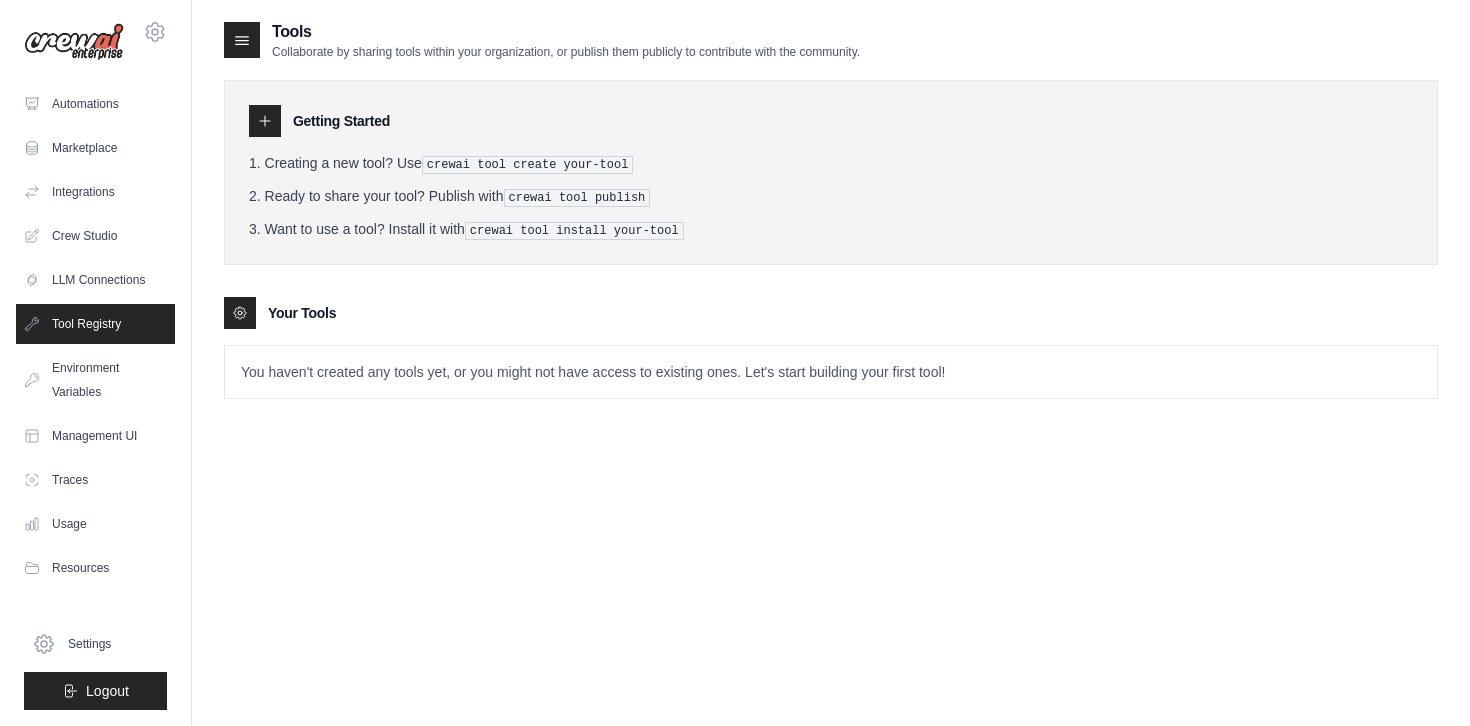 click 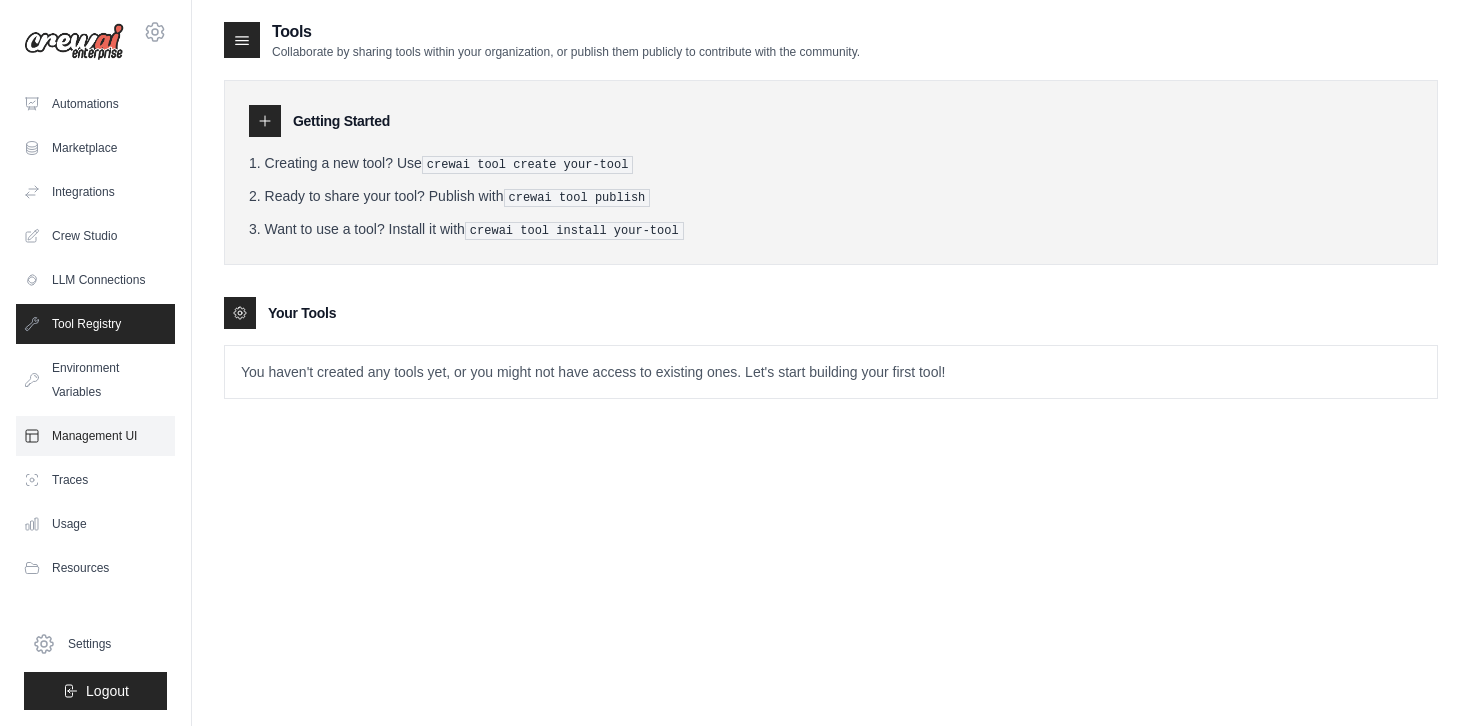 click on "Management UI" at bounding box center [95, 436] 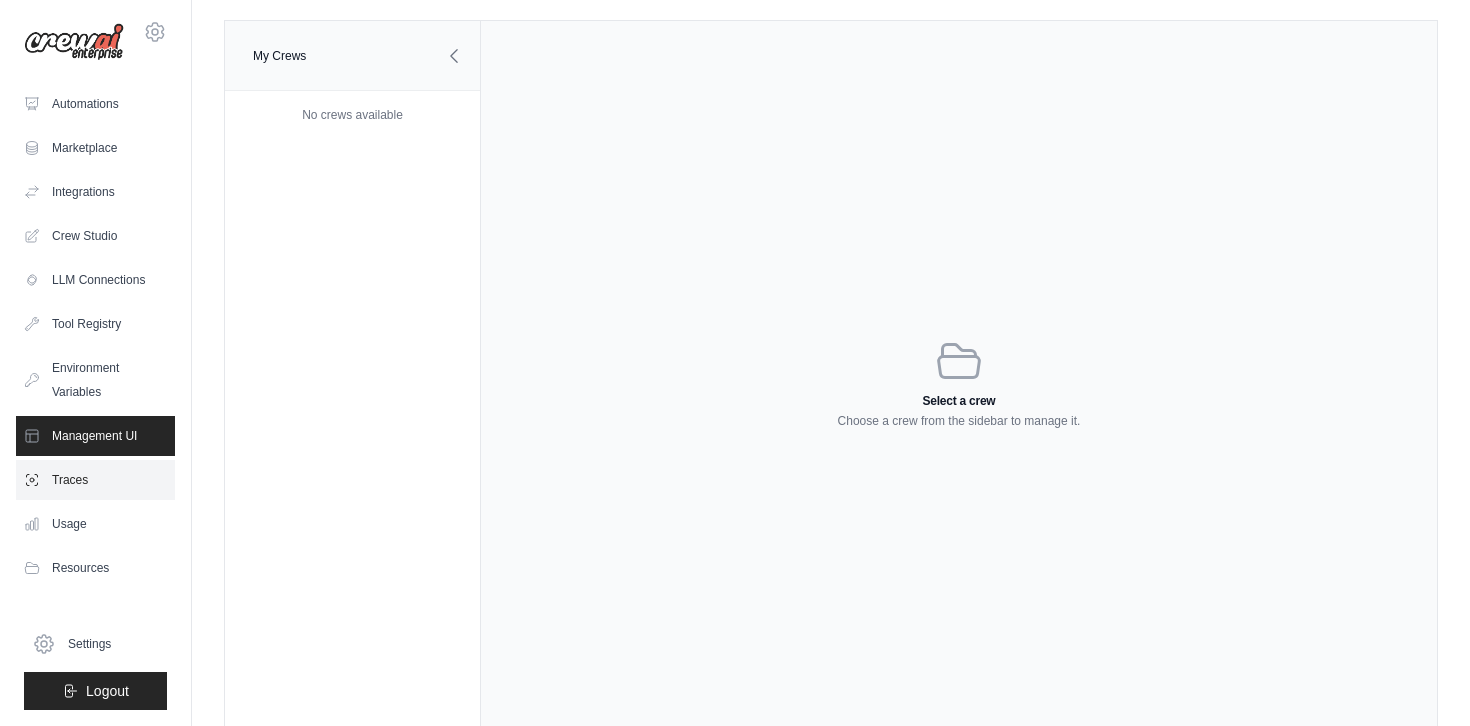 click on "Traces" at bounding box center (95, 480) 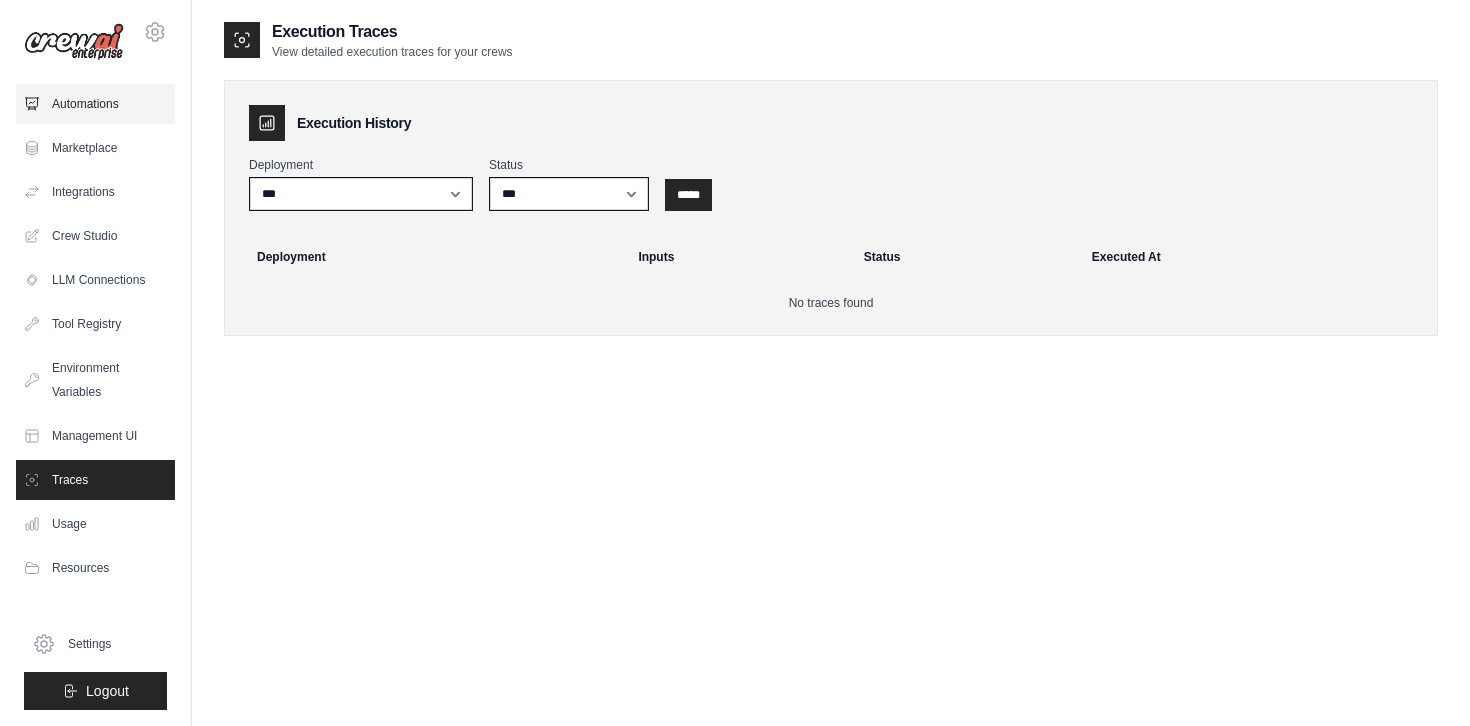 click on "Automations" at bounding box center [95, 104] 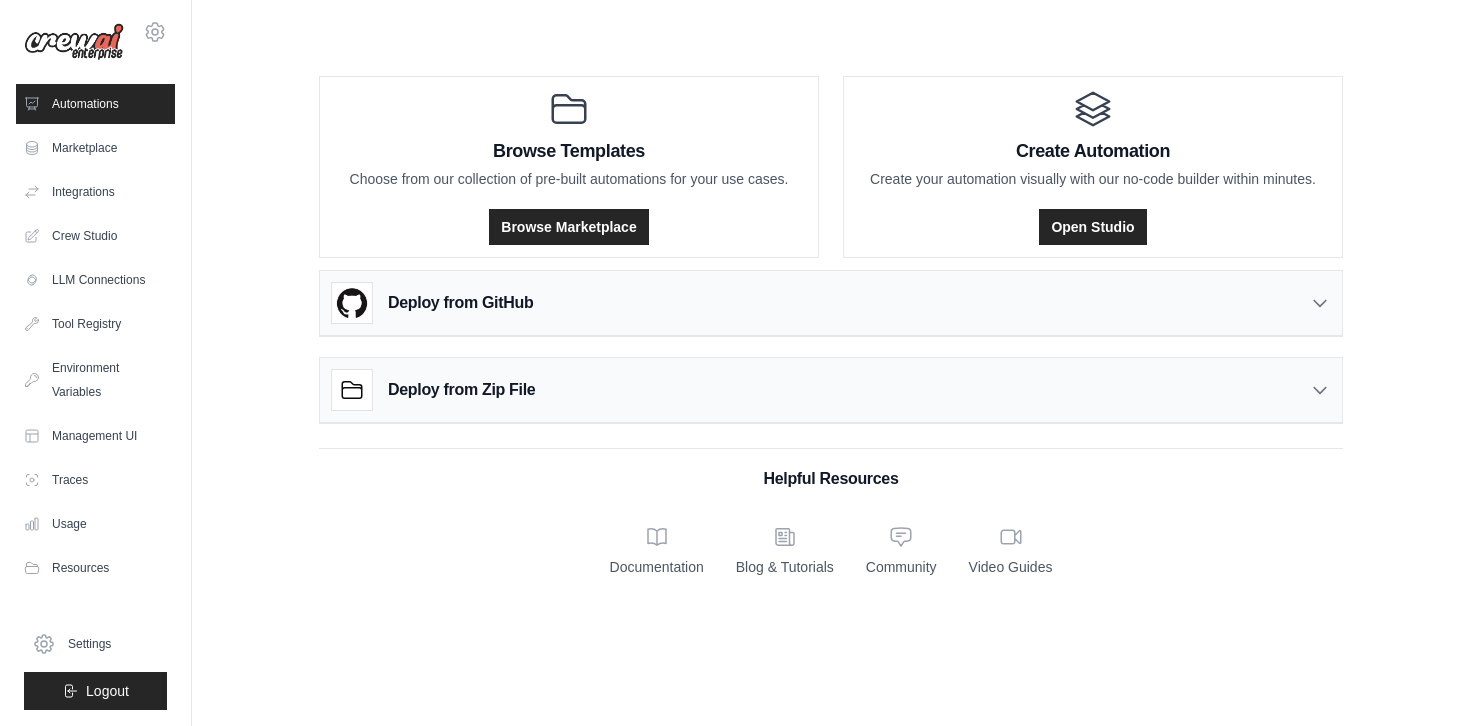 click on "Browse Templates
Choose from our collection of pre-built automations for your use
cases.
Browse Marketplace
Create Automation
Create your automation visually with our no-code builder within
minutes.
Open Studio
Deploy from GitHub" at bounding box center [831, 322] 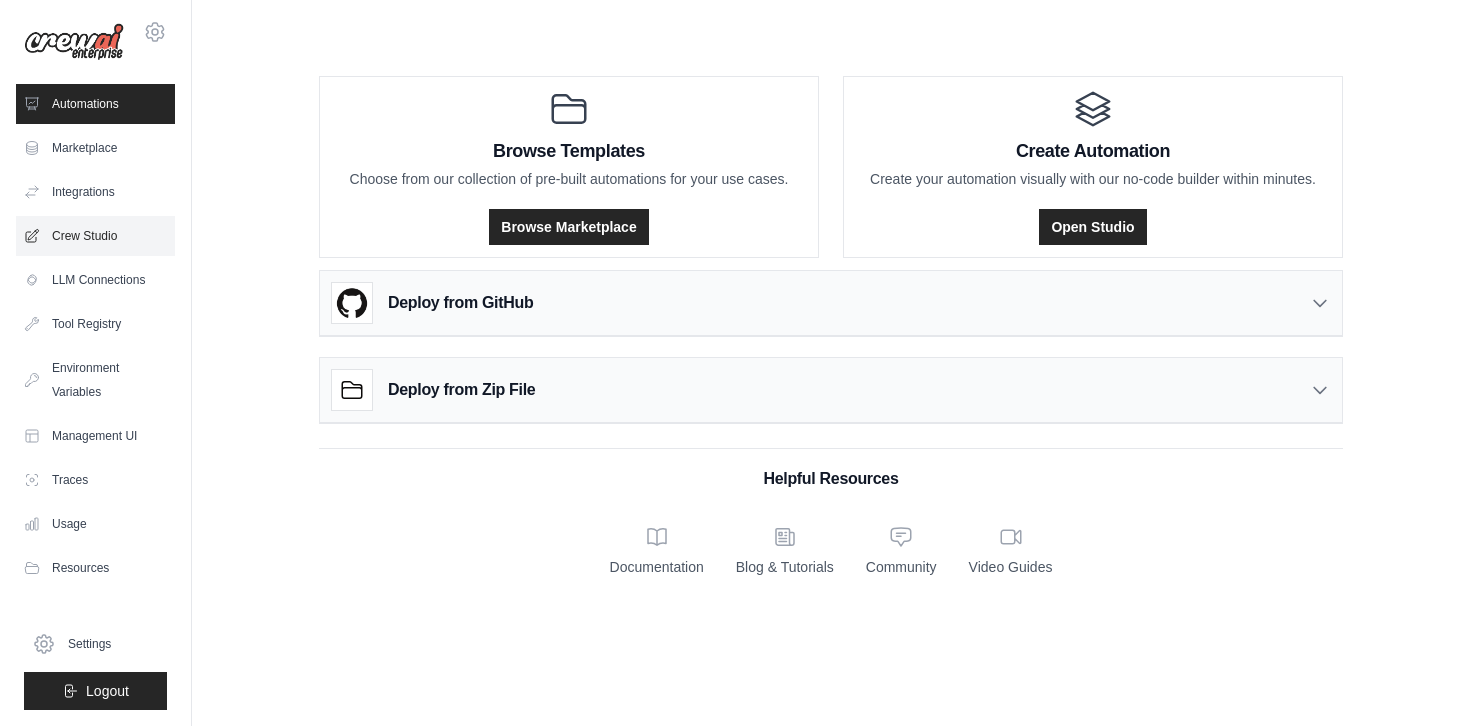 click on "Crew Studio" at bounding box center [95, 236] 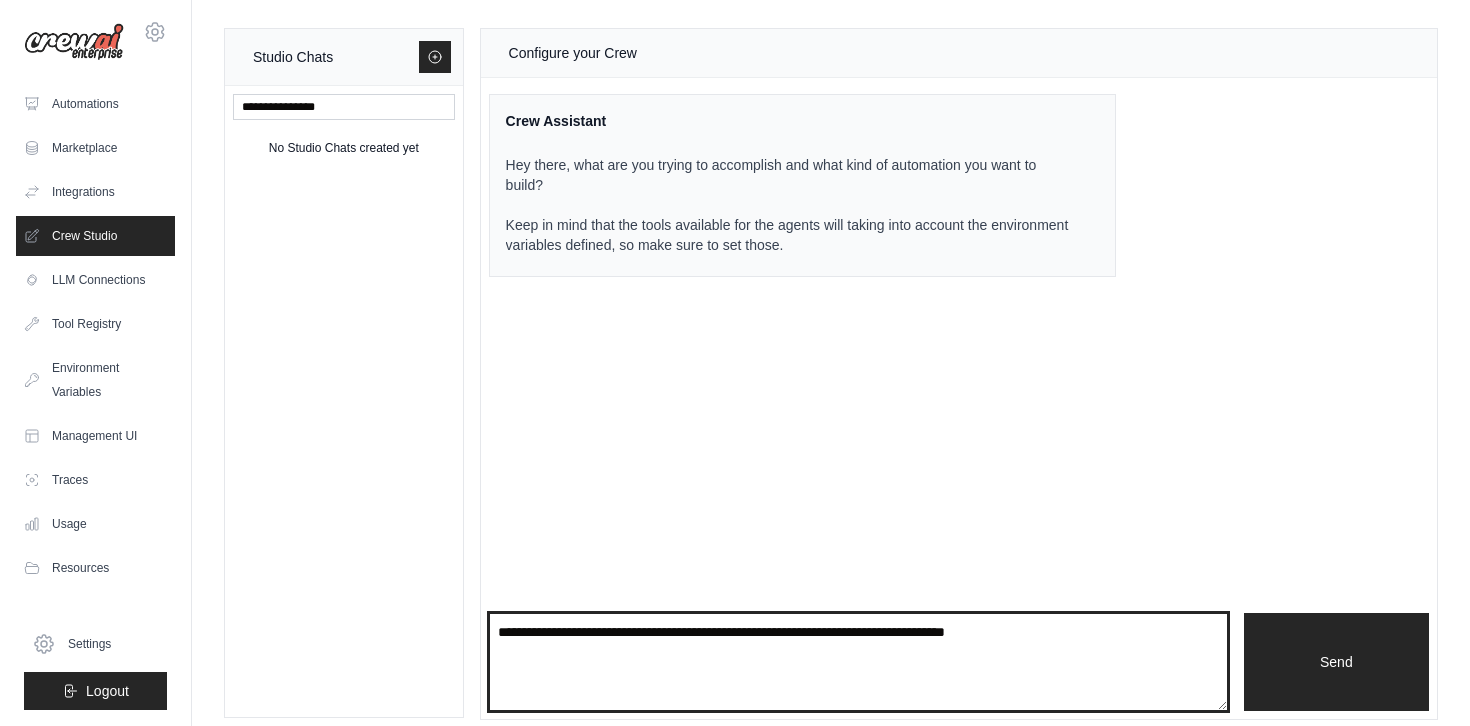 click at bounding box center (858, 662) 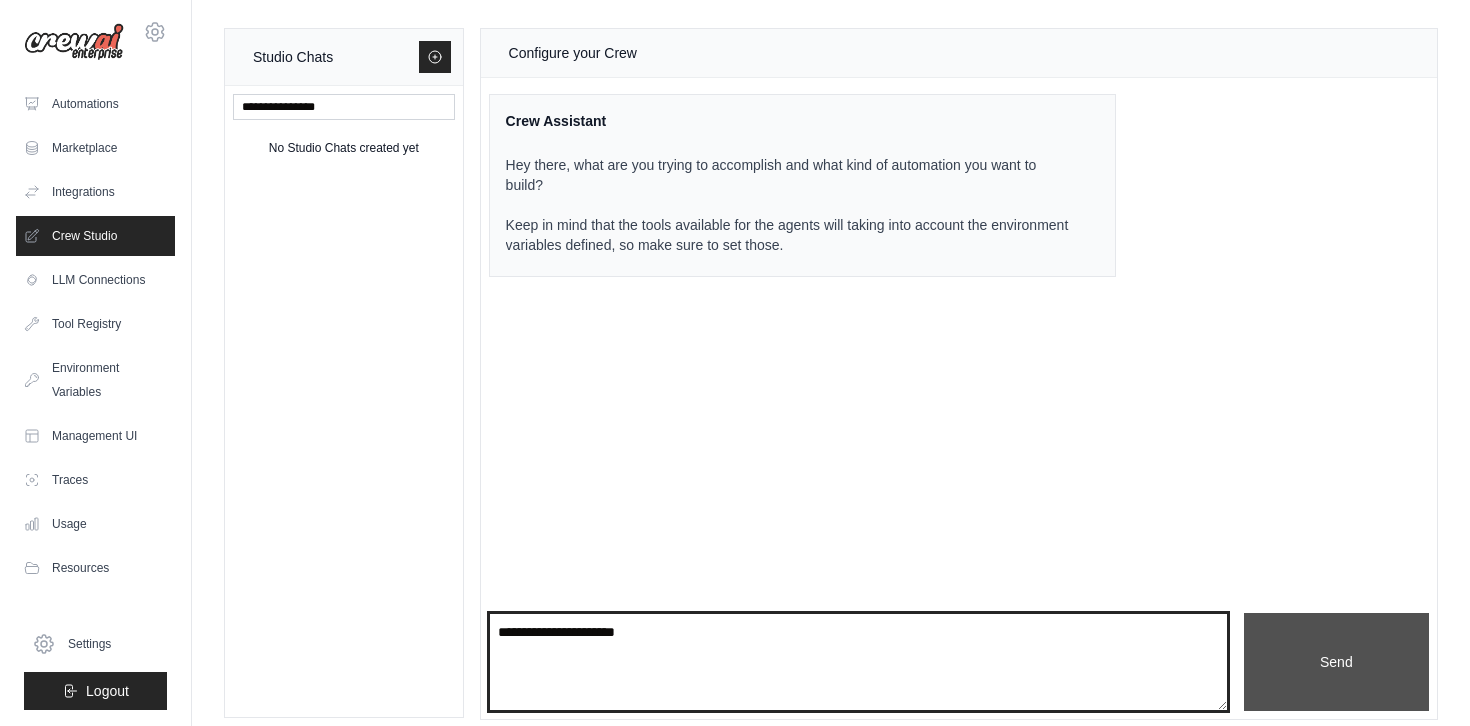 type on "**********" 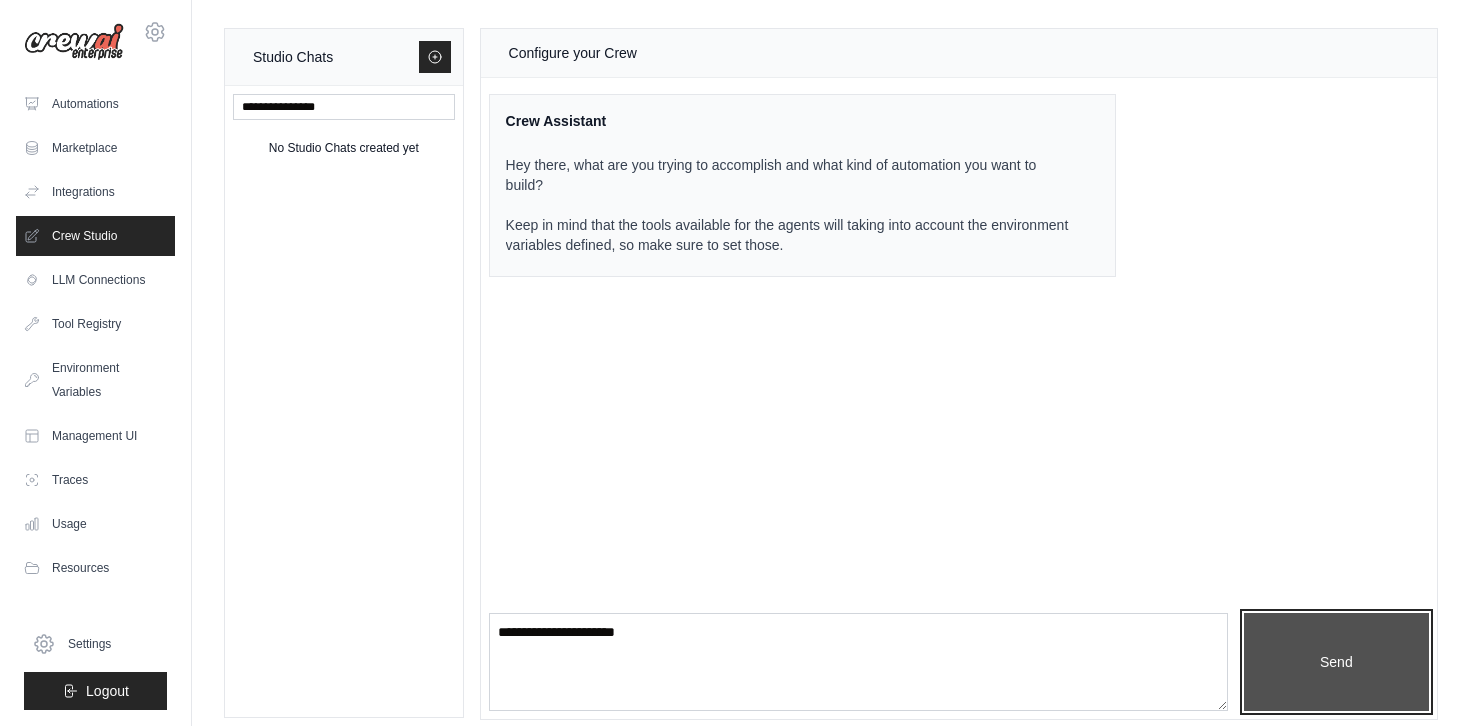 click on "Send" at bounding box center [1336, 662] 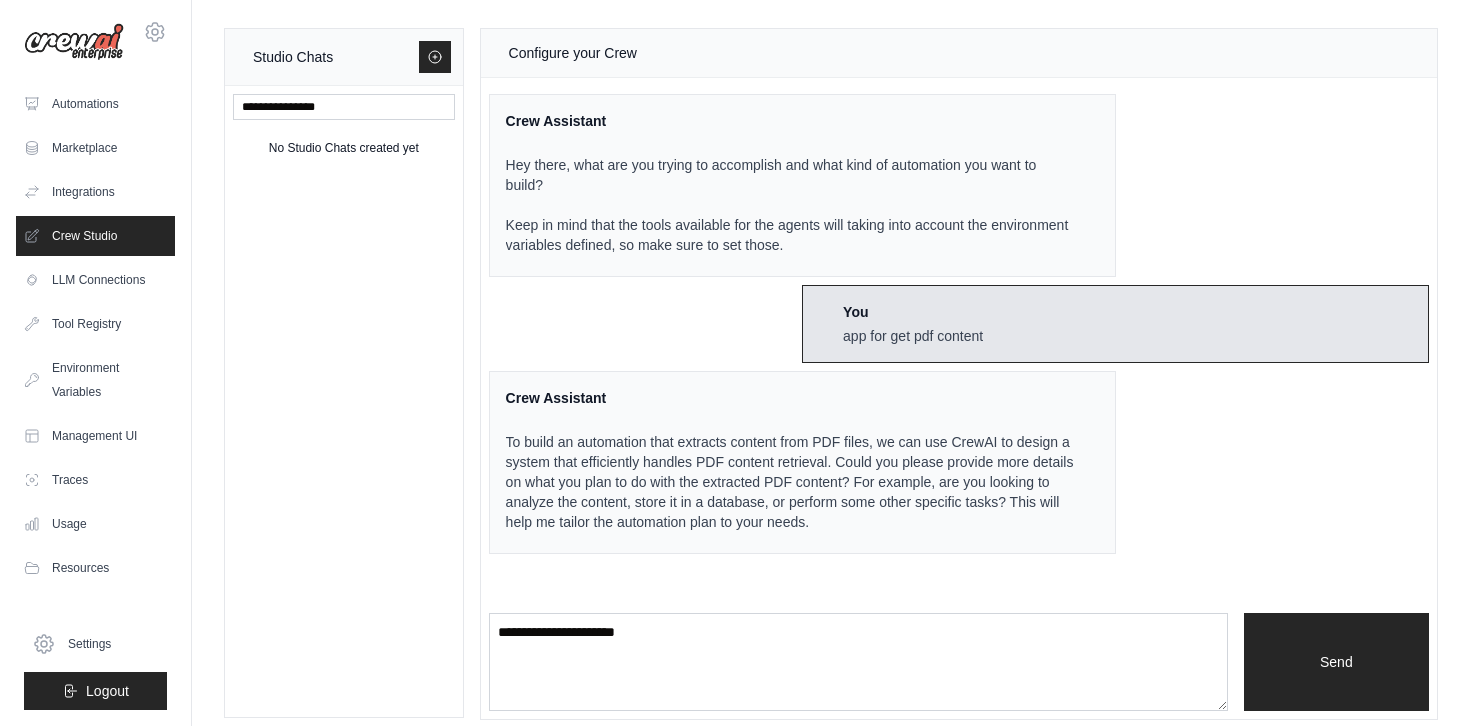 scroll, scrollTop: 13, scrollLeft: 0, axis: vertical 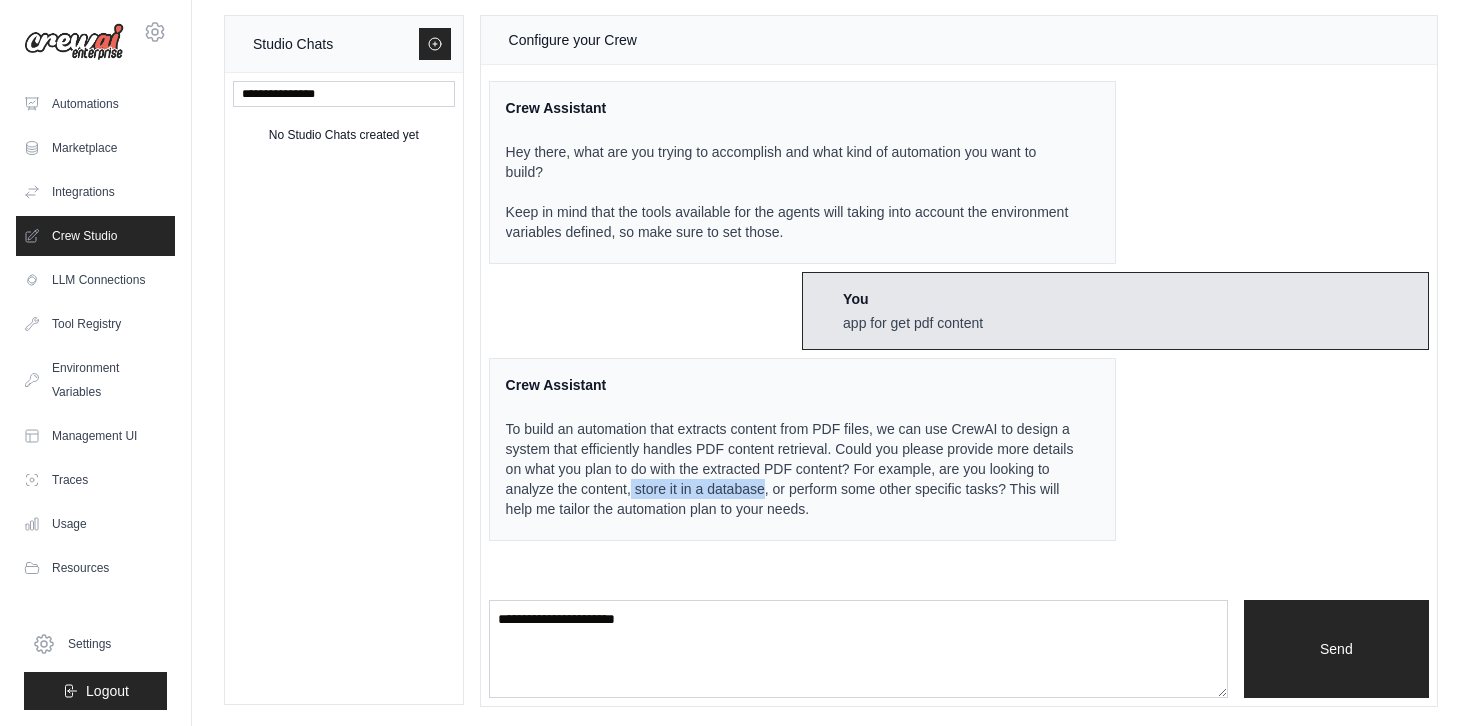 drag, startPoint x: 823, startPoint y: 489, endPoint x: 966, endPoint y: 495, distance: 143.12582 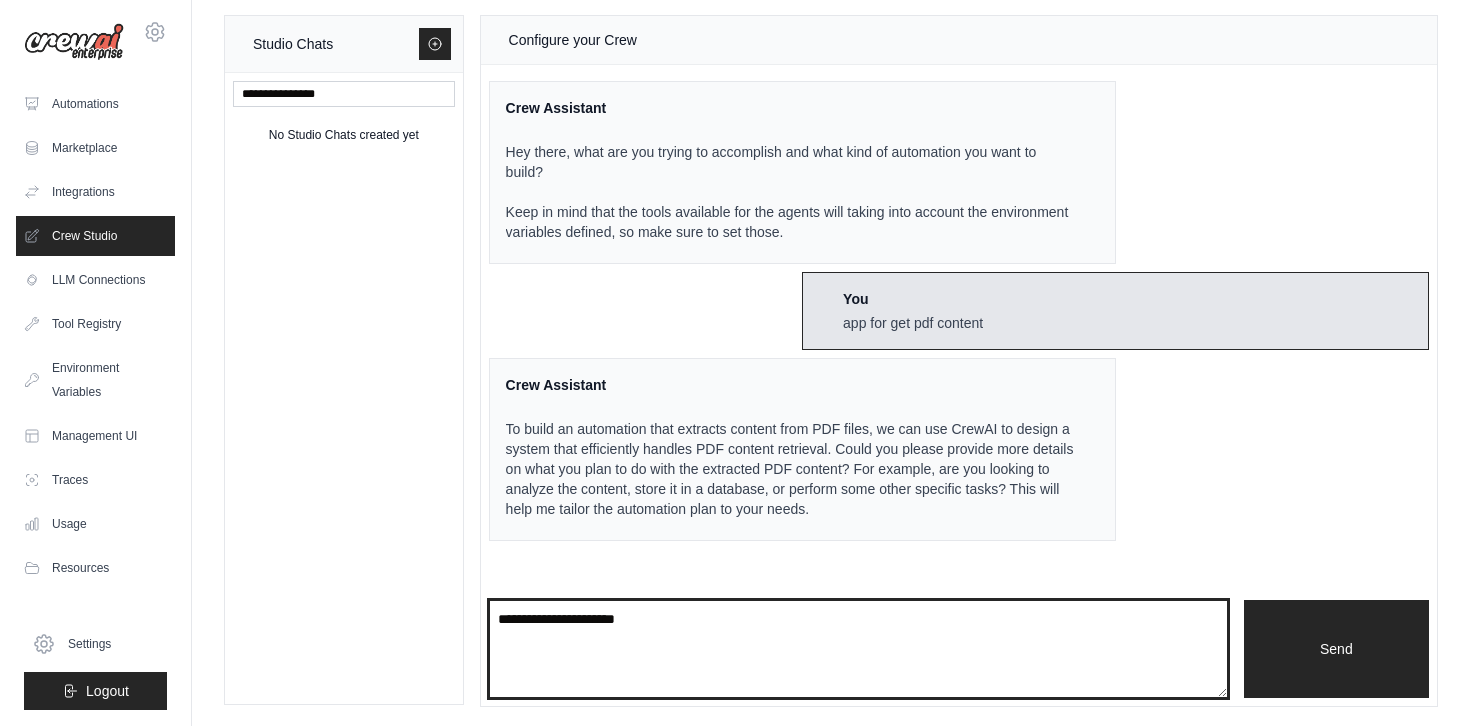 click on "**********" at bounding box center [858, 649] 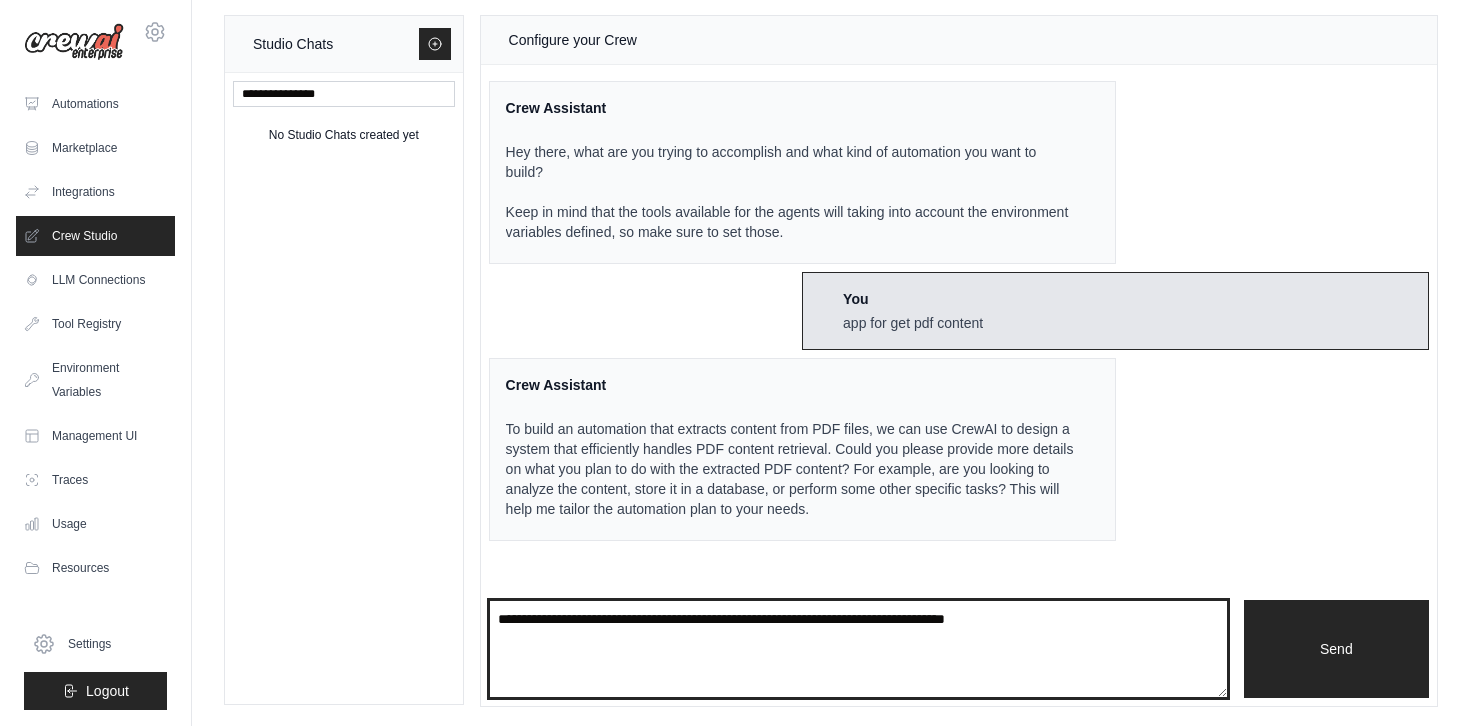 paste on "**********" 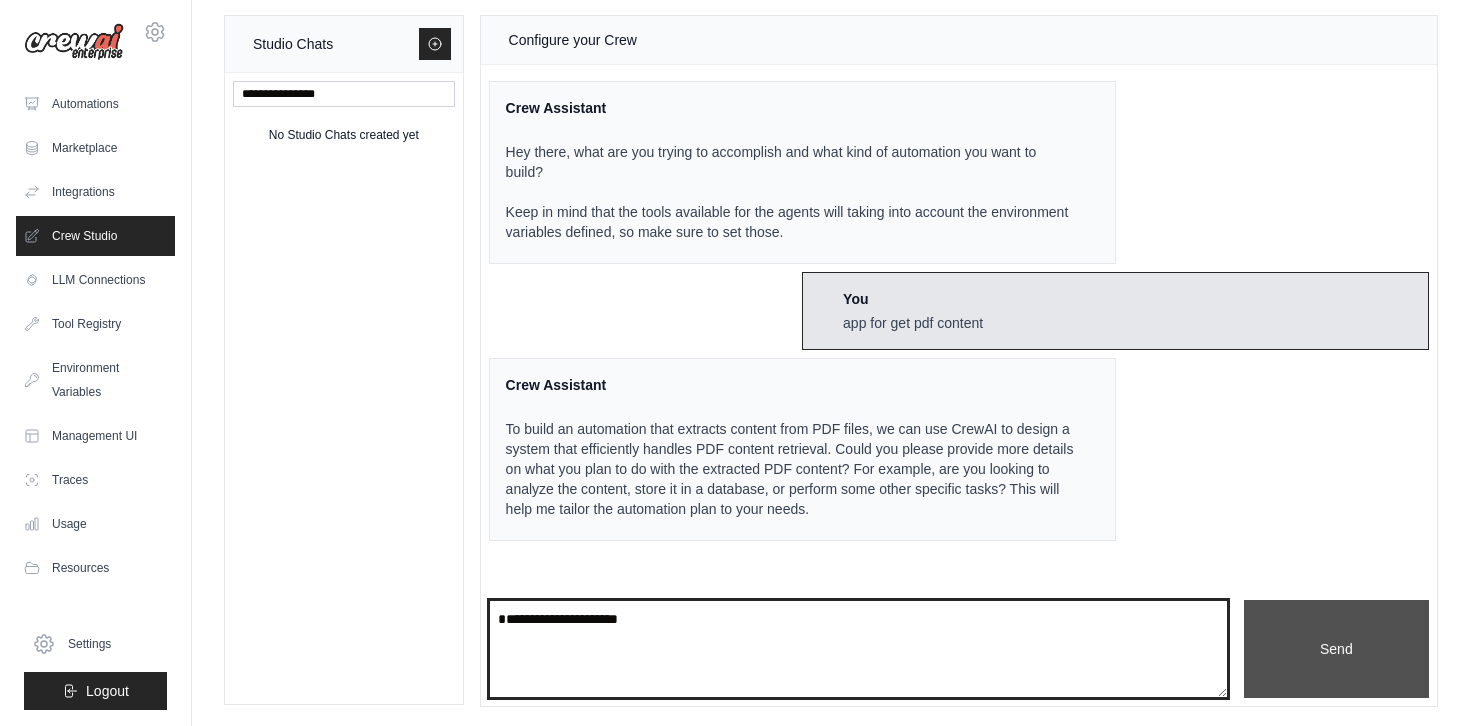 type on "**********" 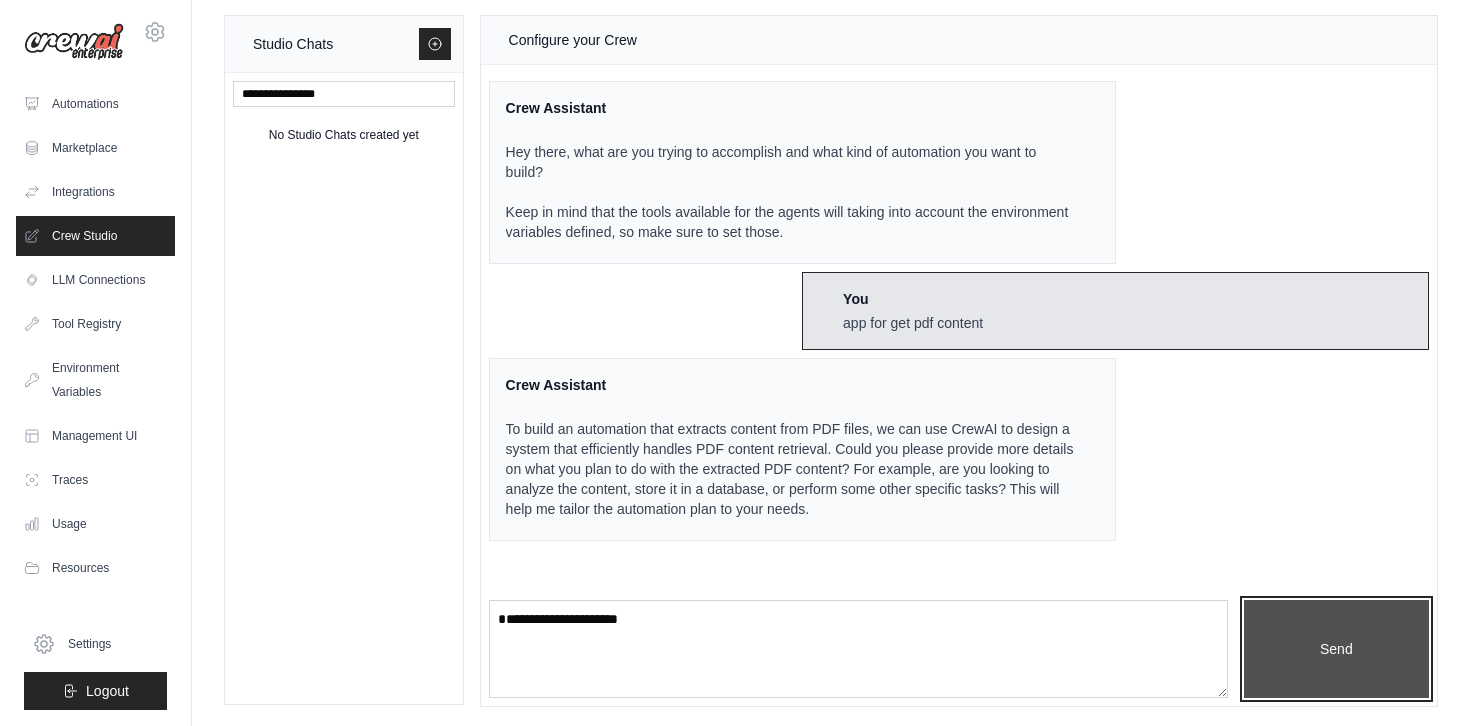 click on "Send" at bounding box center [1336, 649] 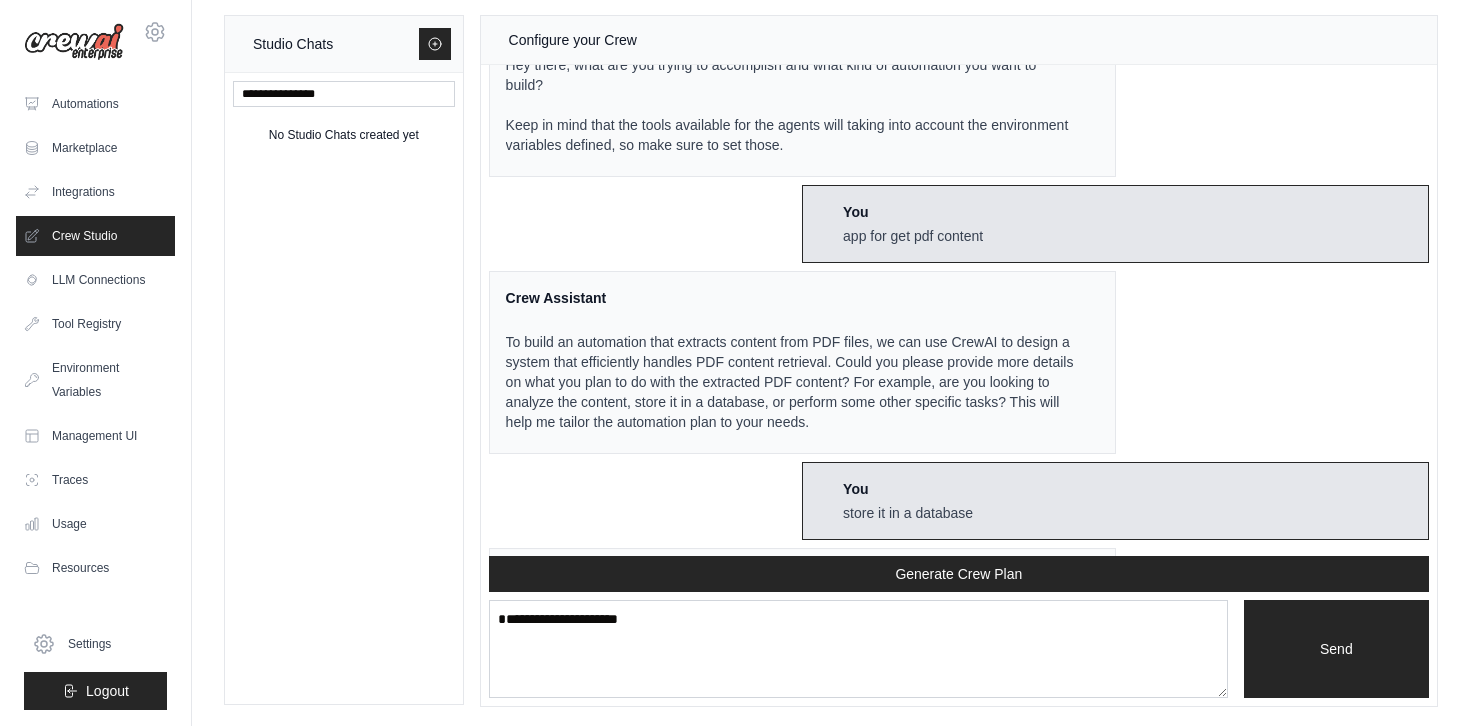 scroll, scrollTop: 278, scrollLeft: 0, axis: vertical 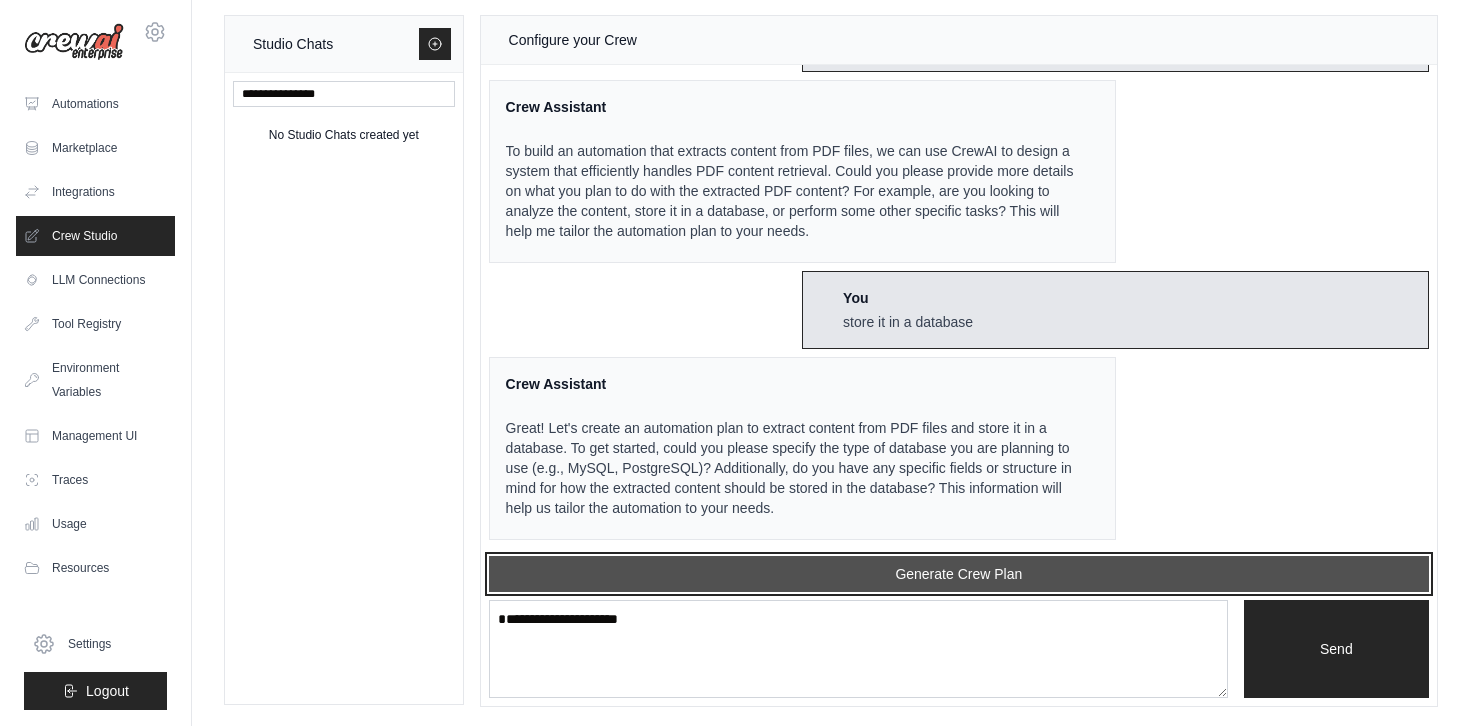 click on "Generate Crew Plan" at bounding box center [959, 574] 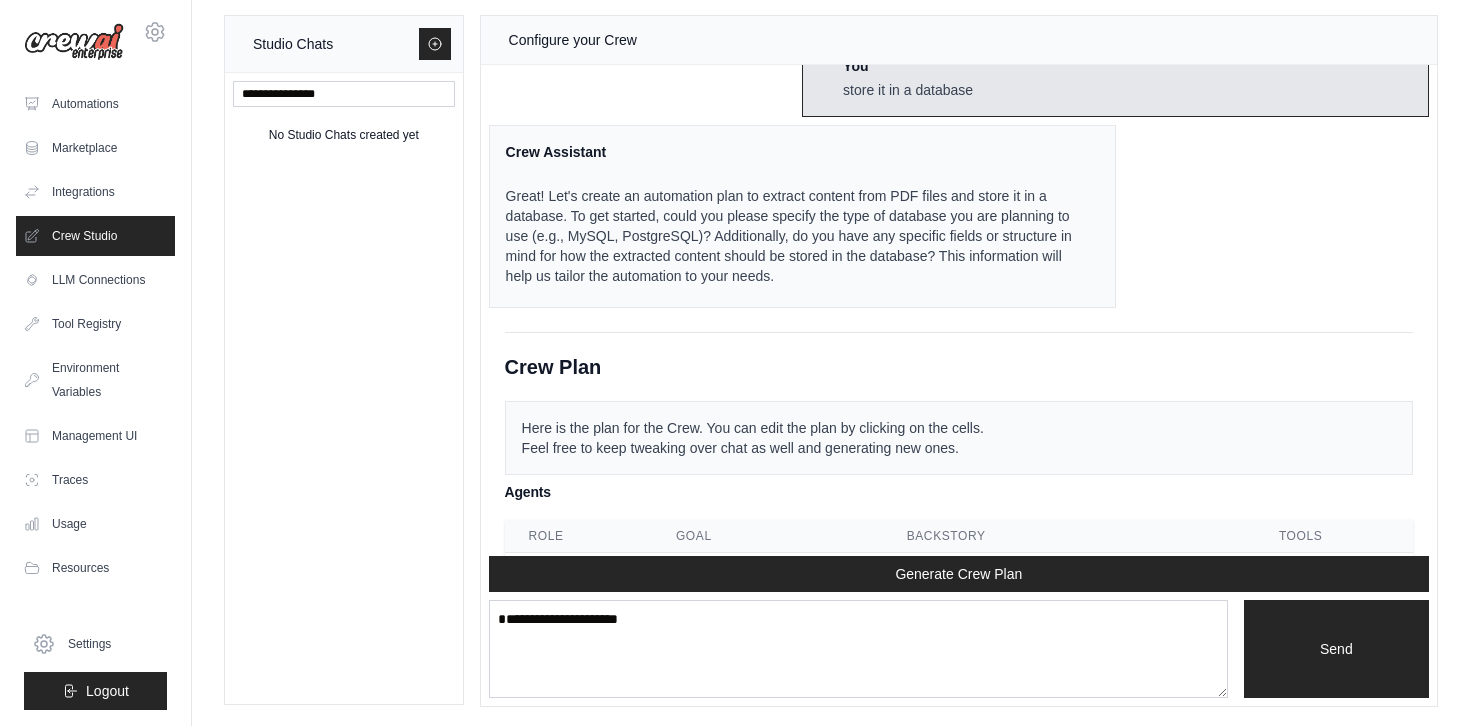 scroll, scrollTop: 994, scrollLeft: 0, axis: vertical 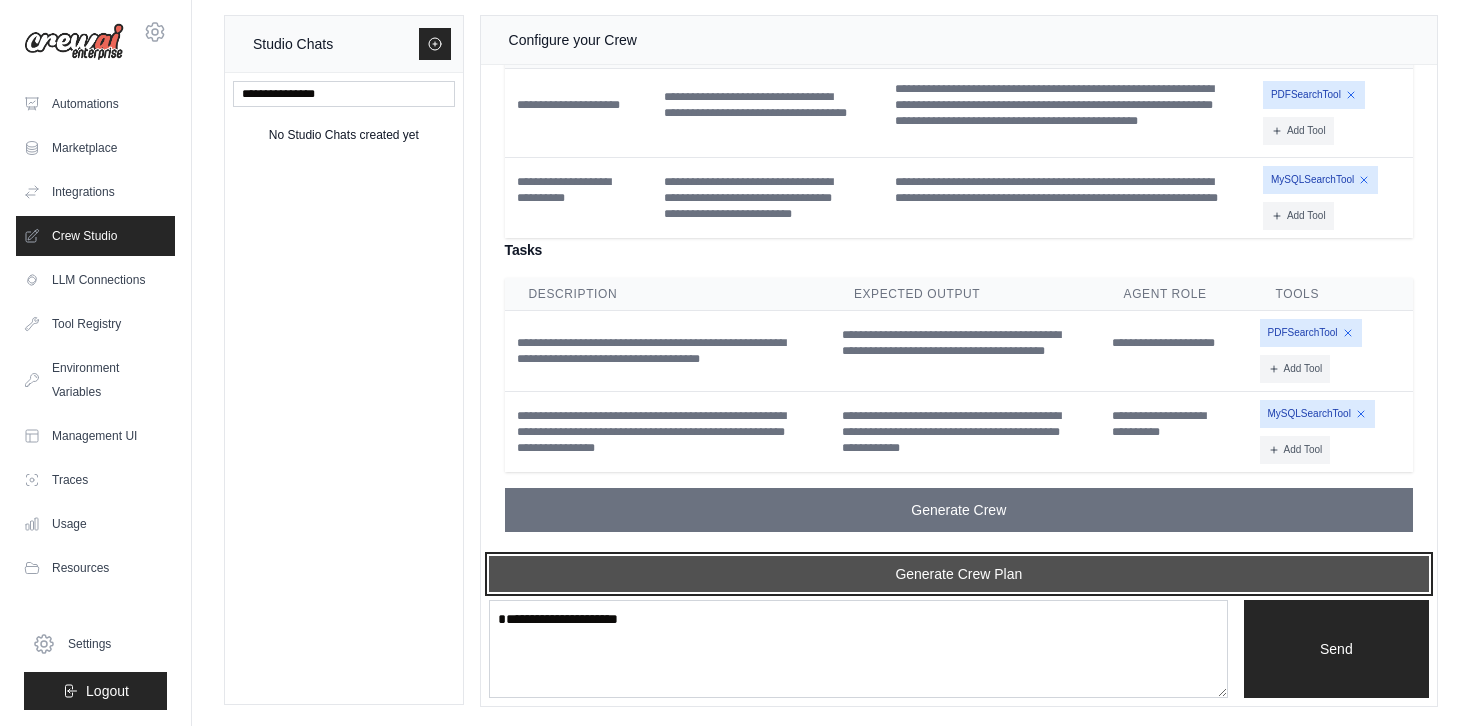 click on "Generate Crew Plan" at bounding box center [959, 574] 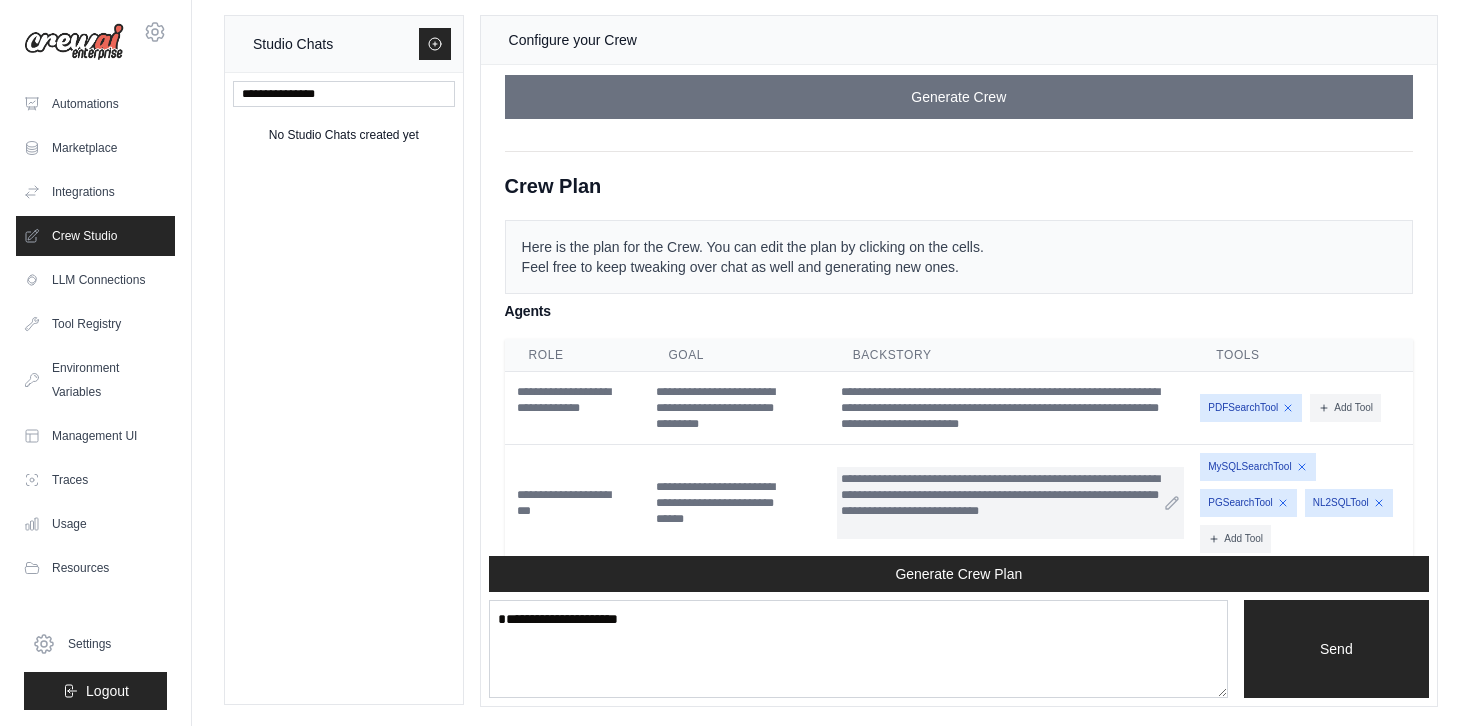 scroll, scrollTop: 1411, scrollLeft: 0, axis: vertical 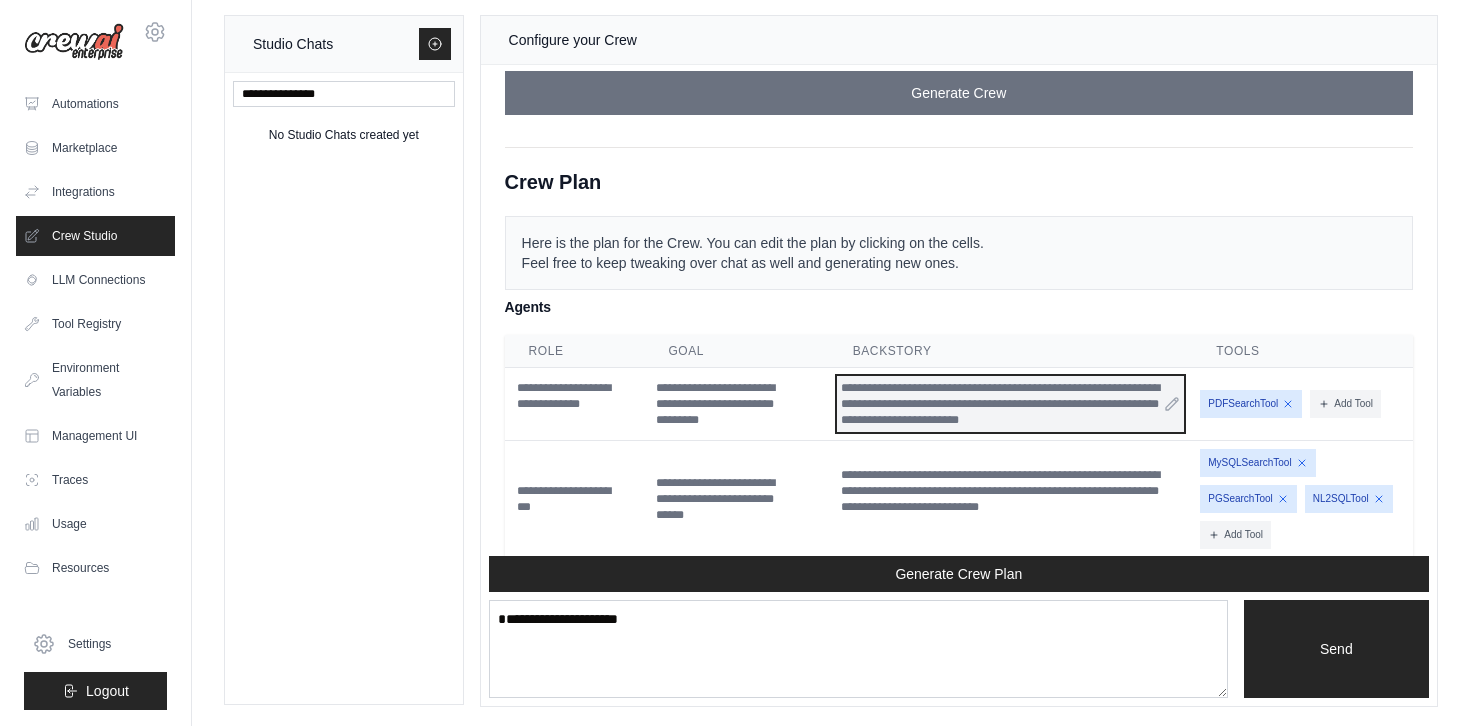 click on "**********" at bounding box center [1011, 404] 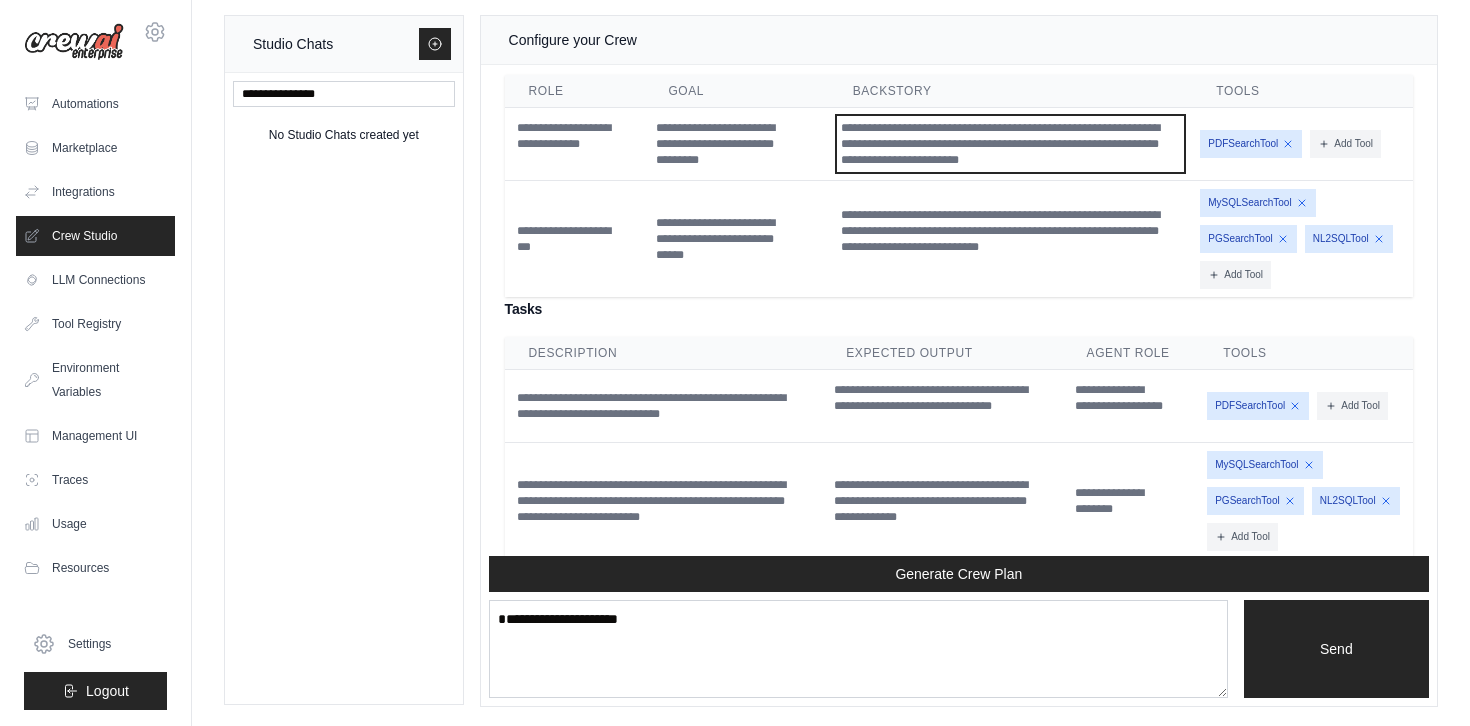 scroll, scrollTop: 1758, scrollLeft: 0, axis: vertical 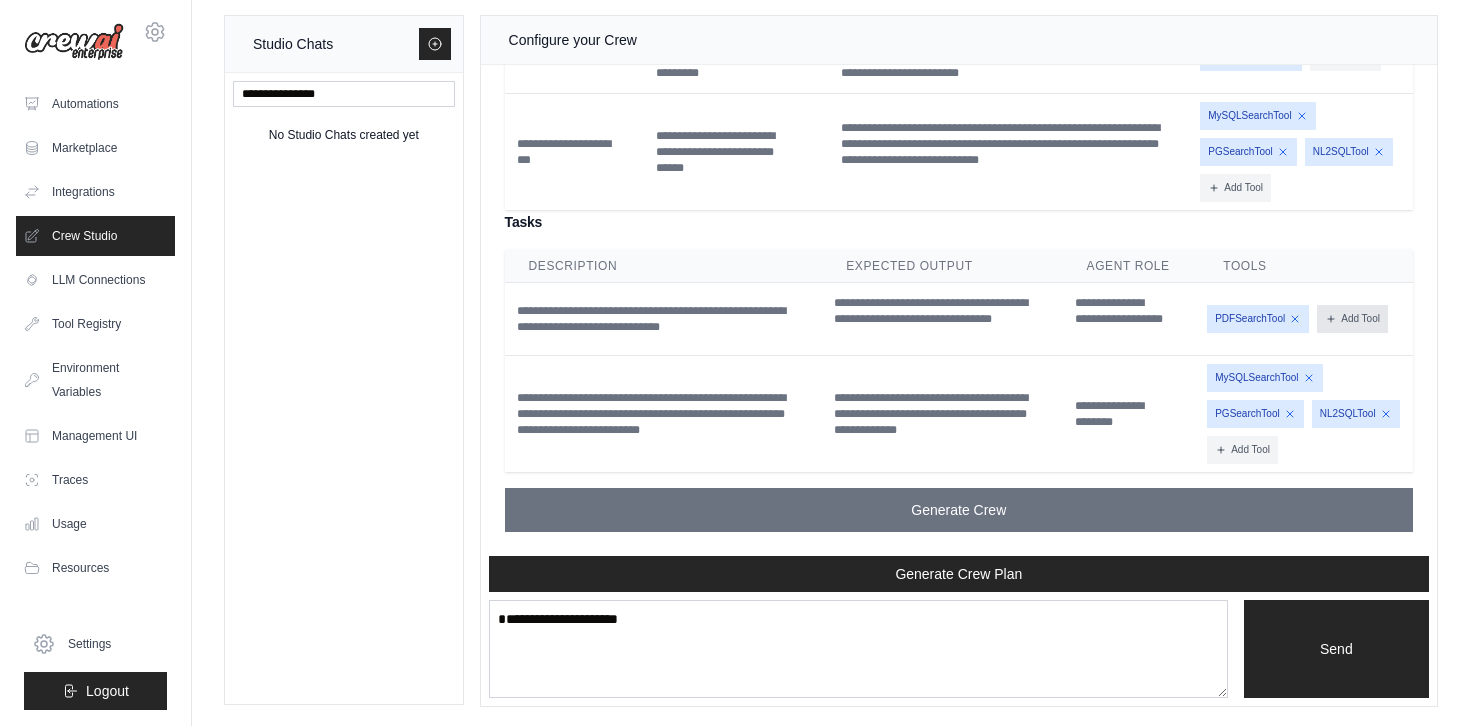 click on "Add Tool" at bounding box center (1352, 319) 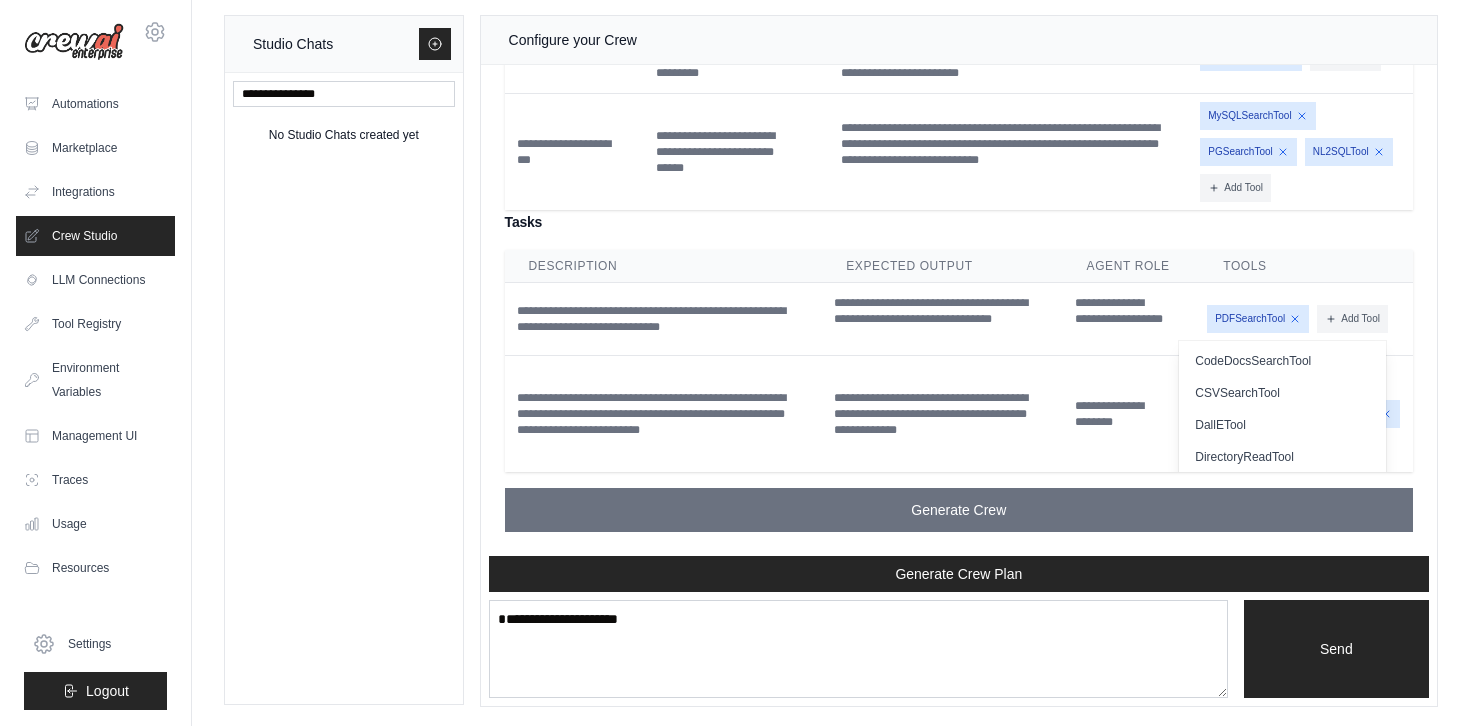 click on "**********" at bounding box center (959, 341) 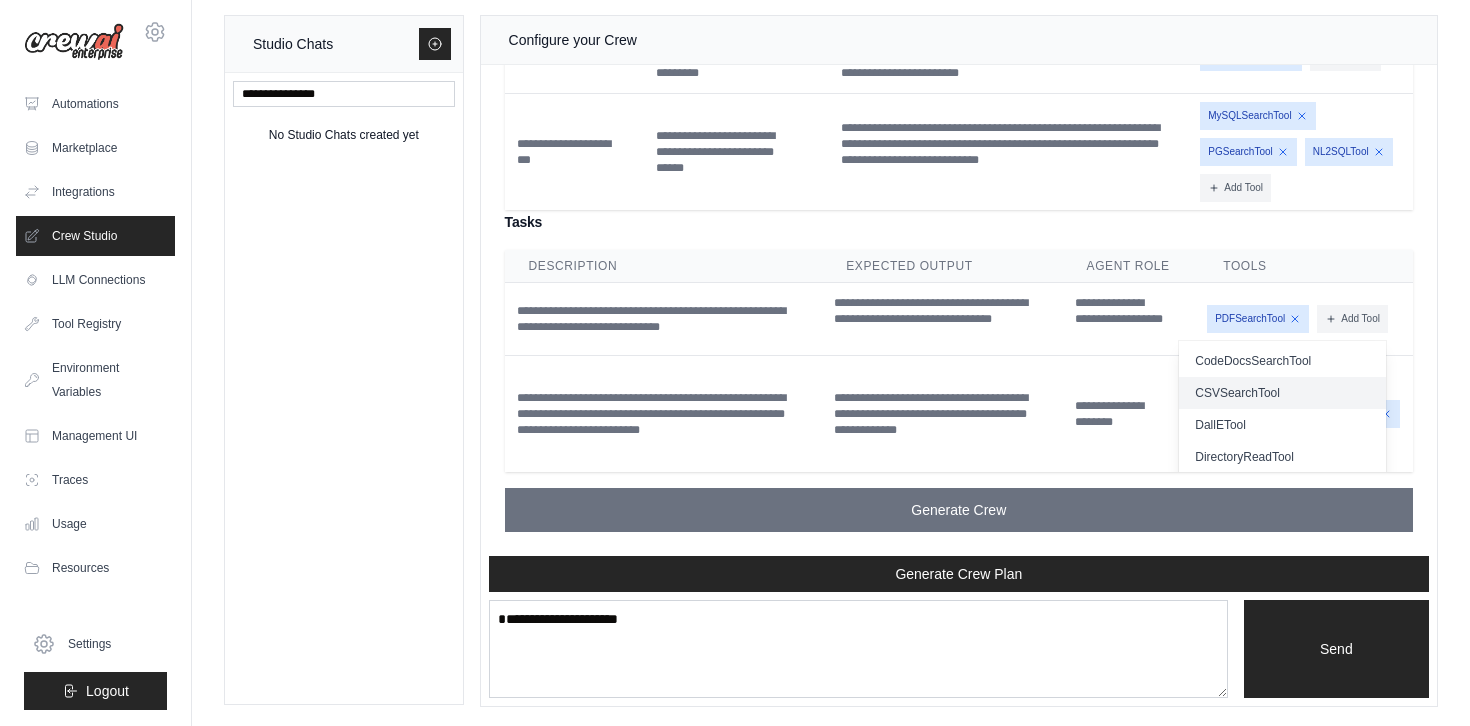 click on "CSVSearchTool" at bounding box center (1282, 393) 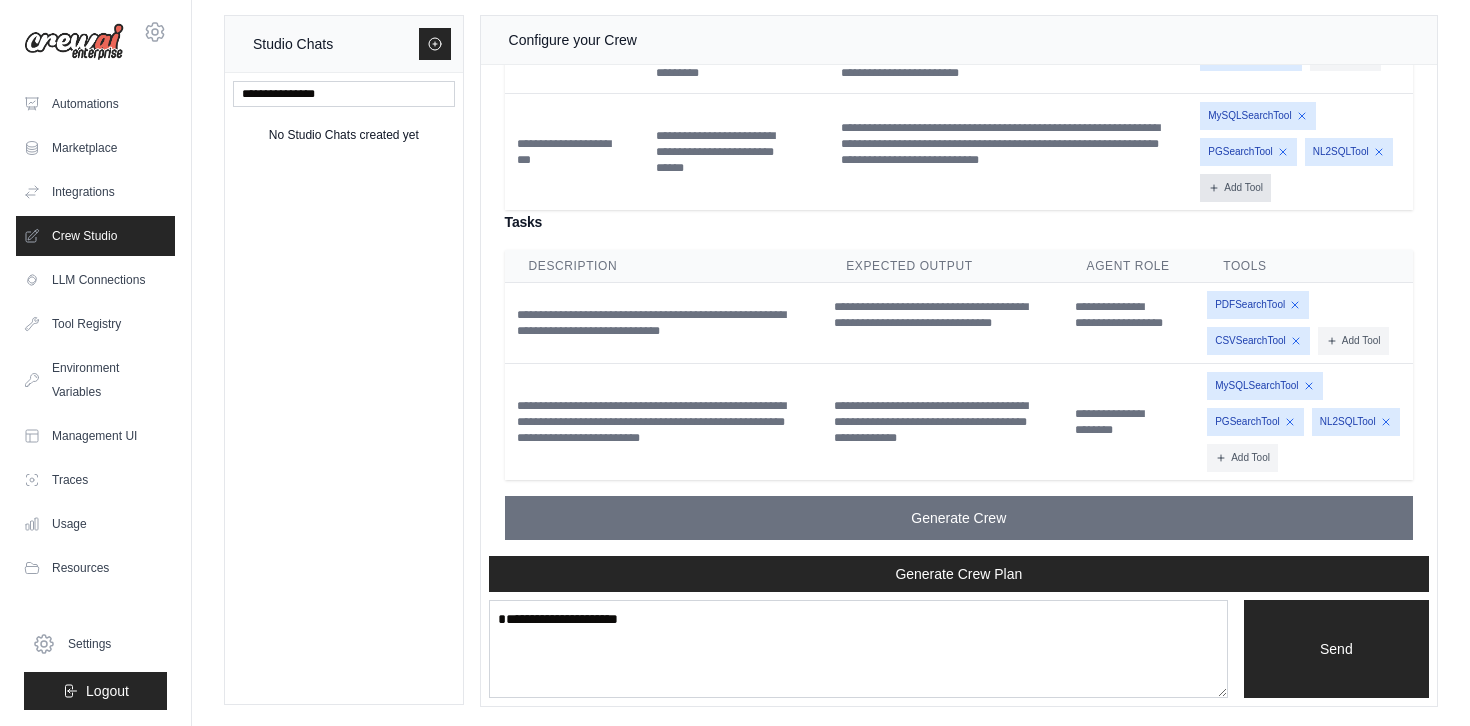 click on "Add Tool" at bounding box center [1235, 188] 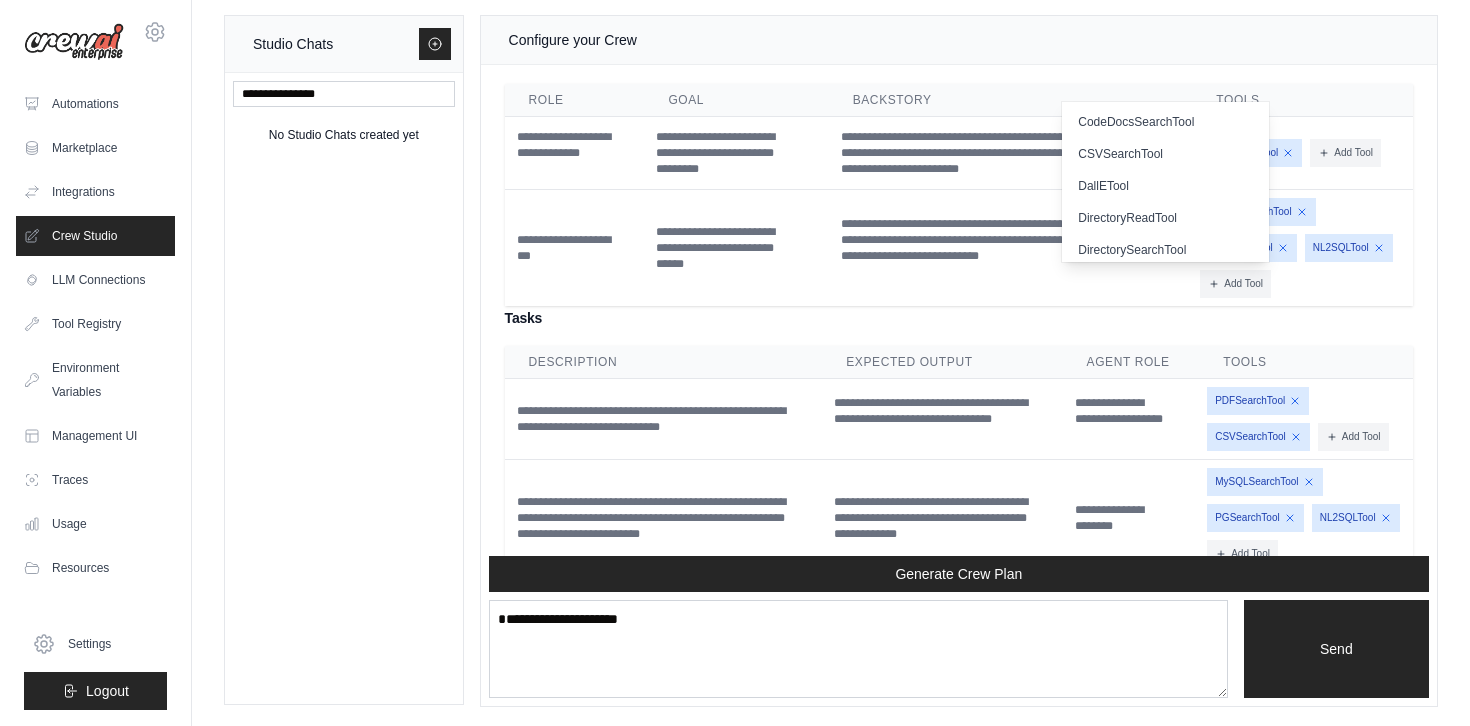 scroll, scrollTop: 1652, scrollLeft: 0, axis: vertical 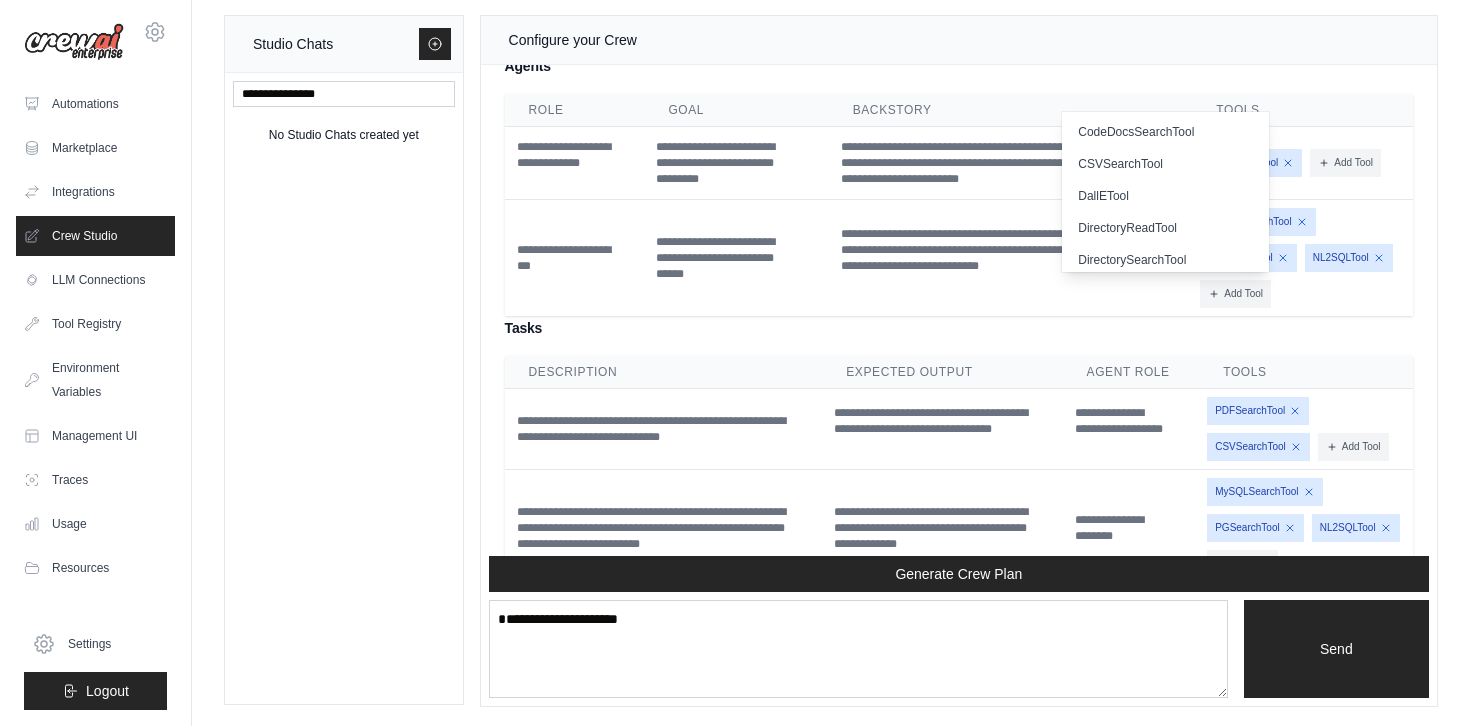 click on "**********" at bounding box center (959, 451) 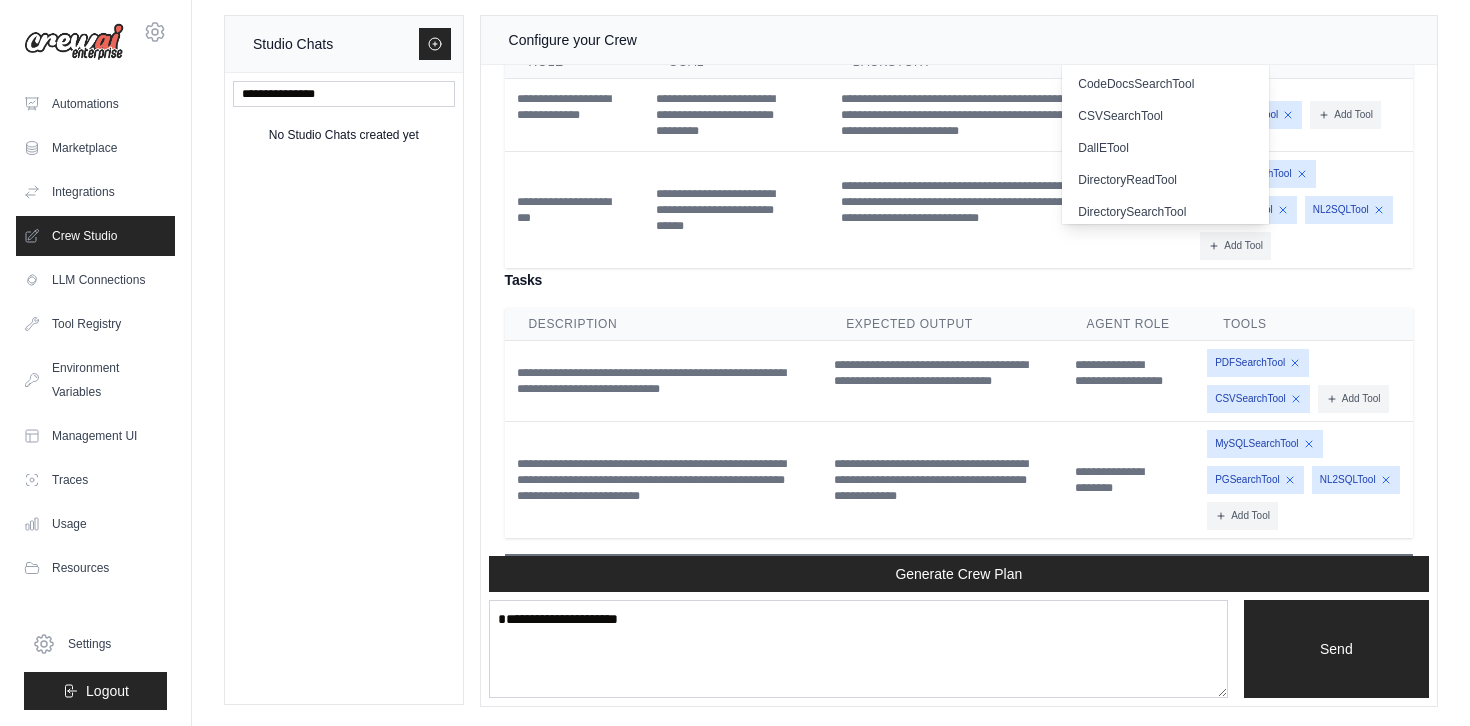 scroll, scrollTop: 1766, scrollLeft: 0, axis: vertical 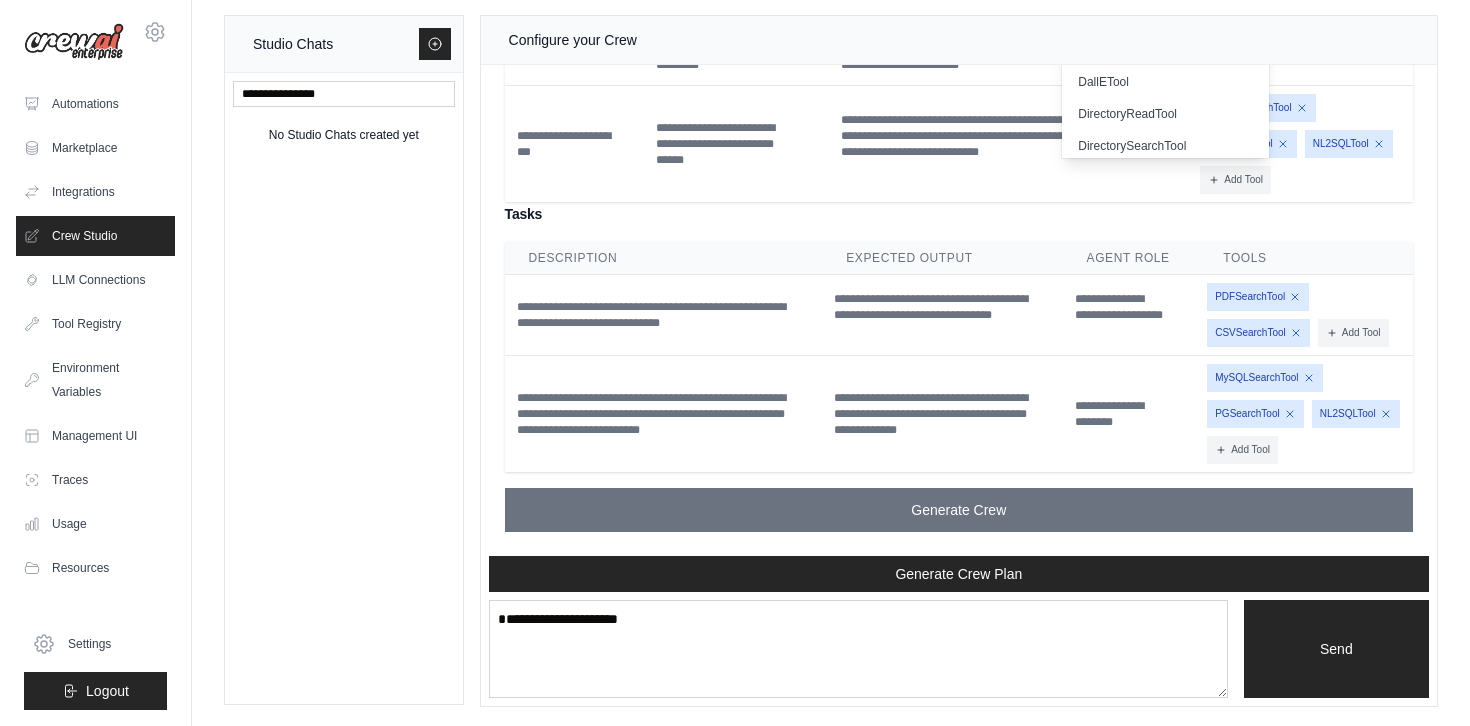 click on "MySQLSearchTool
PGSearchTool
NL2SQLTool" at bounding box center (1302, 144) 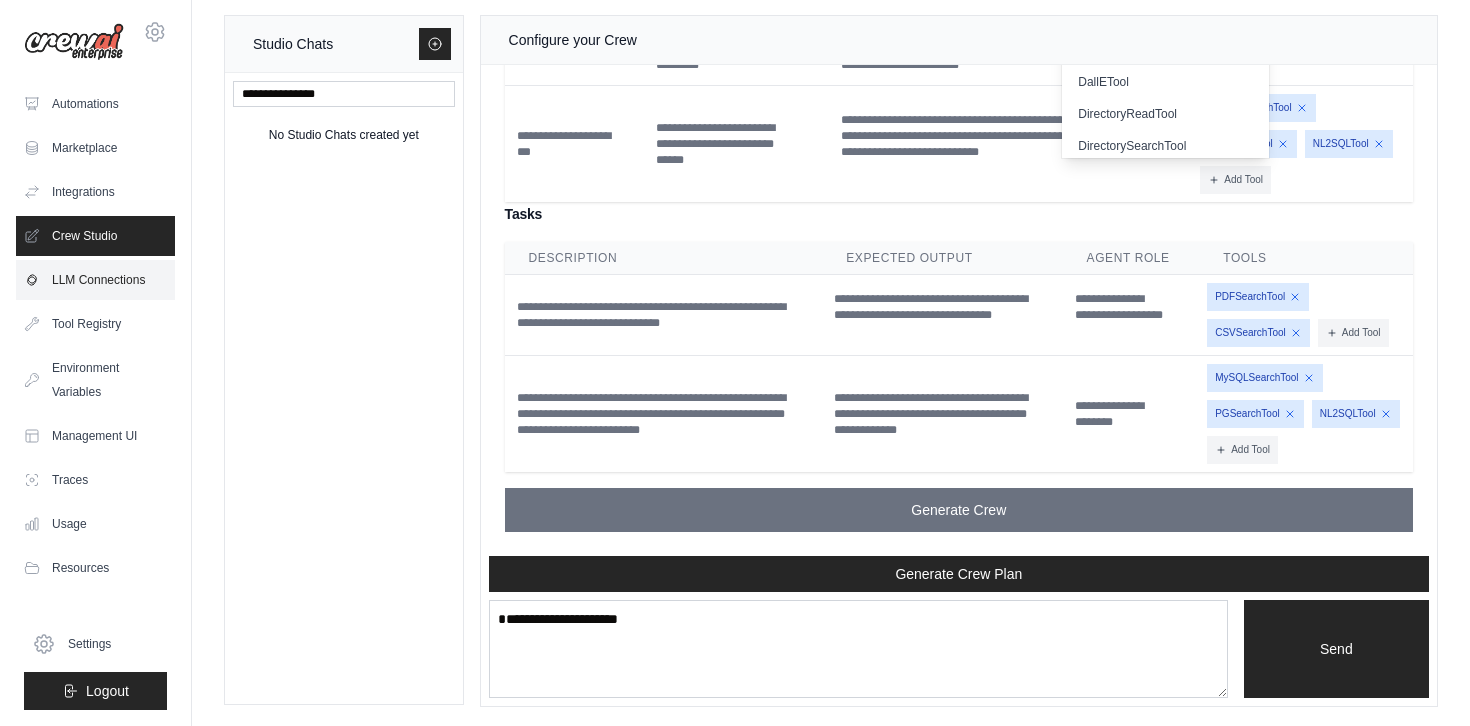 click on "LLM Connections" at bounding box center (95, 280) 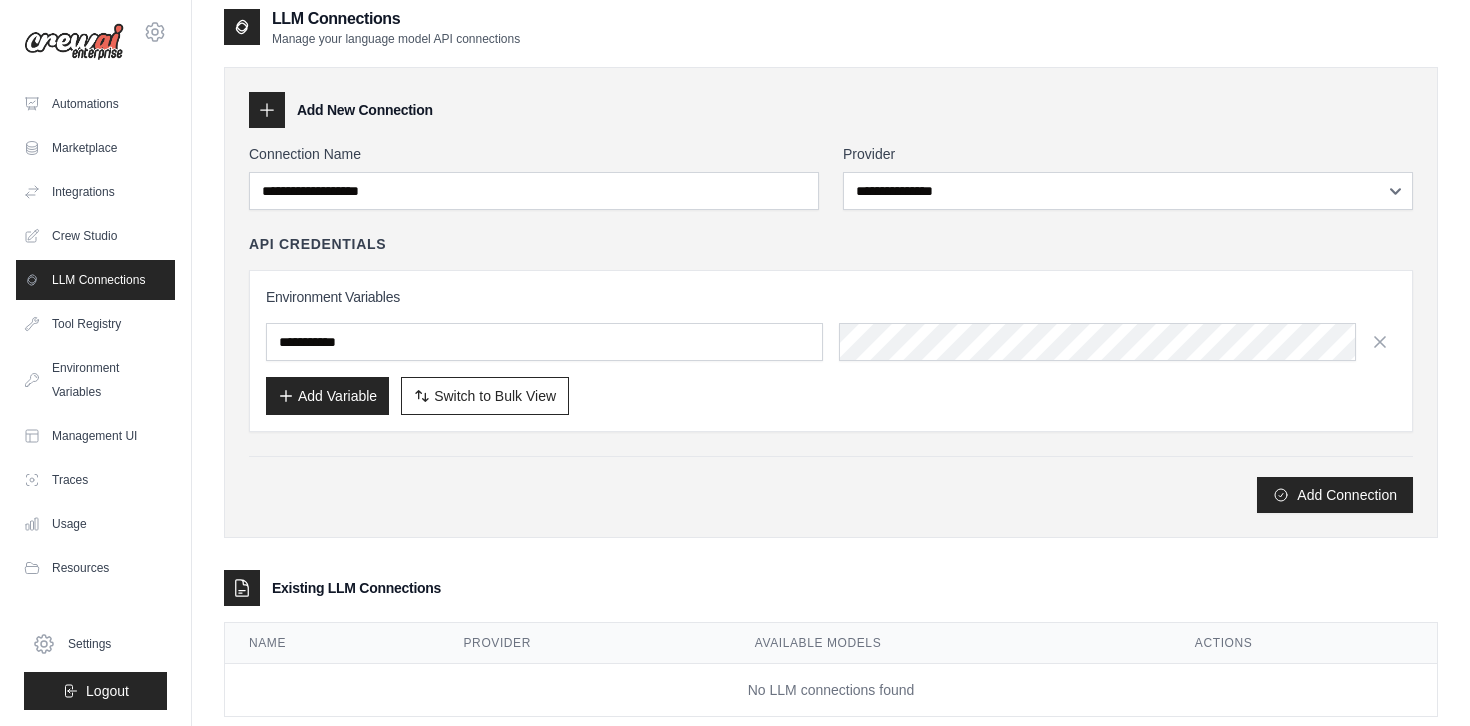scroll, scrollTop: 0, scrollLeft: 0, axis: both 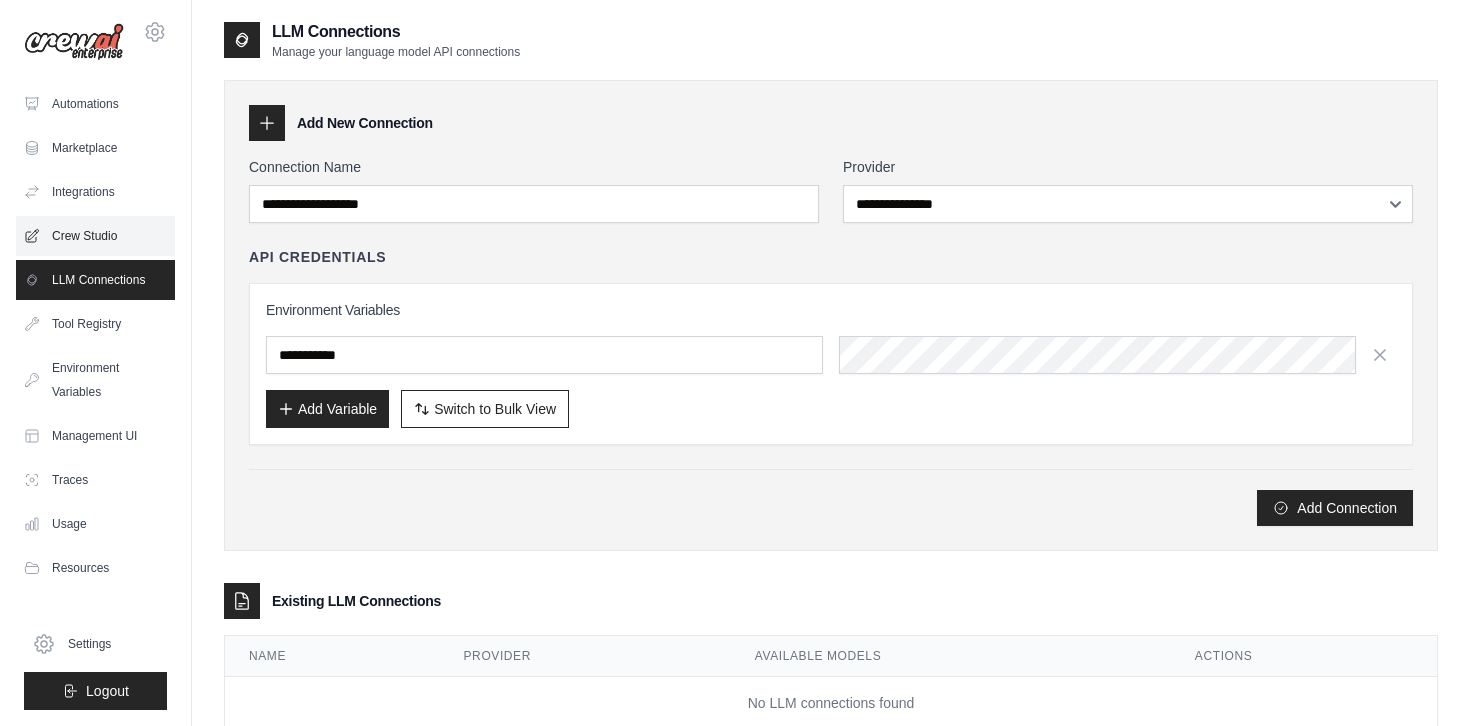 click on "Crew Studio" at bounding box center [95, 236] 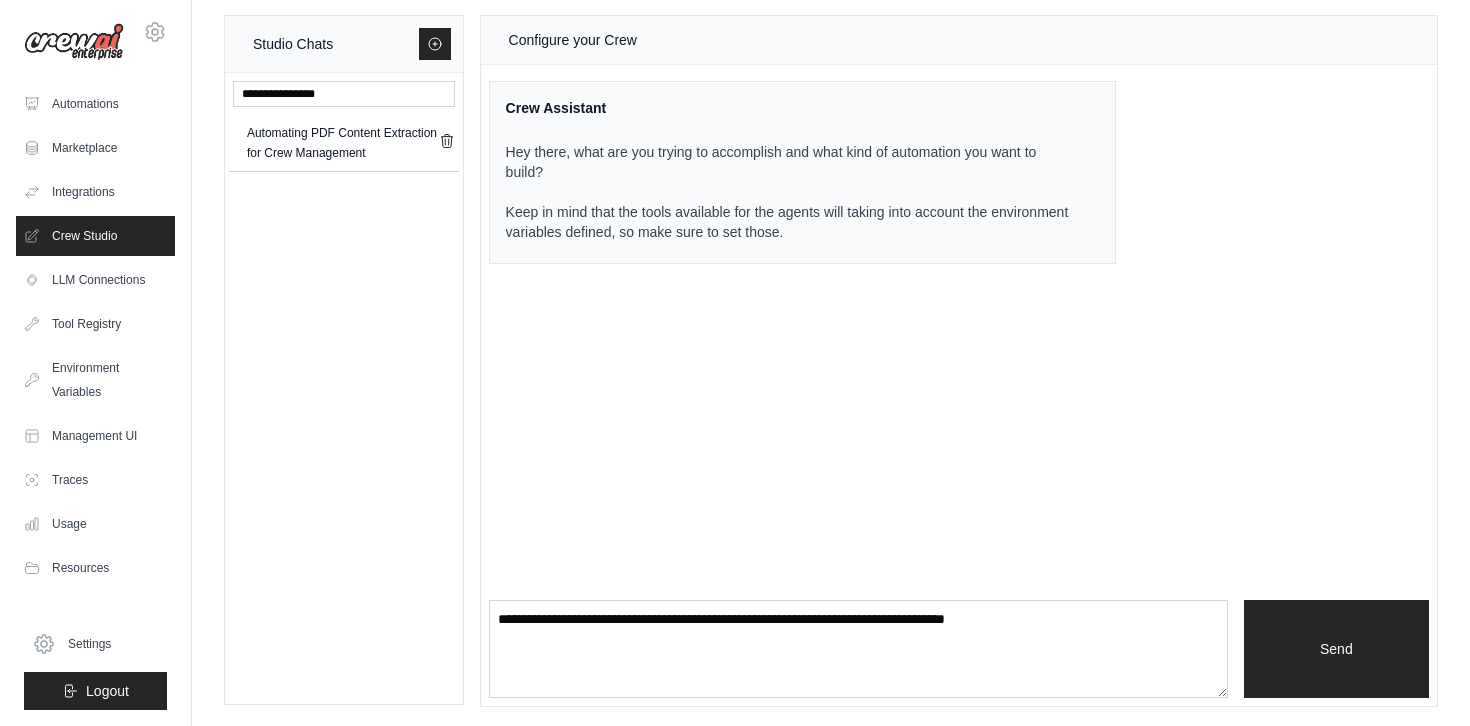 scroll, scrollTop: 0, scrollLeft: 0, axis: both 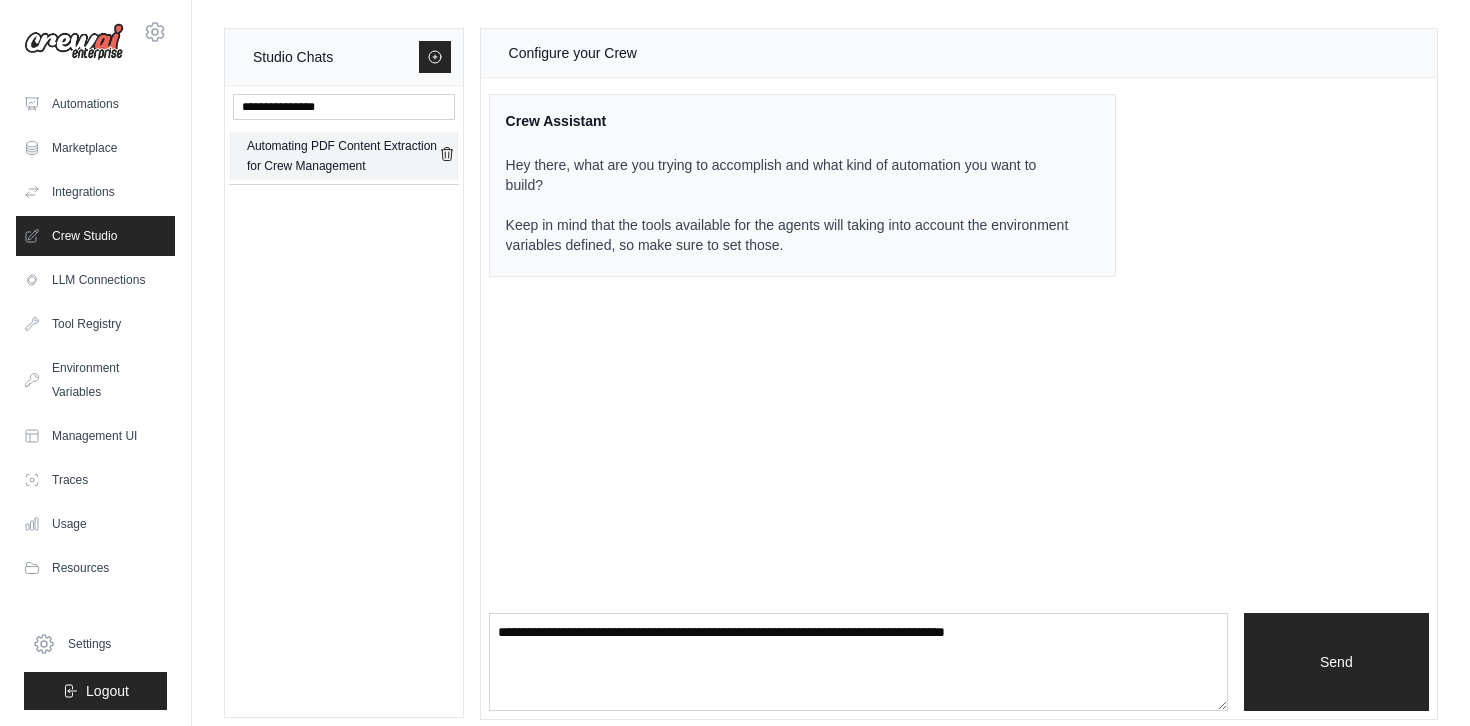 click on "Automating PDF Content Extraction for Crew Management" at bounding box center [343, 156] 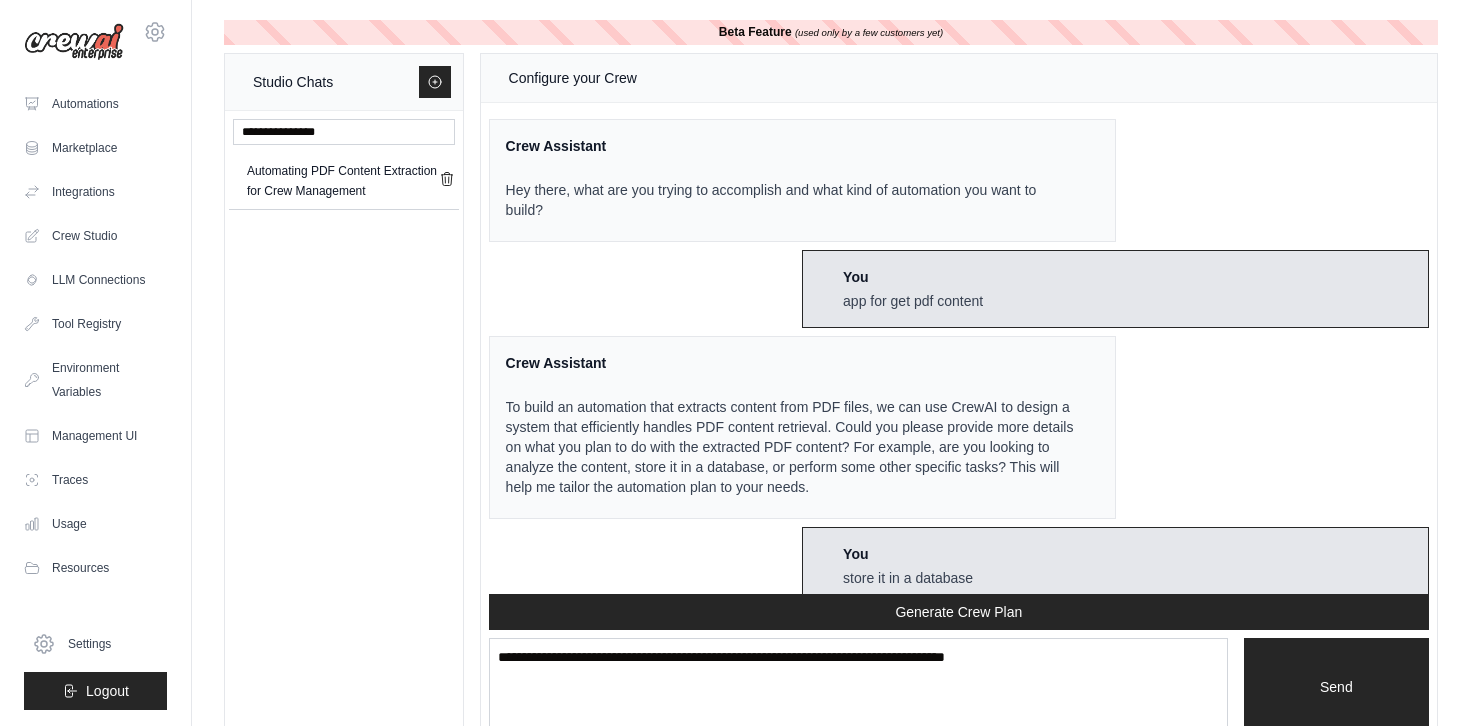 scroll, scrollTop: 1706, scrollLeft: 0, axis: vertical 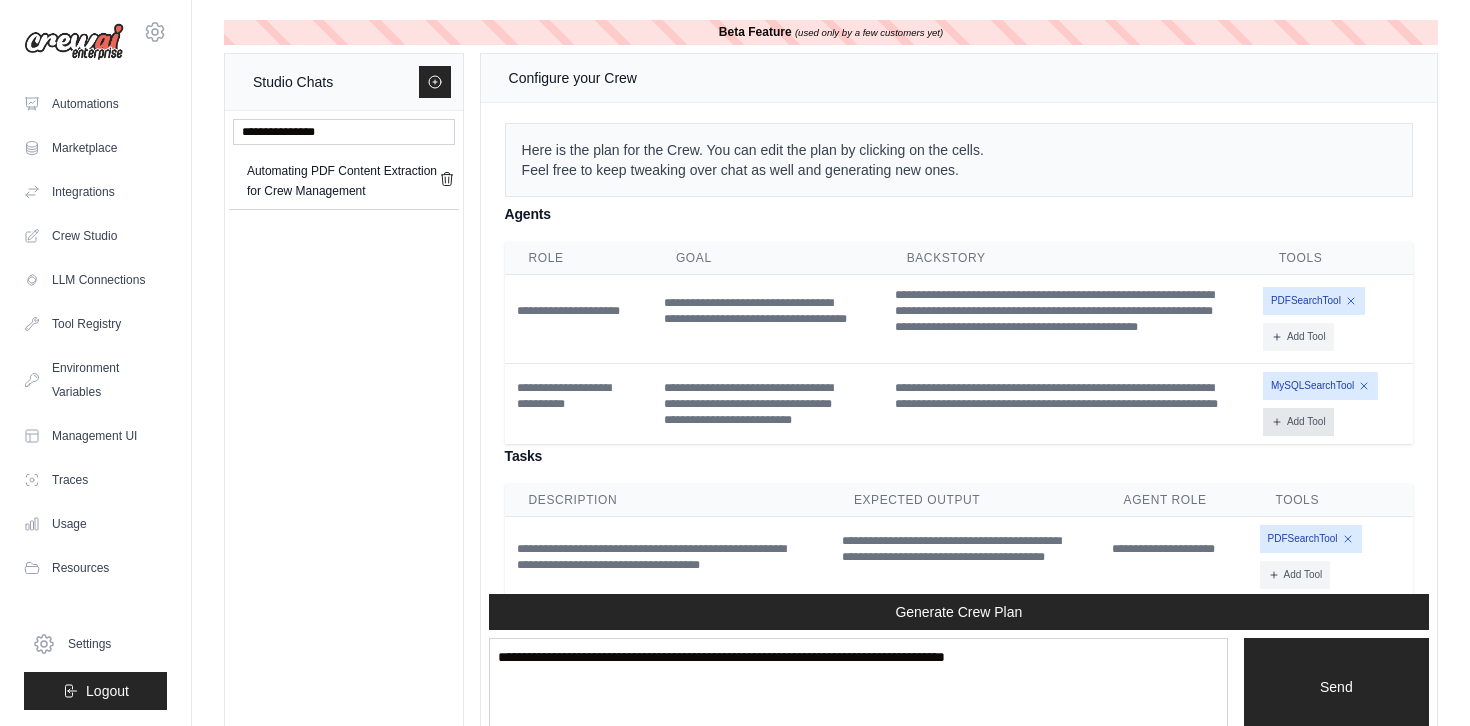 click on "Add Tool" at bounding box center [1298, 422] 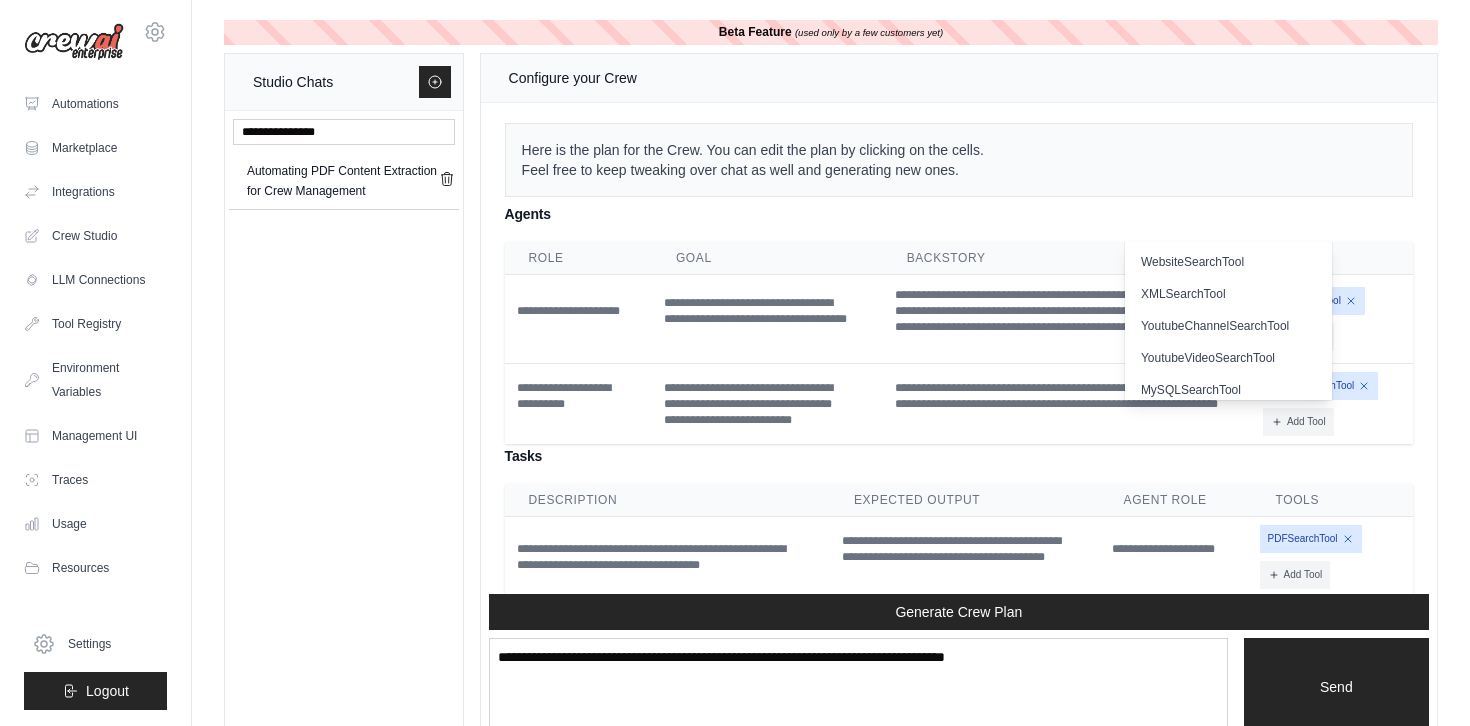 scroll, scrollTop: 616, scrollLeft: 0, axis: vertical 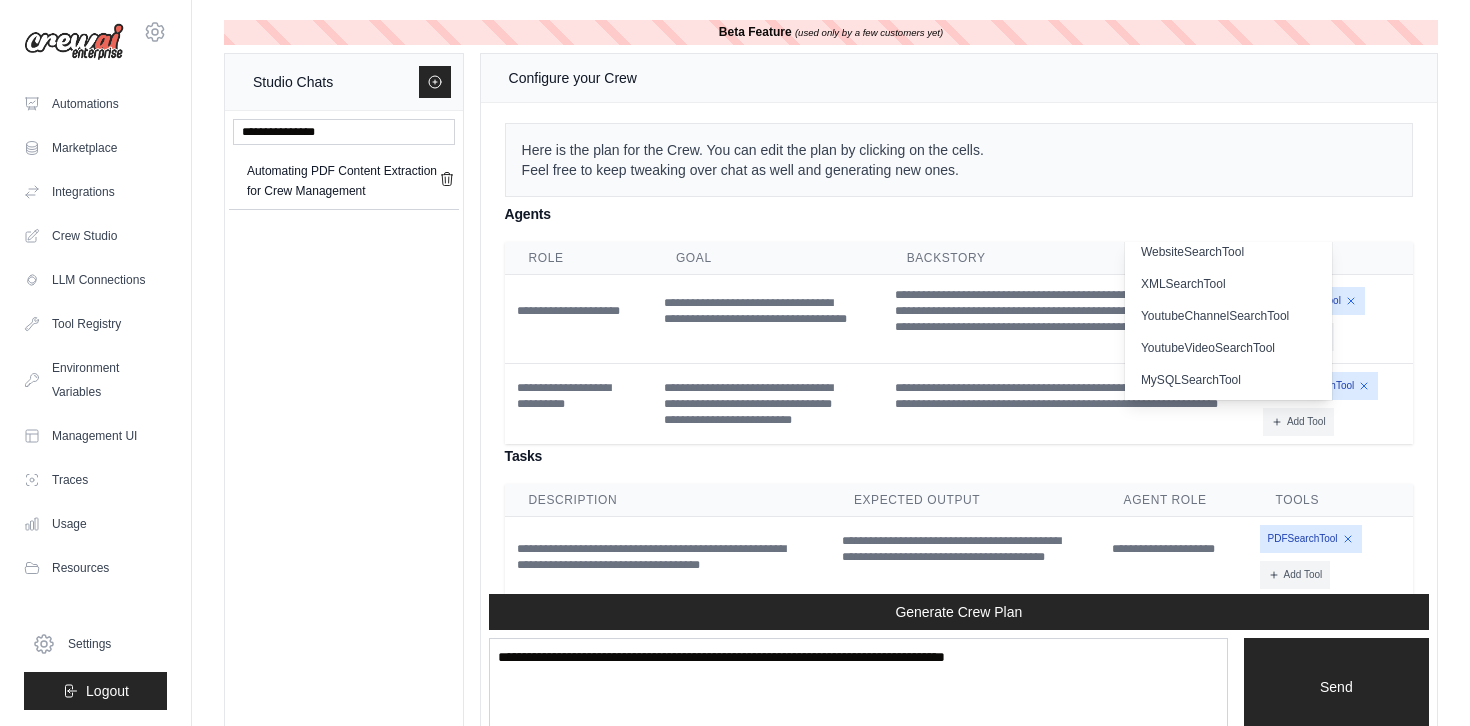 click on "Here is the plan for the Crew. You can edit the plan by clicking on the cells. Feel free to keep tweaking over chat as well and generating new ones." at bounding box center [959, 160] 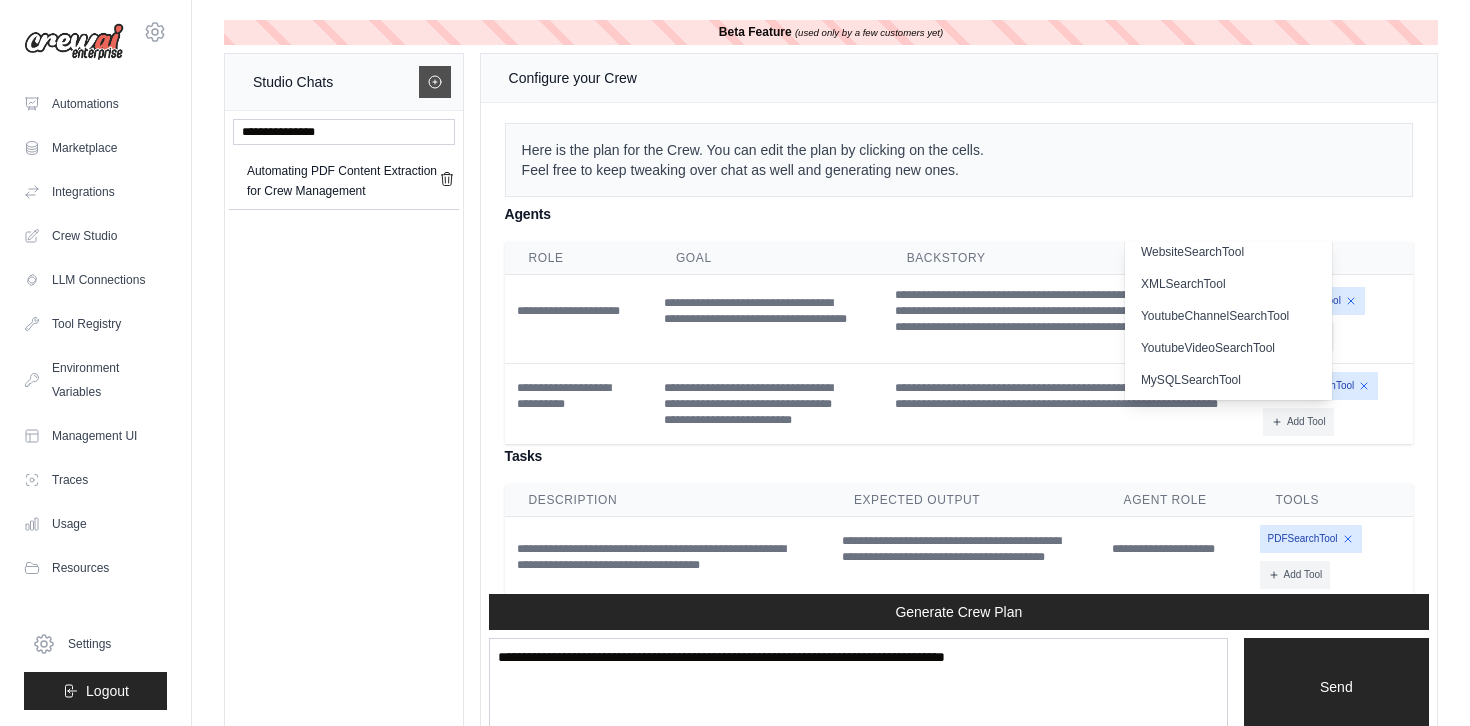 click 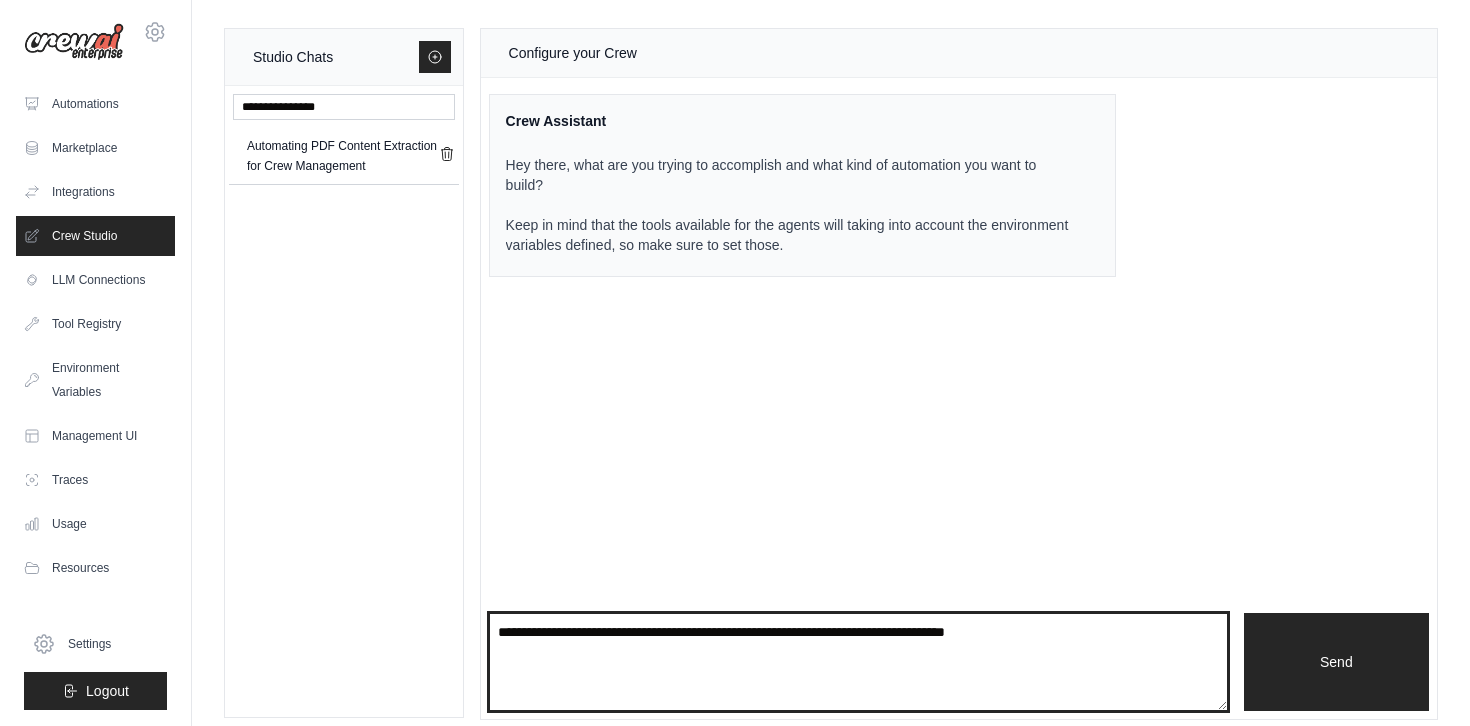 click at bounding box center (858, 662) 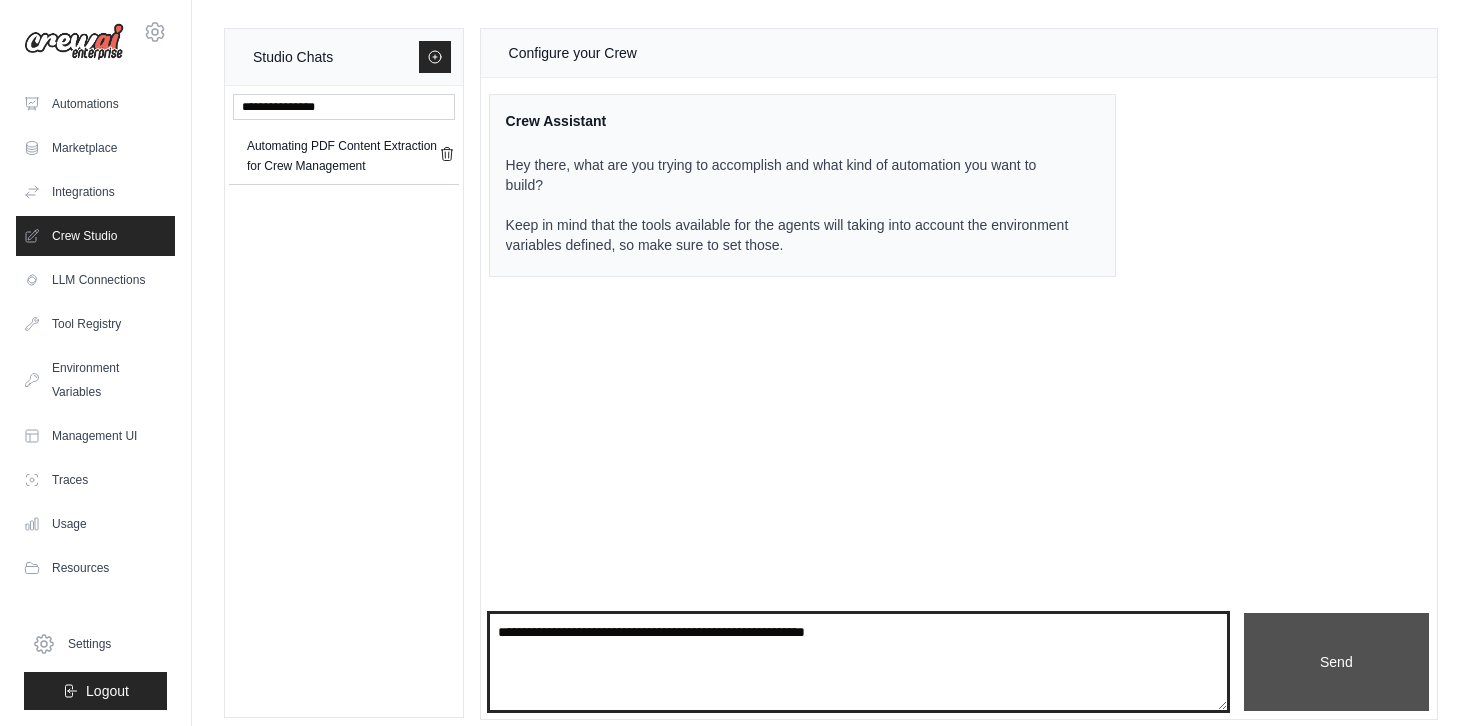 type on "**********" 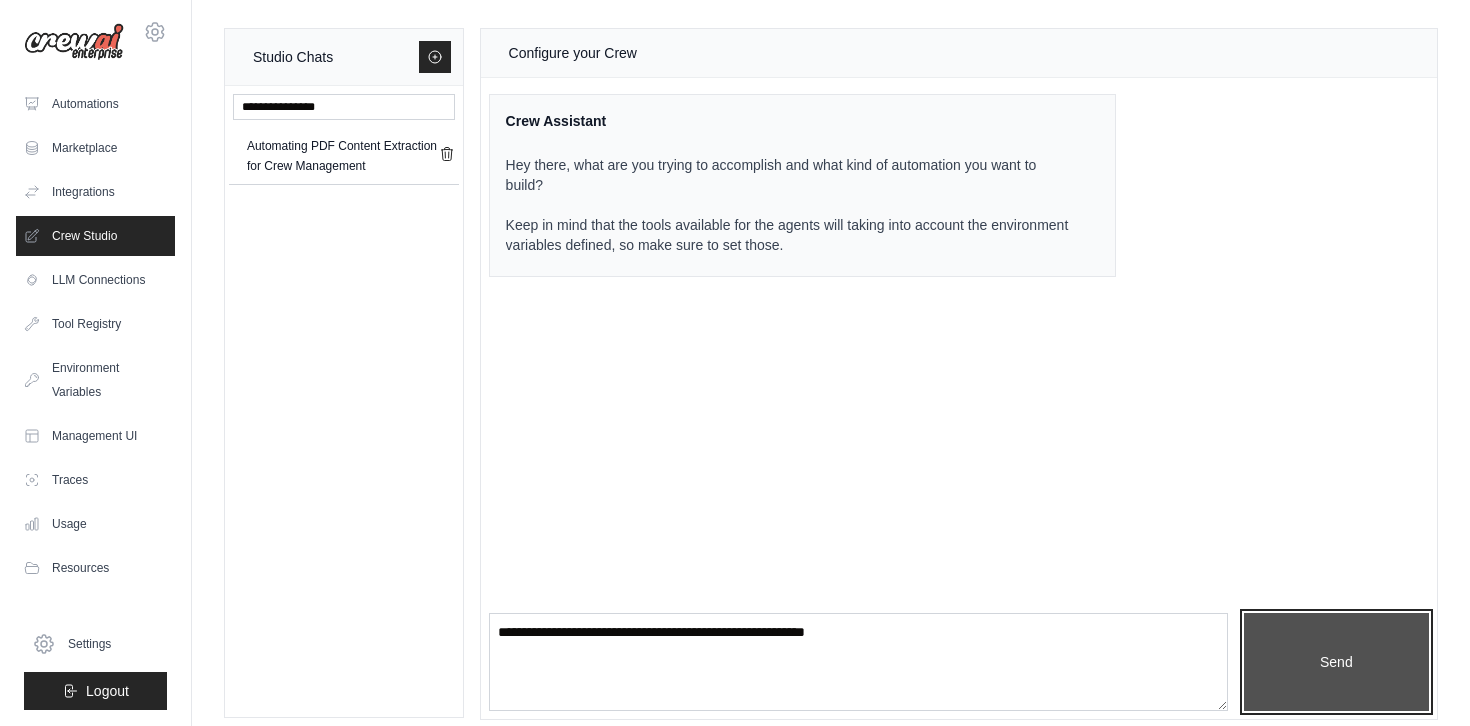 click on "Send" at bounding box center [1336, 662] 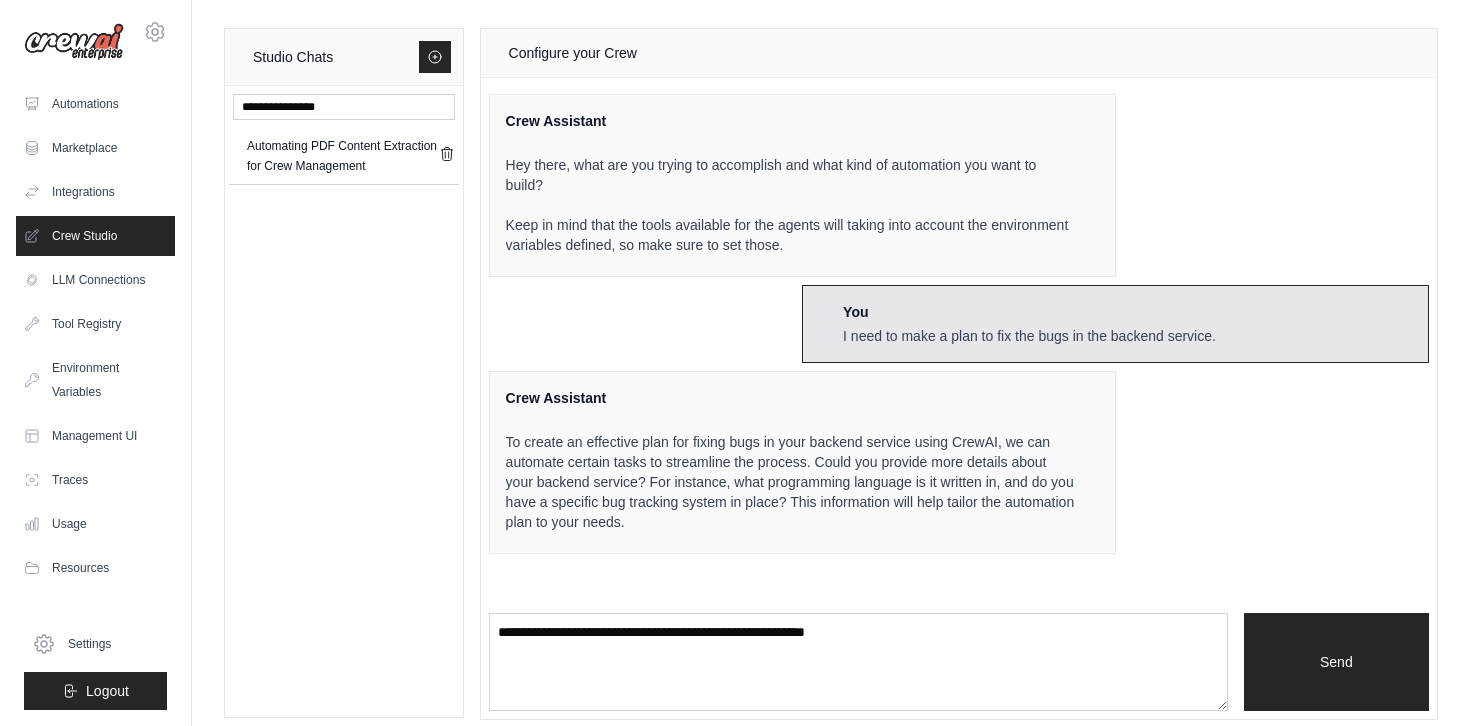 scroll, scrollTop: 13, scrollLeft: 0, axis: vertical 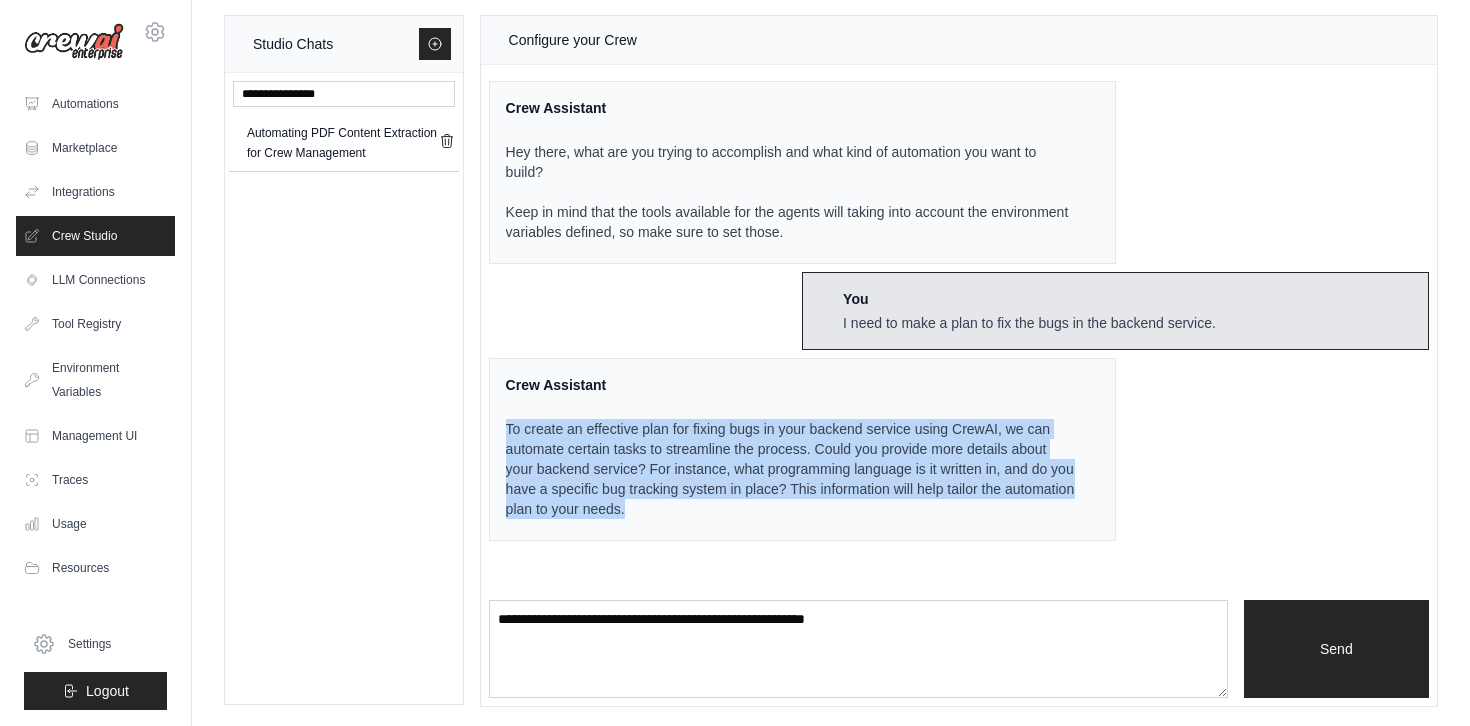 drag, startPoint x: 820, startPoint y: 507, endPoint x: 504, endPoint y: 410, distance: 330.55258 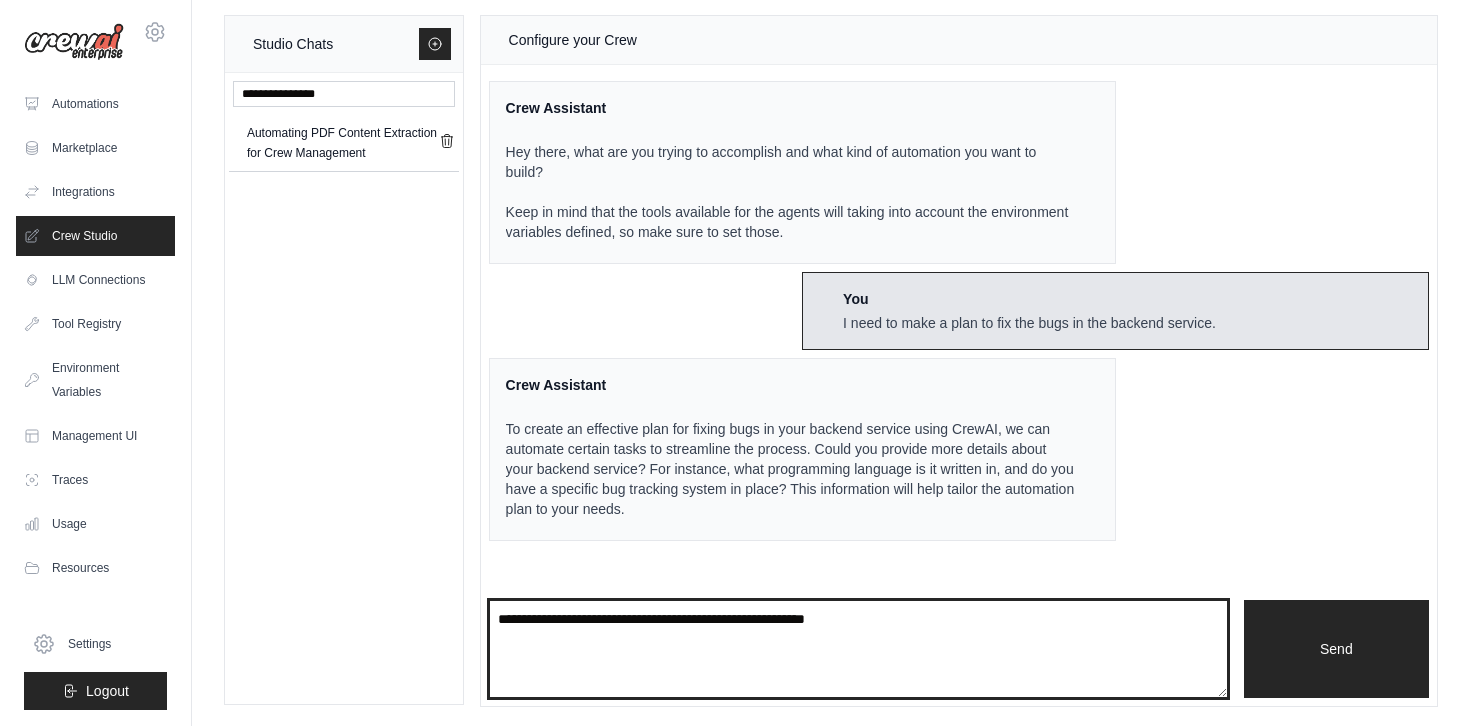 click on "**********" at bounding box center [858, 649] 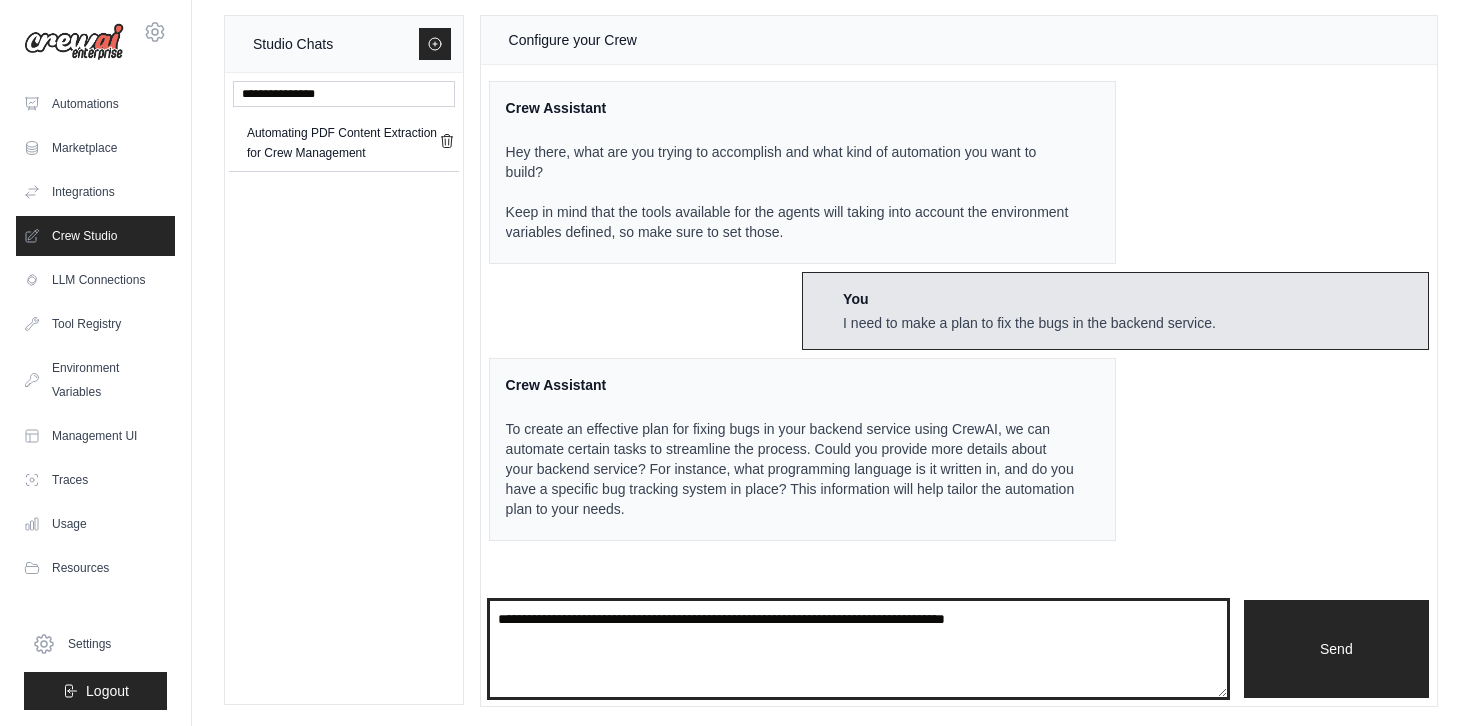 paste on "**********" 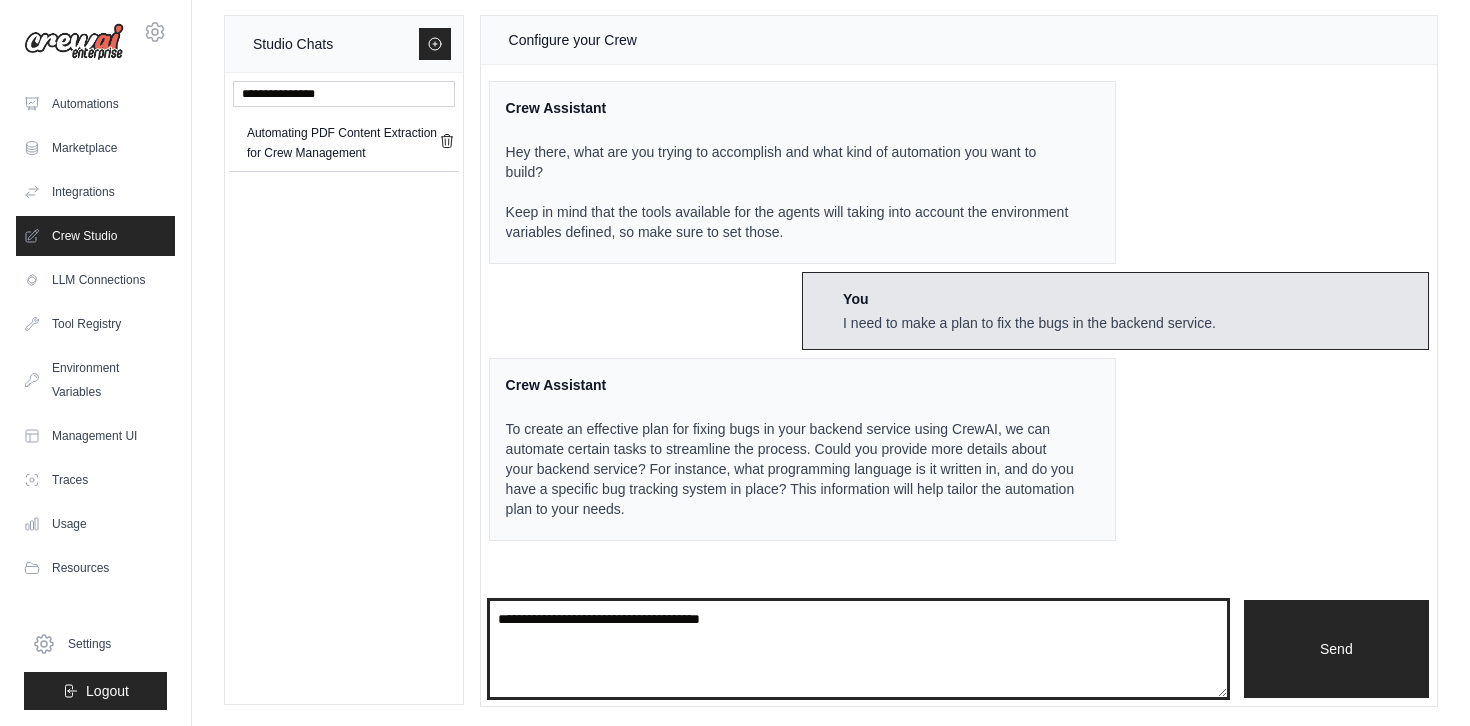 type on "**********" 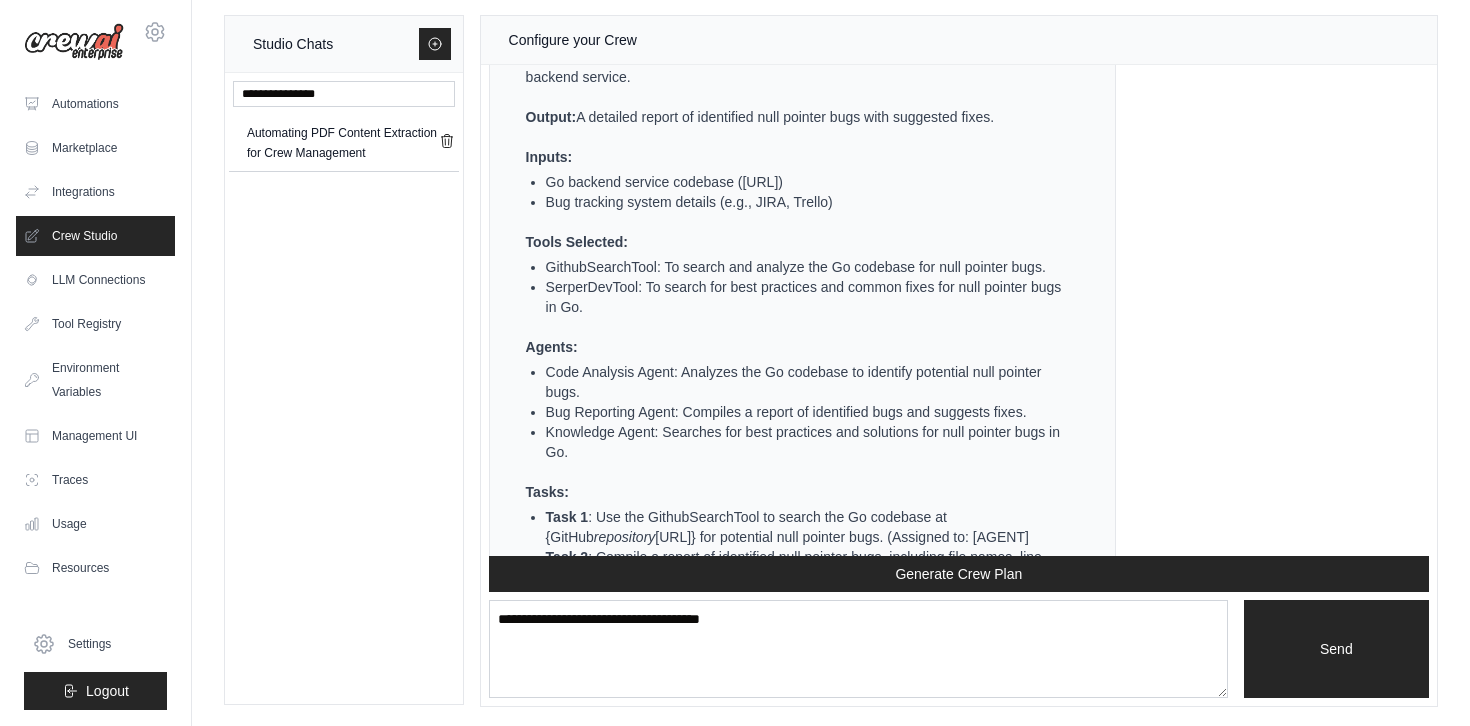 scroll, scrollTop: 958, scrollLeft: 0, axis: vertical 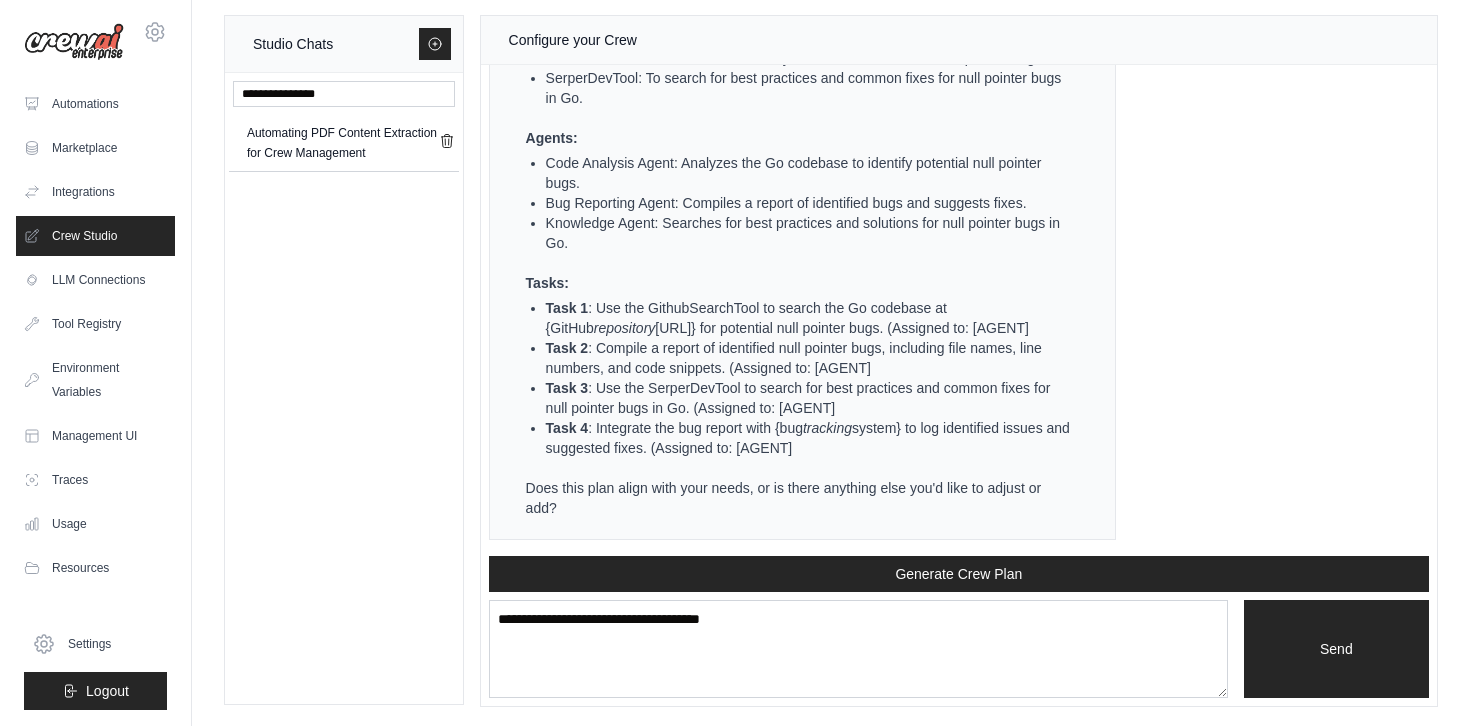 click on "Task 3 : Use the SerperDevTool to search for best practices and common fixes for null pointer bugs in Go. (Assigned to: [AGENT]" at bounding box center (810, 398) 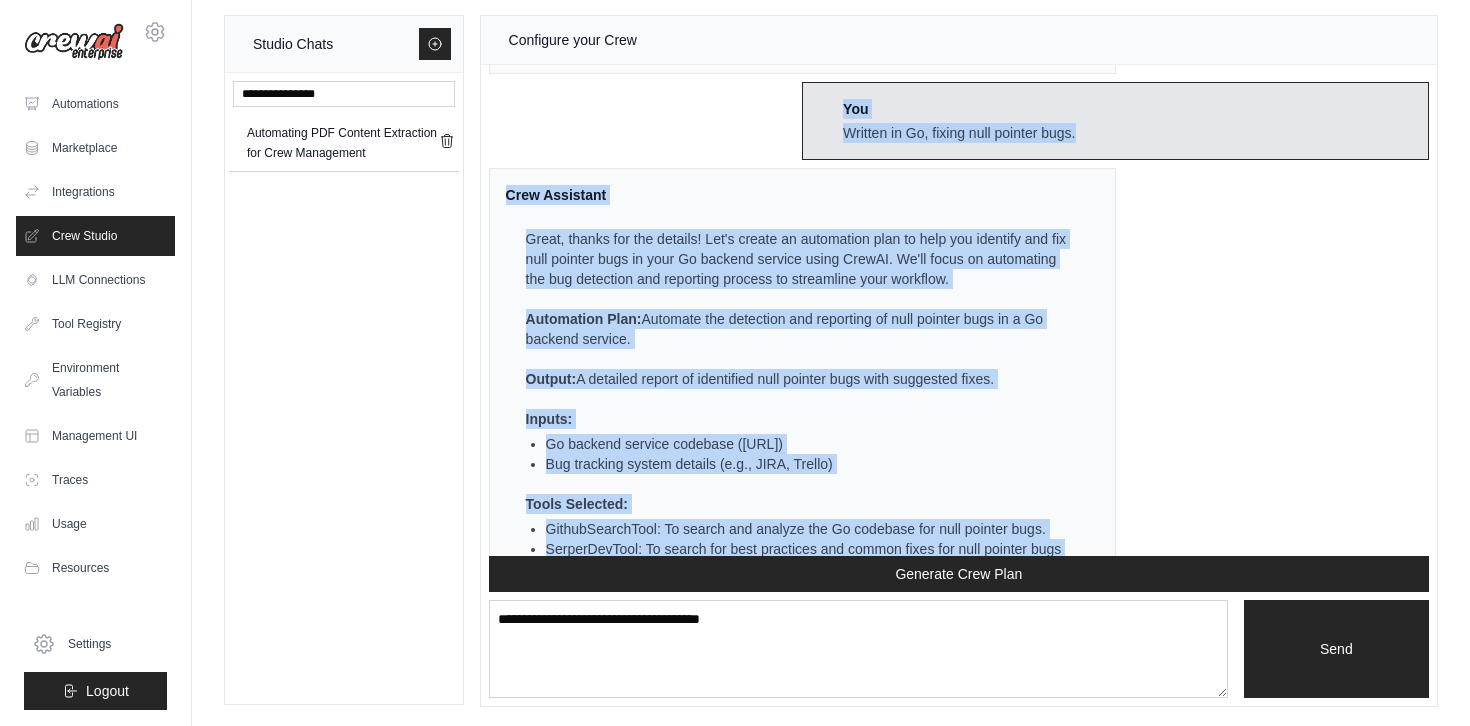 scroll, scrollTop: 399, scrollLeft: 0, axis: vertical 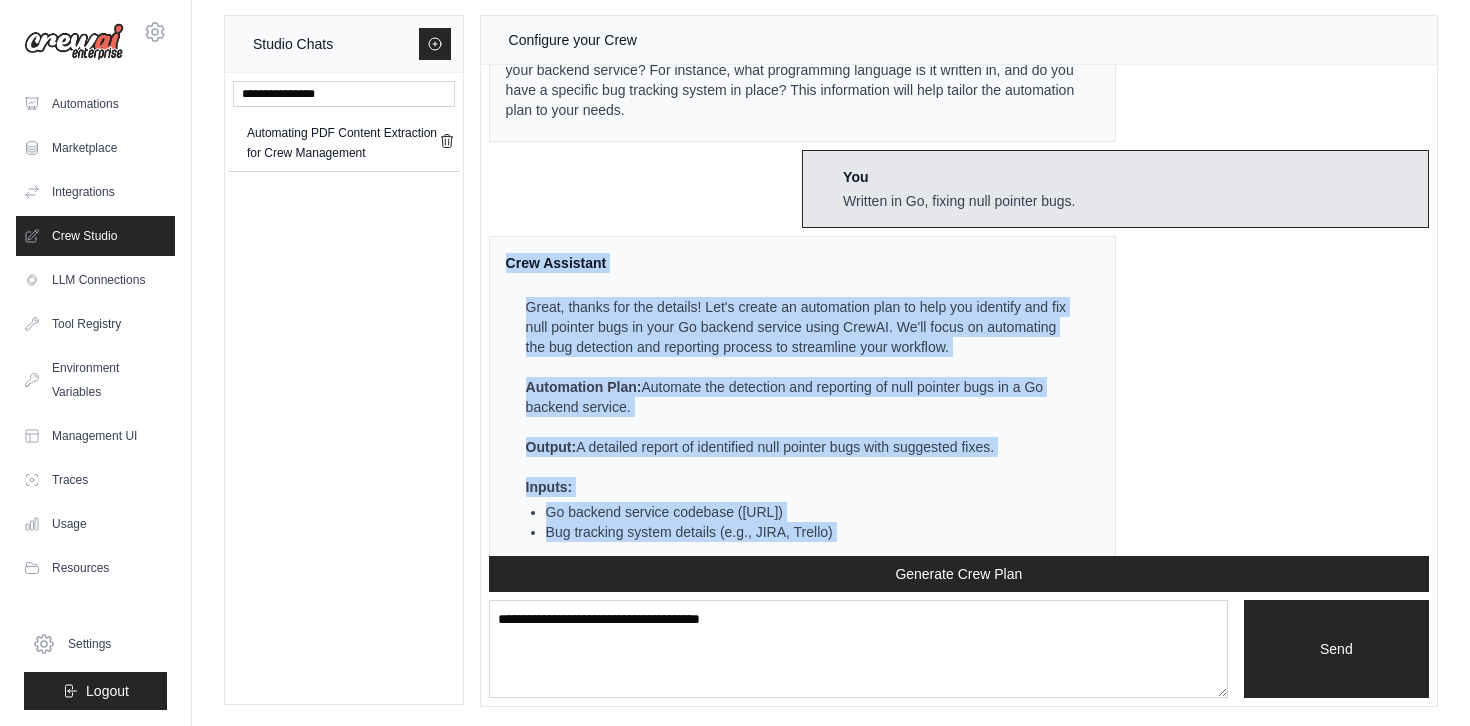 drag, startPoint x: 594, startPoint y: 500, endPoint x: 496, endPoint y: 266, distance: 253.69273 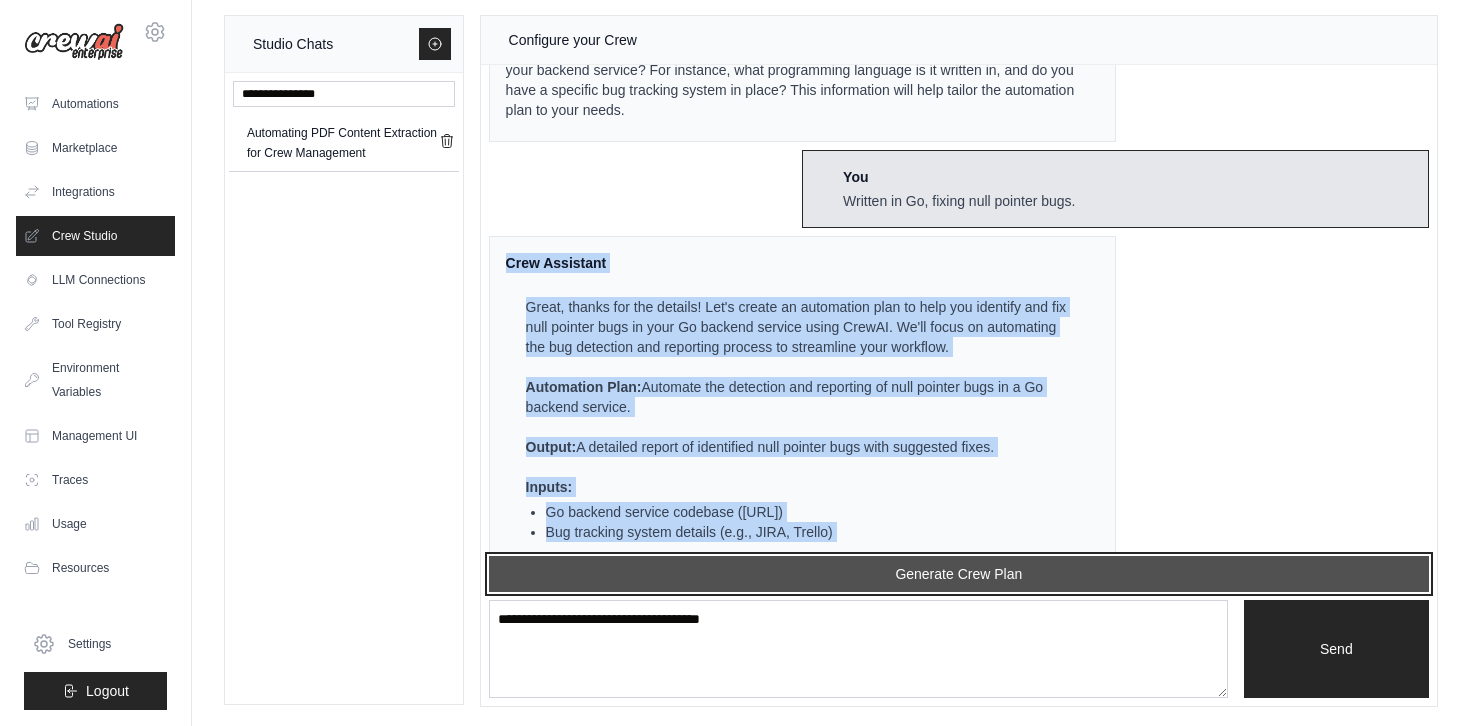 click on "Generate Crew Plan" at bounding box center (959, 574) 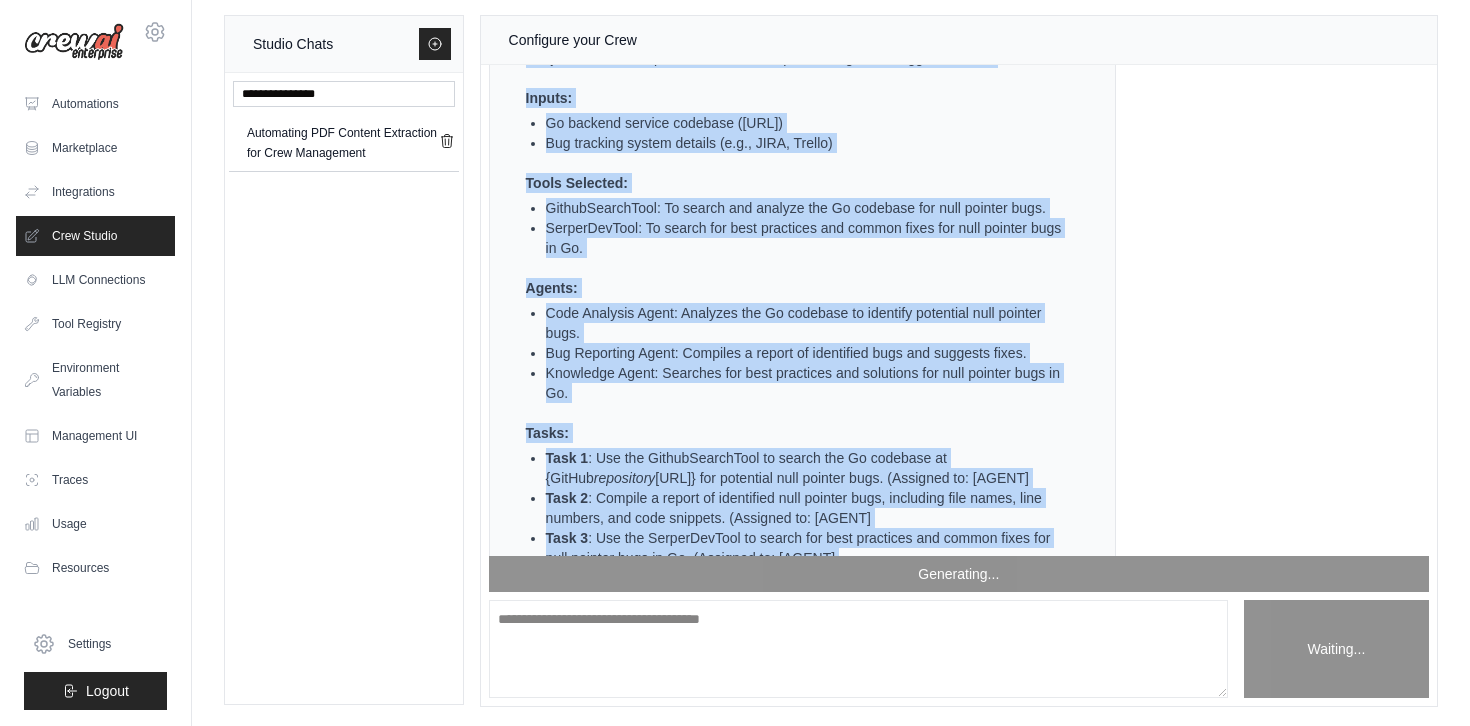 scroll, scrollTop: 1002, scrollLeft: 0, axis: vertical 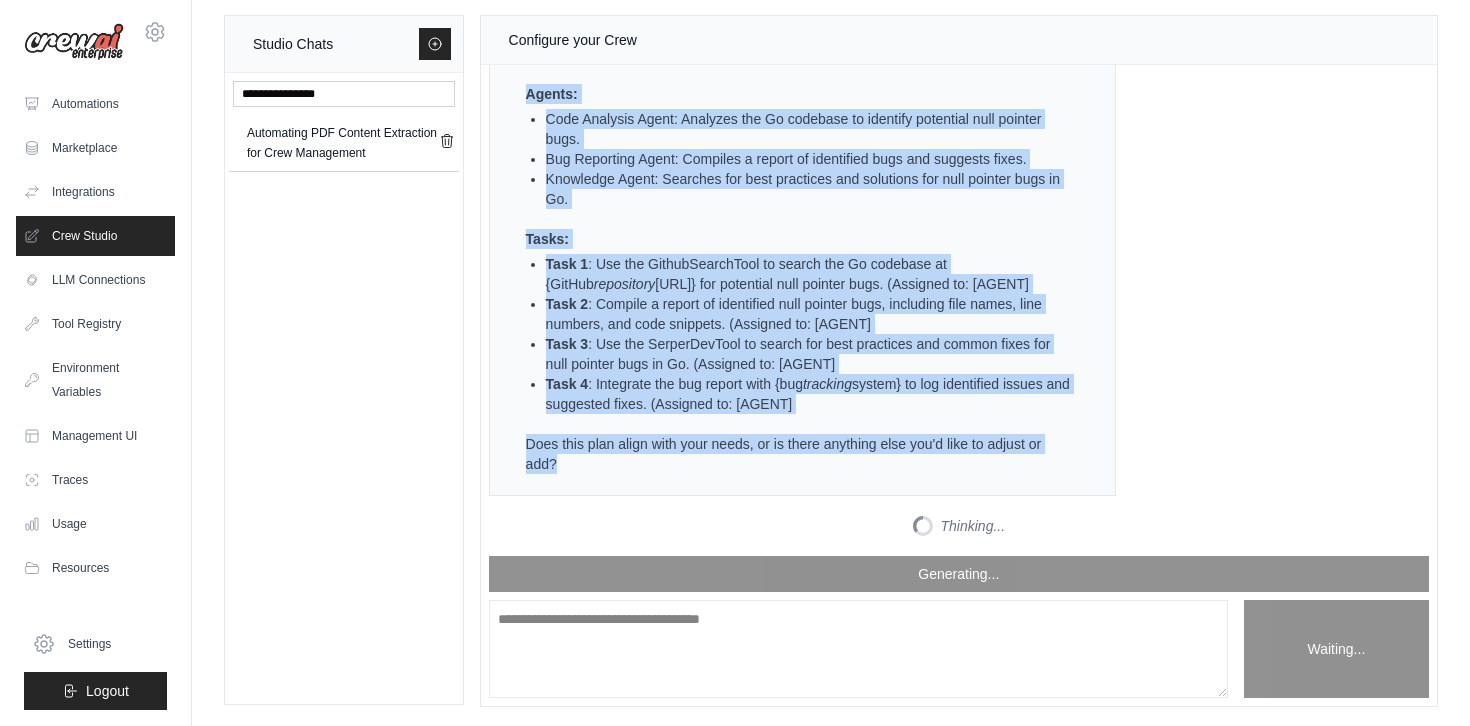 click on "Great, thanks for the details! Let's create an automation plan to help you identify and fix null pointer bugs in your Go backend service using CrewAI. We'll focus on automating the bug detection and reporting process to streamline your workflow.
Automation Plan:
Automate the detection and reporting of null pointer bugs in a Go backend service.
Output:
A detailed report of identified null pointer bugs with suggested fixes.
Inputs:
Go backend service codebase ([URL]) Bug tracking system details (e.g., JIRA, Trello)
Tools Selected:
GithubSearchTool: To search and analyze the Go codebase for null pointer bugs. SerperDevTool: To search for best practices and common fixes for null pointer bugs in Go.
Agents:
Code Analysis Agent: Analyzes the Go codebase to identify potential null pointer bugs. Bug Reporting Agent: Compiles a report of identified bugs and suggests fixes. Knowledge Agent: Searches for best practices and solutions for null pointer bugs in Go.
Tasks:" at bounding box center (790, 94) 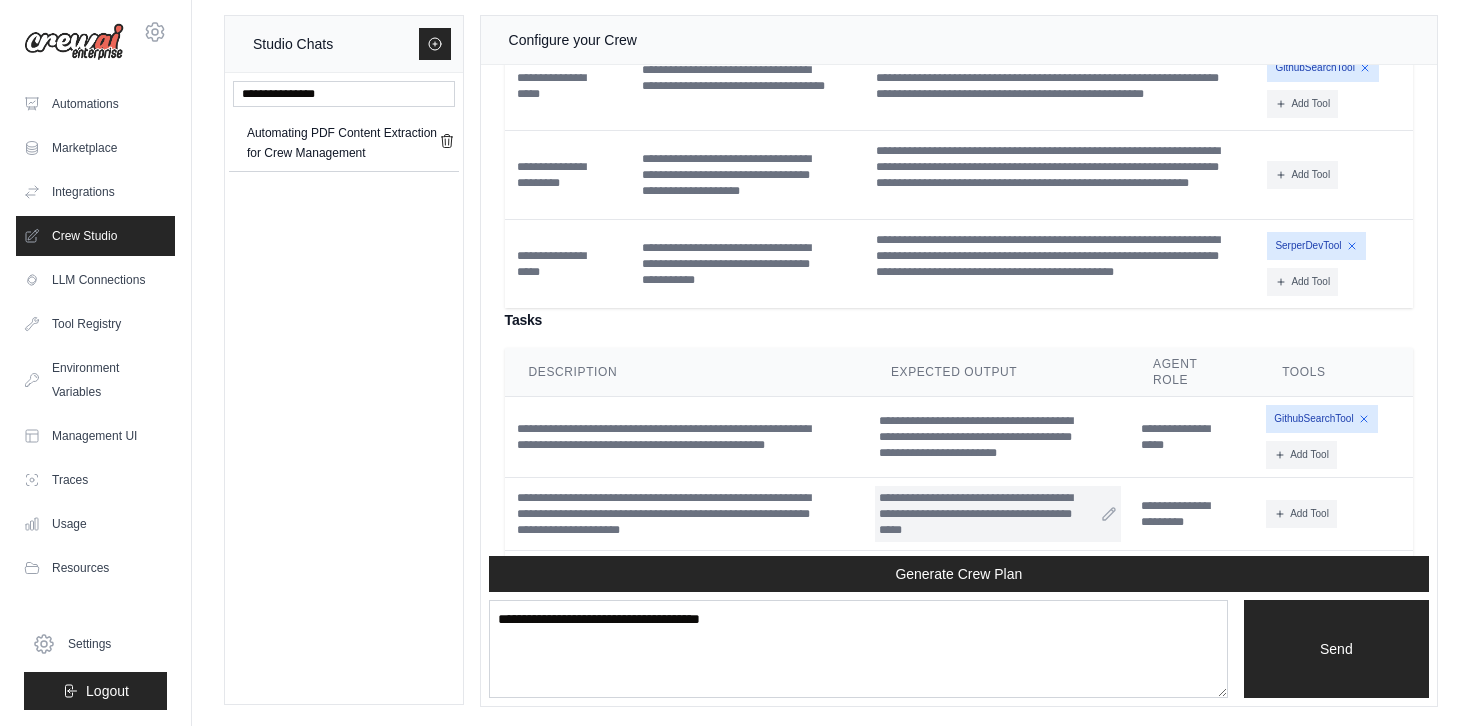 scroll, scrollTop: 1933, scrollLeft: 0, axis: vertical 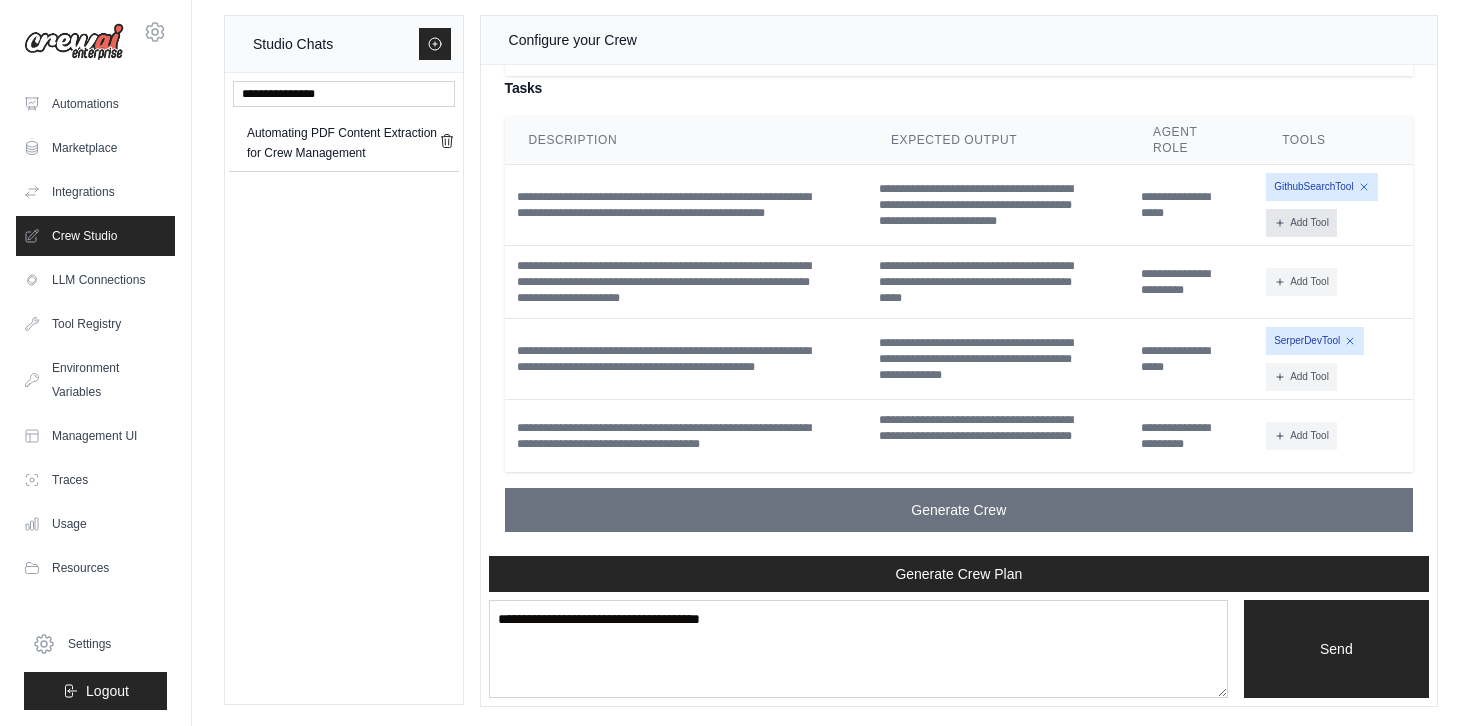 click on "Add Tool" at bounding box center (1301, 223) 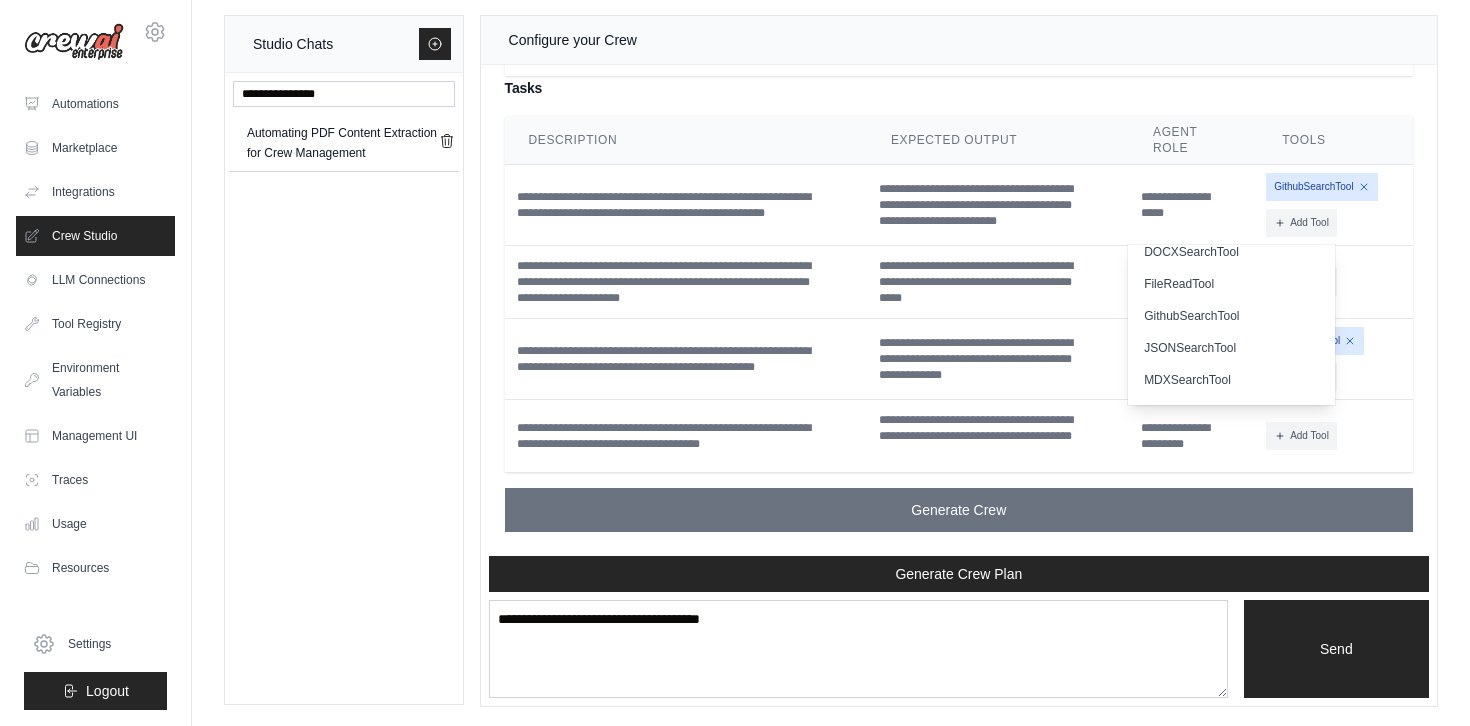 scroll, scrollTop: 0, scrollLeft: 0, axis: both 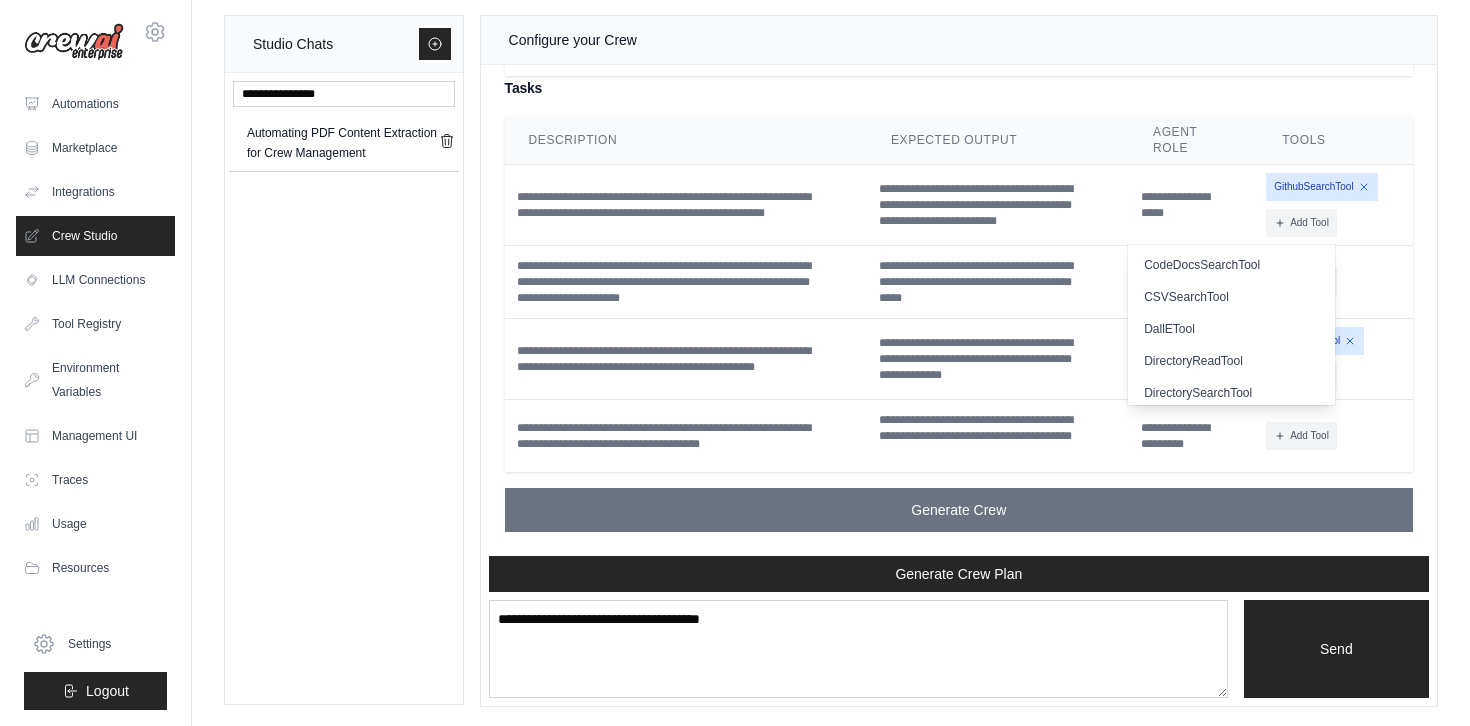 click on "**********" at bounding box center (959, 274) 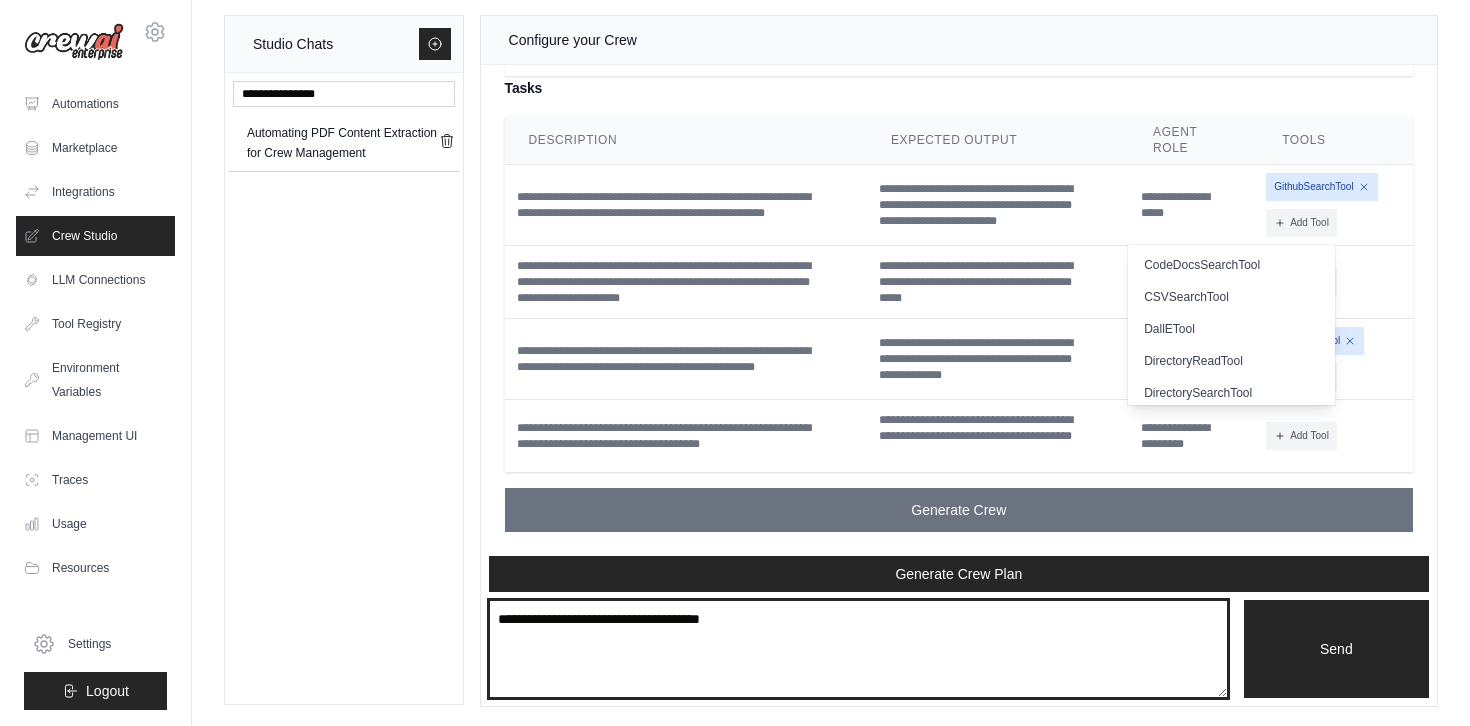 click on "**********" at bounding box center (858, 649) 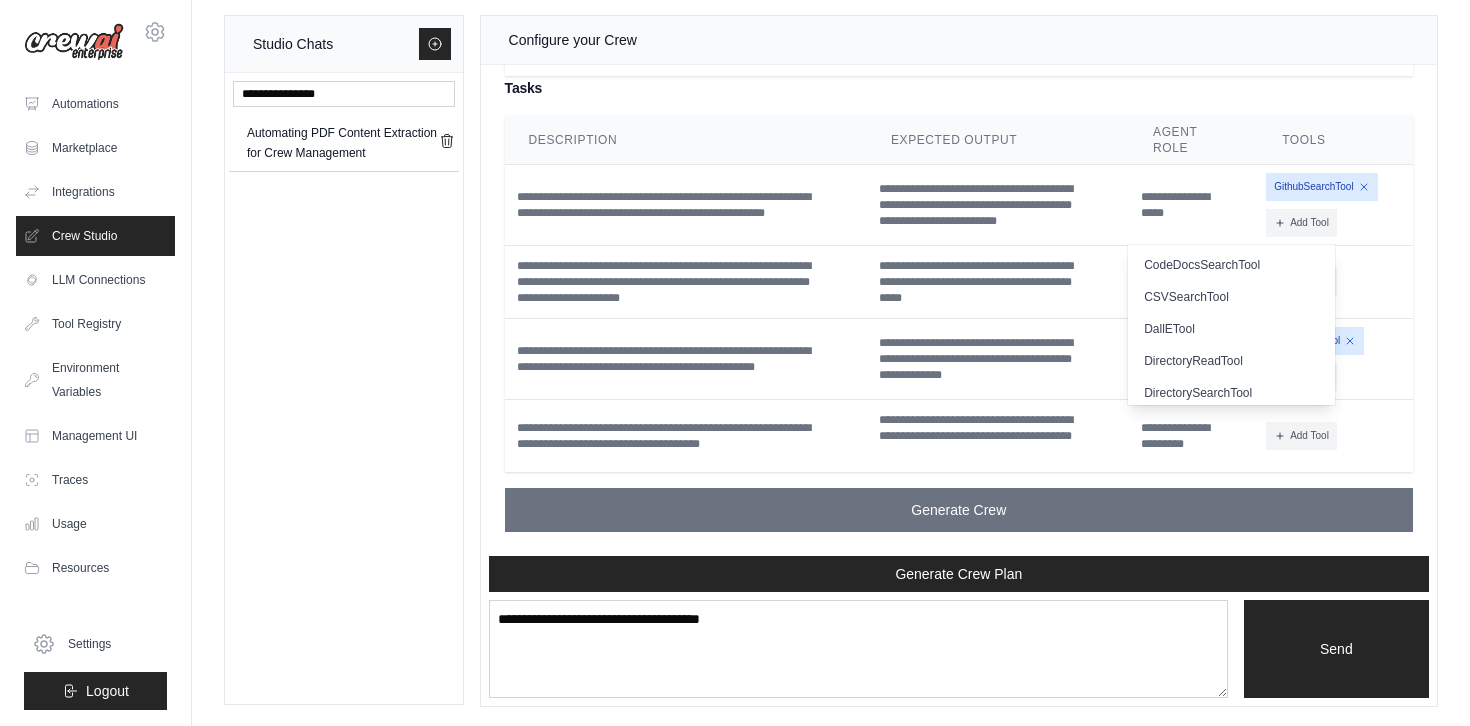 click on "**********" at bounding box center (959, 274) 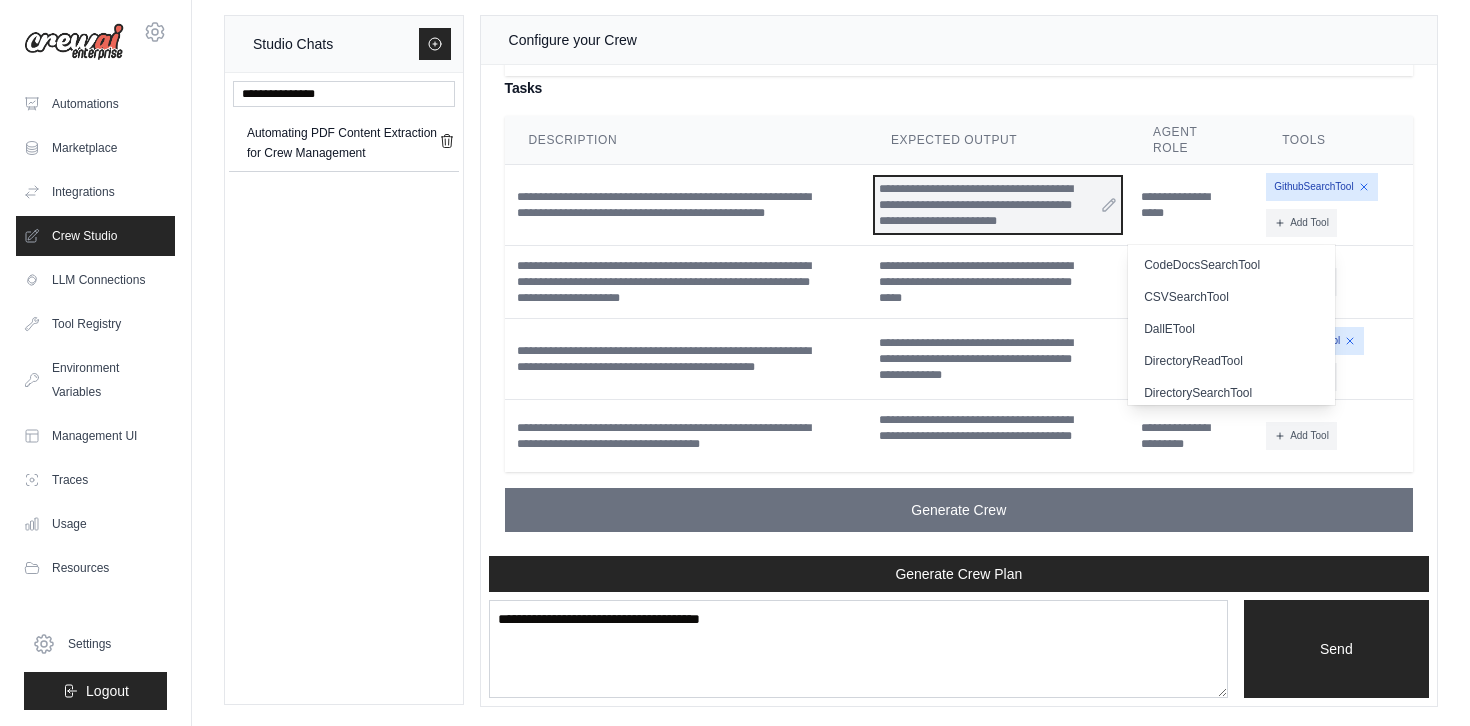click on "**********" at bounding box center (998, 205) 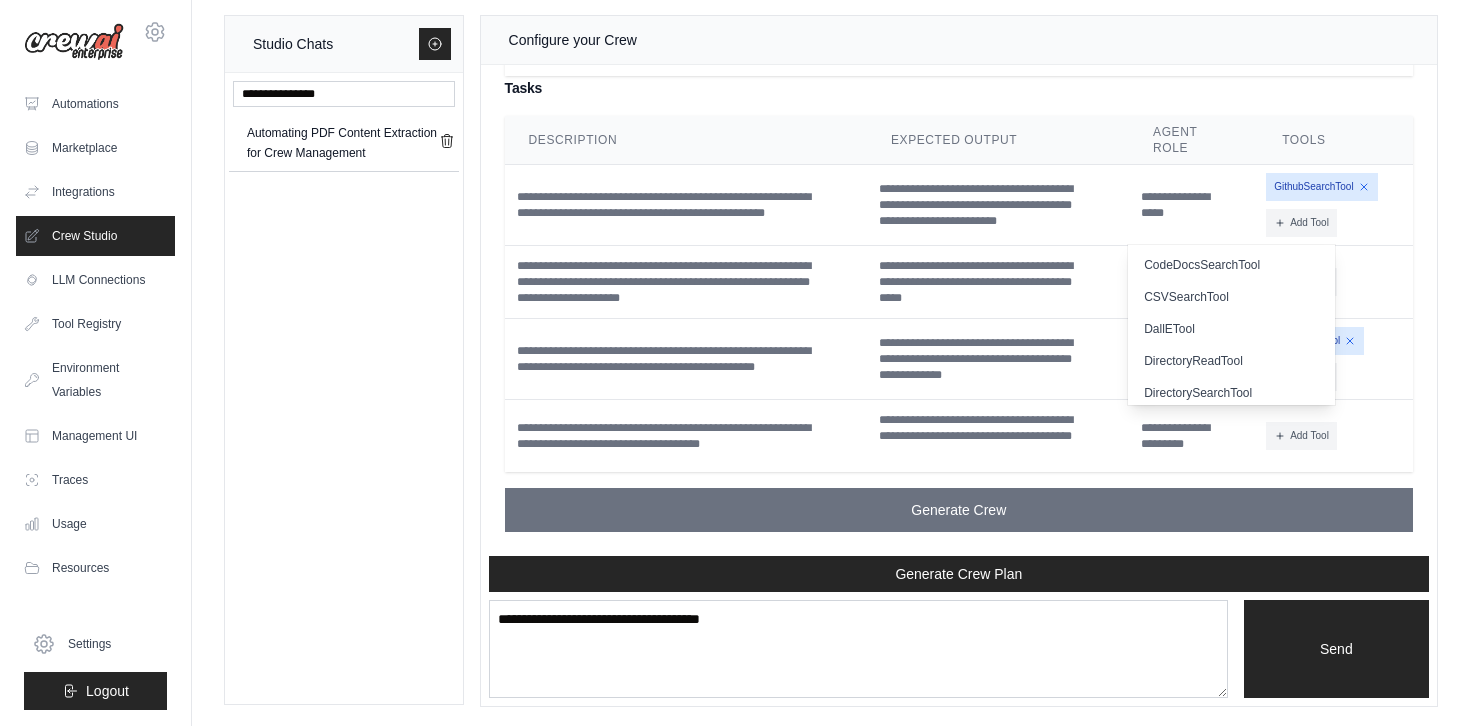 click on "Tasks" at bounding box center (959, 88) 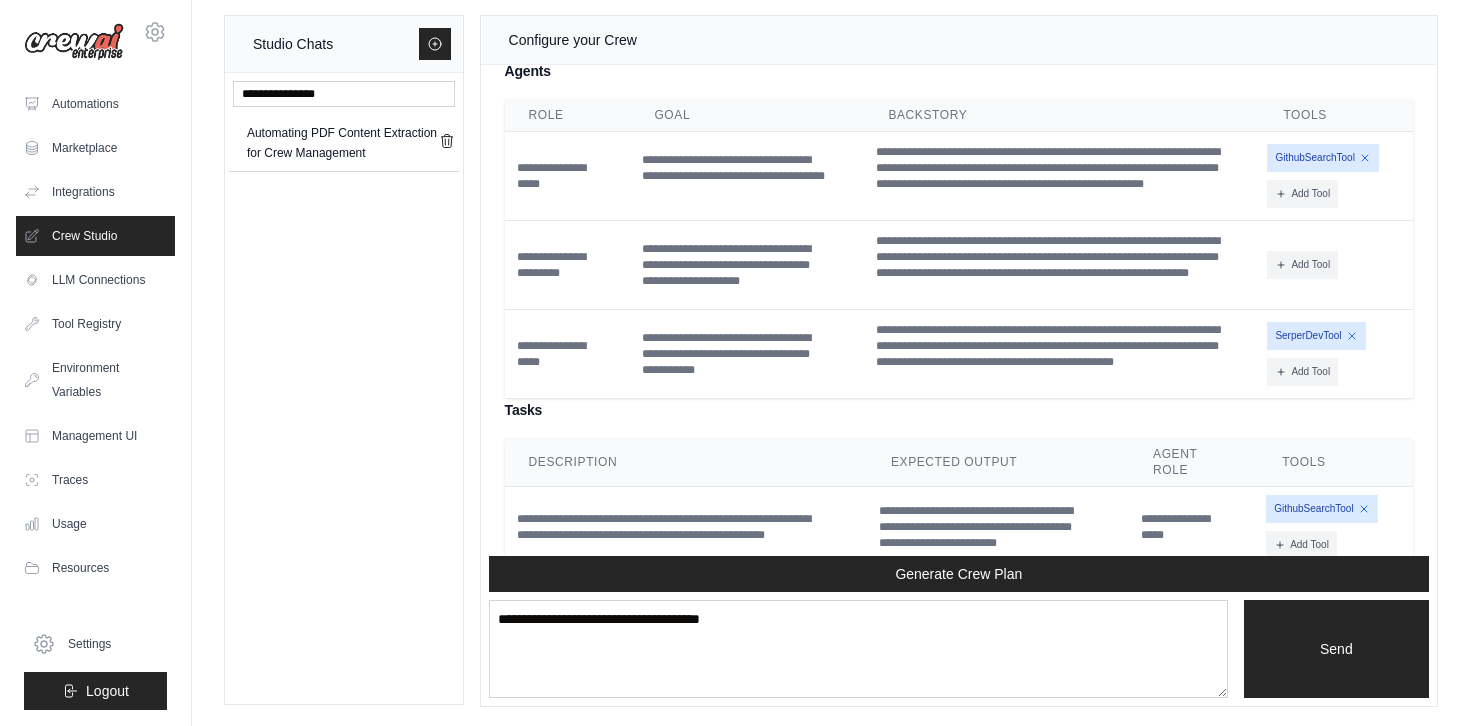 scroll, scrollTop: 1669, scrollLeft: 0, axis: vertical 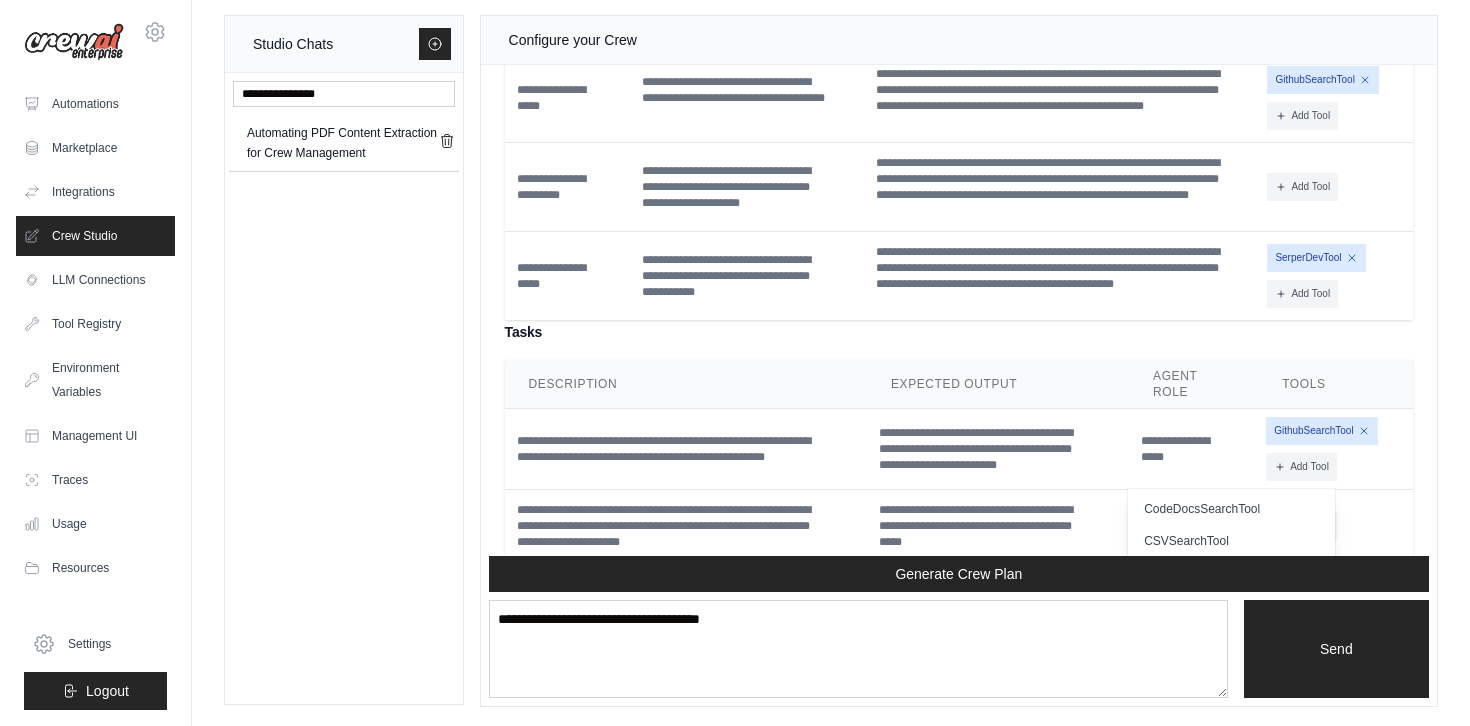 click on "**********" at bounding box center (959, 518) 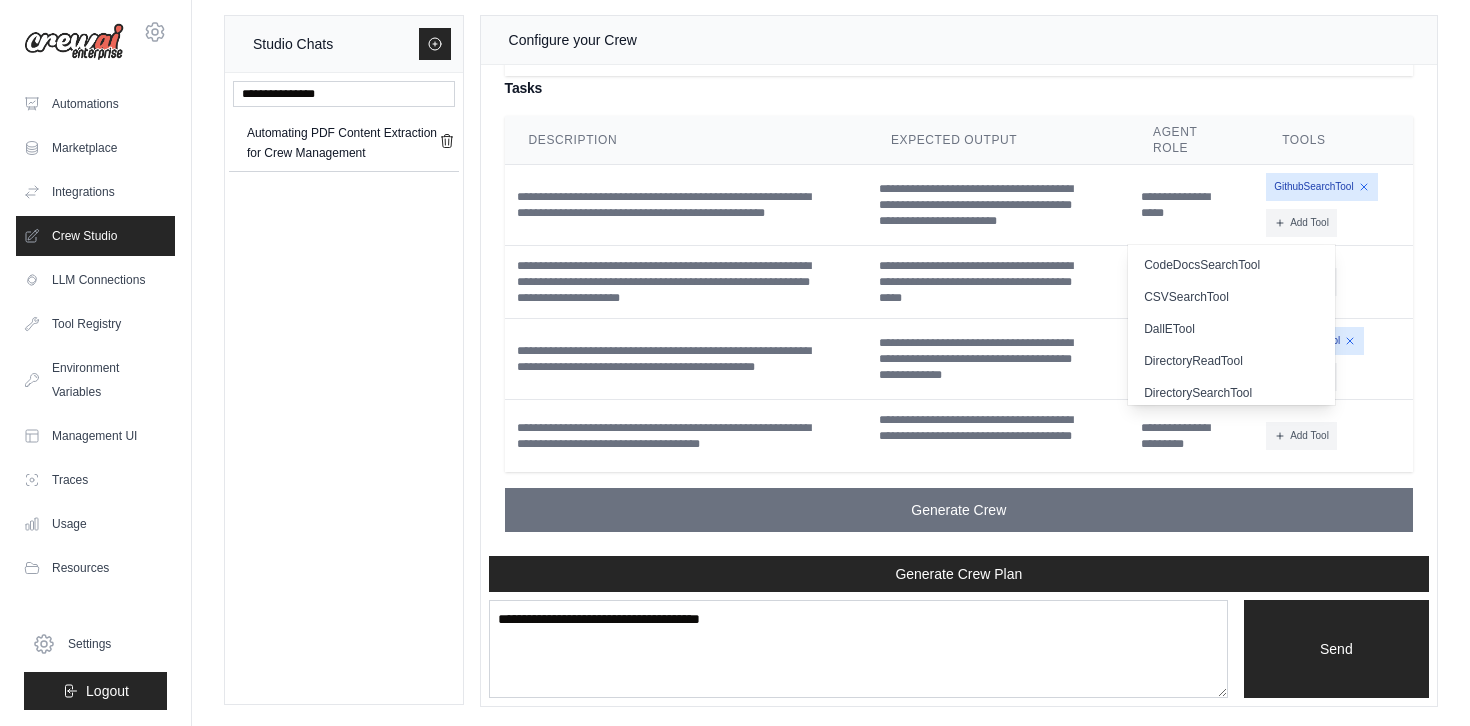 scroll, scrollTop: 1933, scrollLeft: 0, axis: vertical 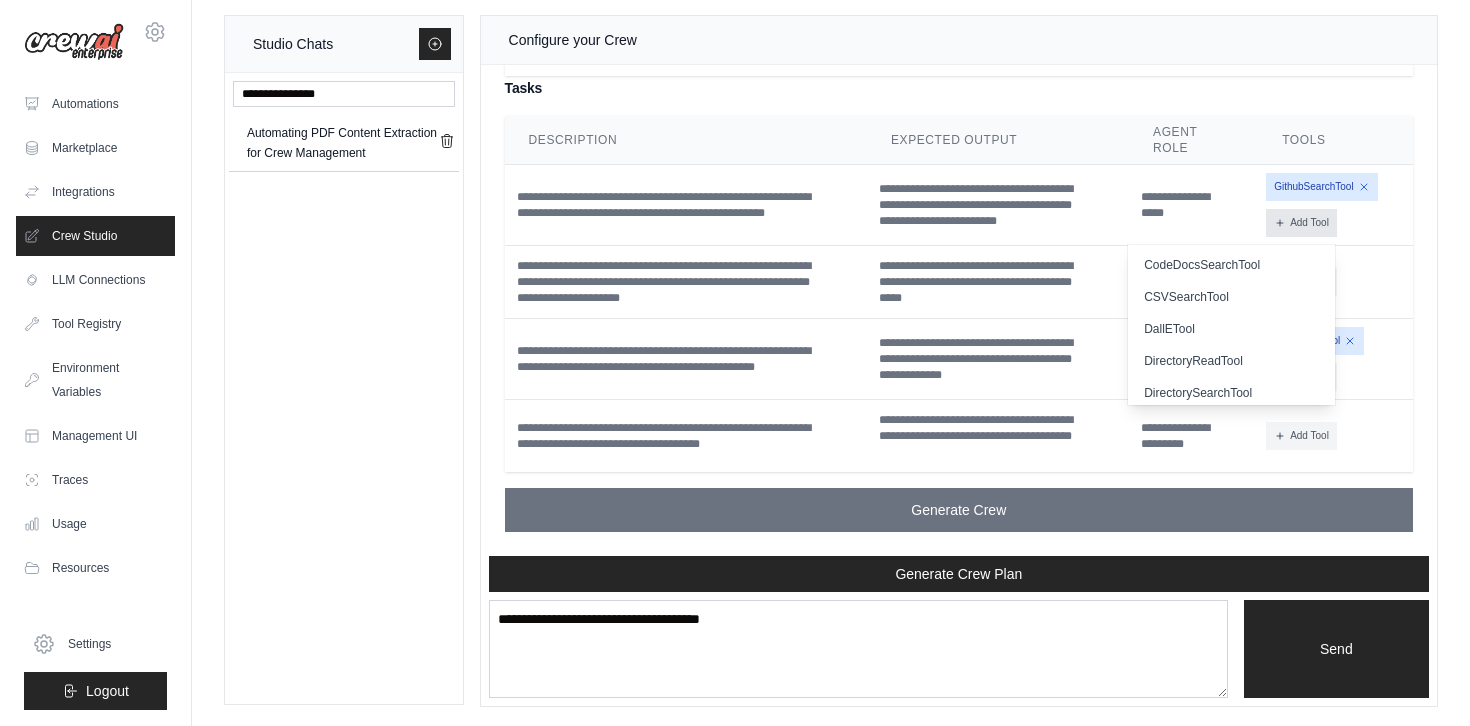 click on "Add Tool" at bounding box center (1301, 223) 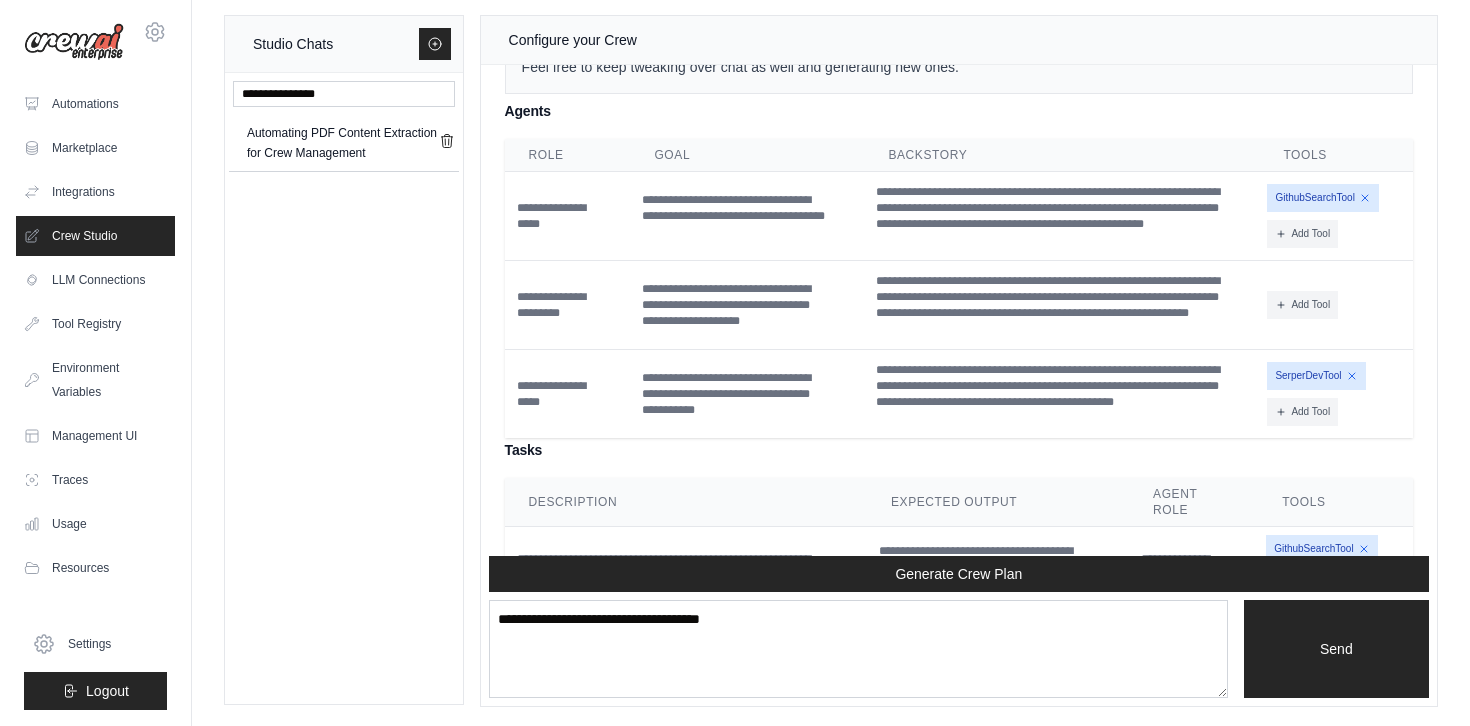 scroll, scrollTop: 1933, scrollLeft: 0, axis: vertical 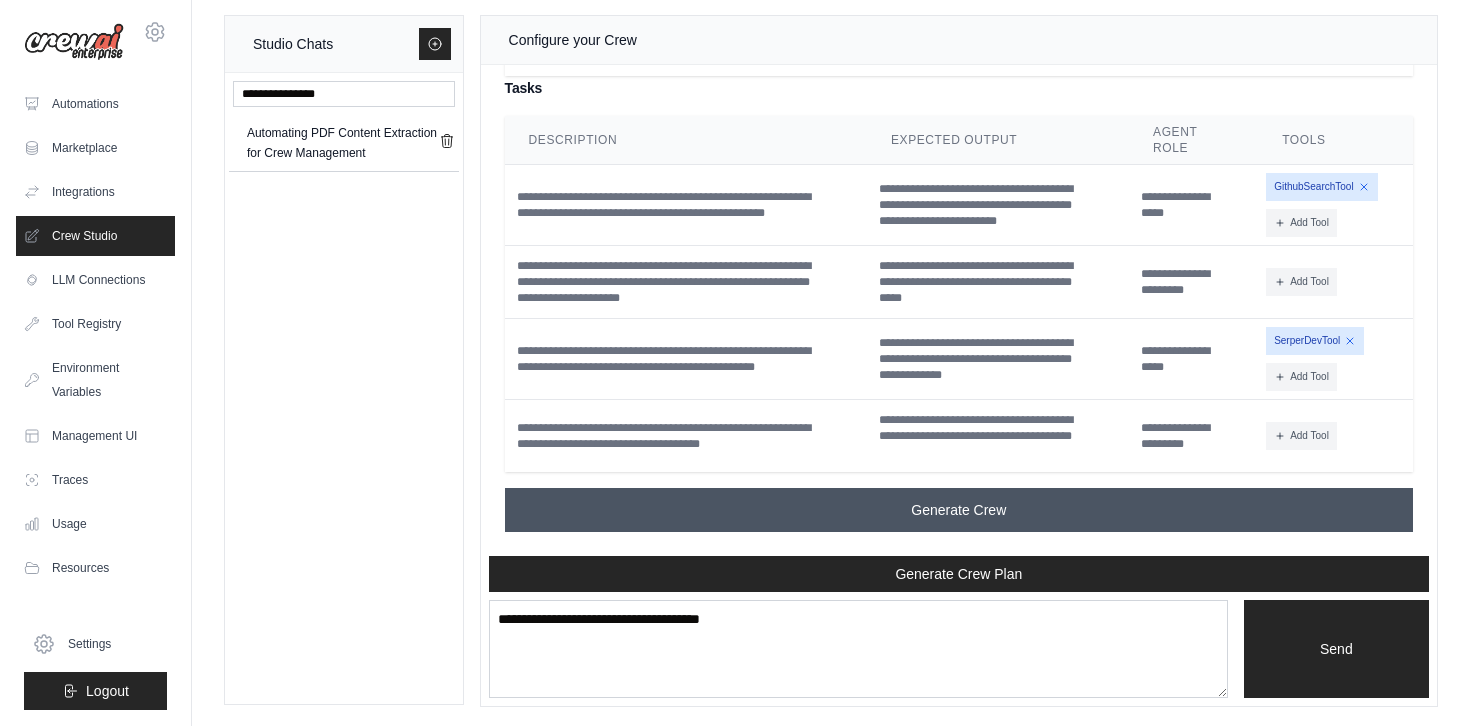 click on "Generate Crew" at bounding box center [958, 510] 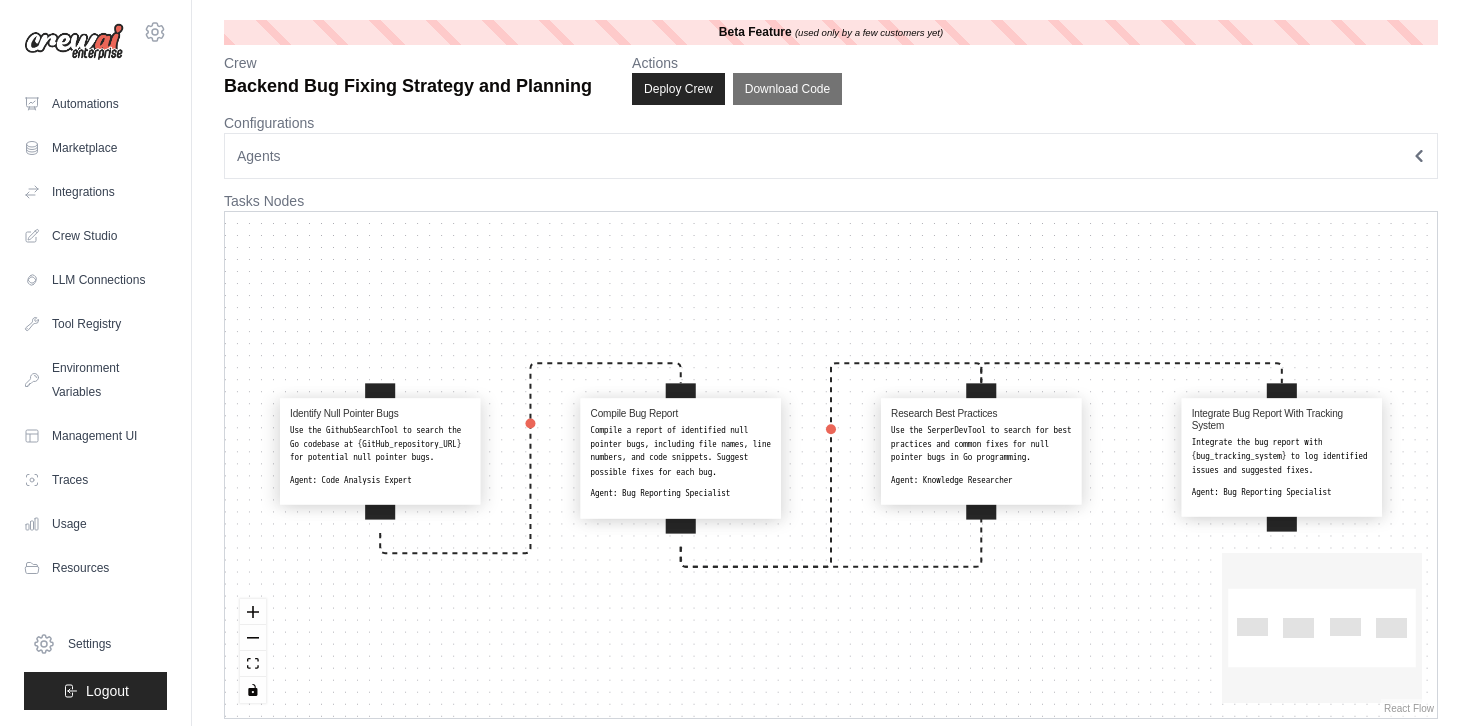 scroll, scrollTop: 0, scrollLeft: 0, axis: both 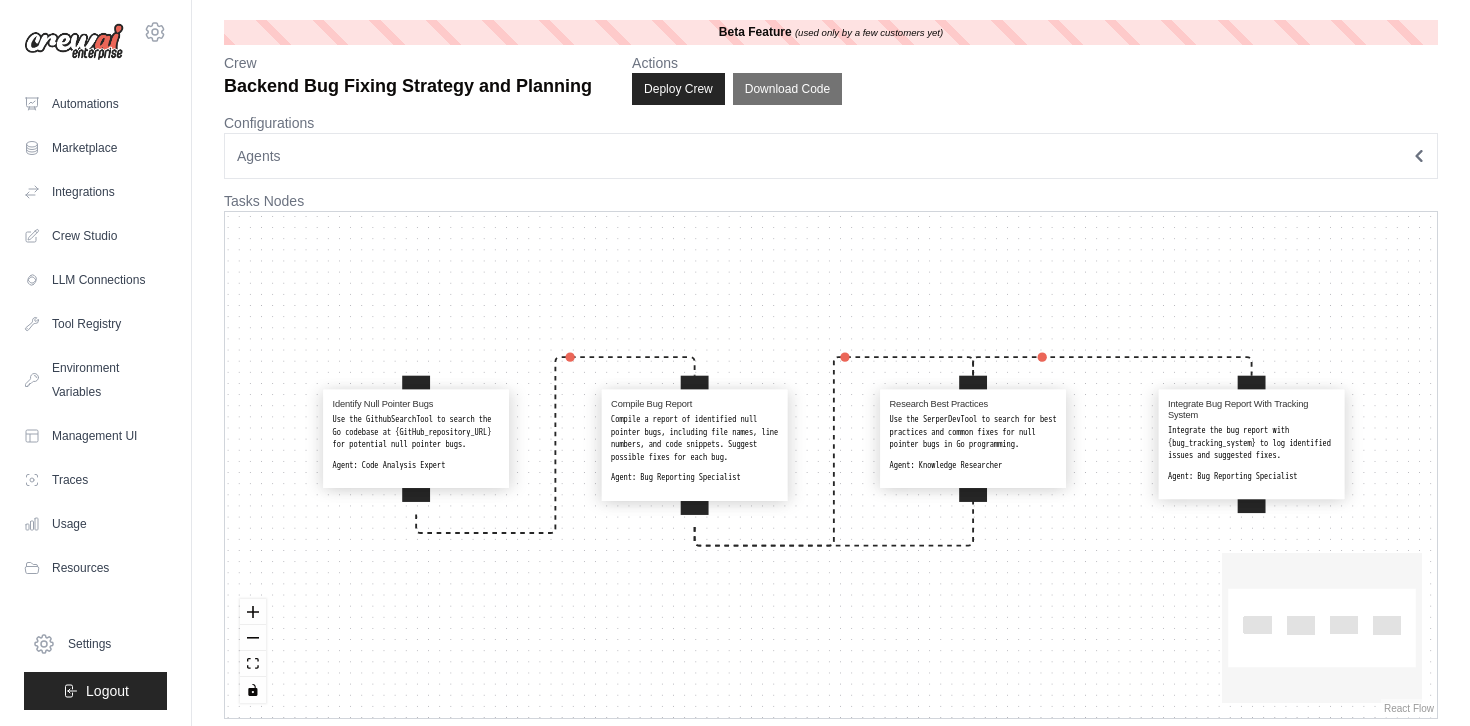 click on "**********" at bounding box center (831, 369) 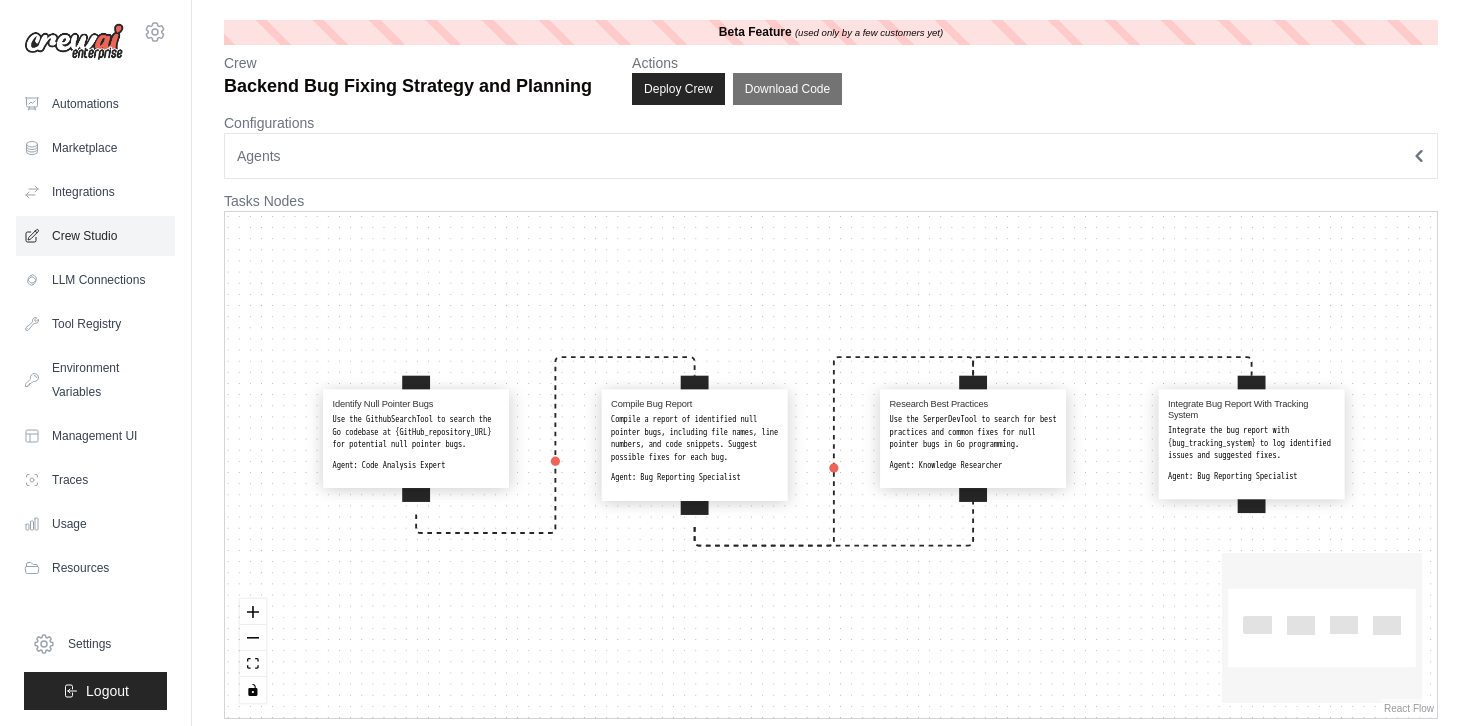 click on "Crew Studio" at bounding box center [95, 236] 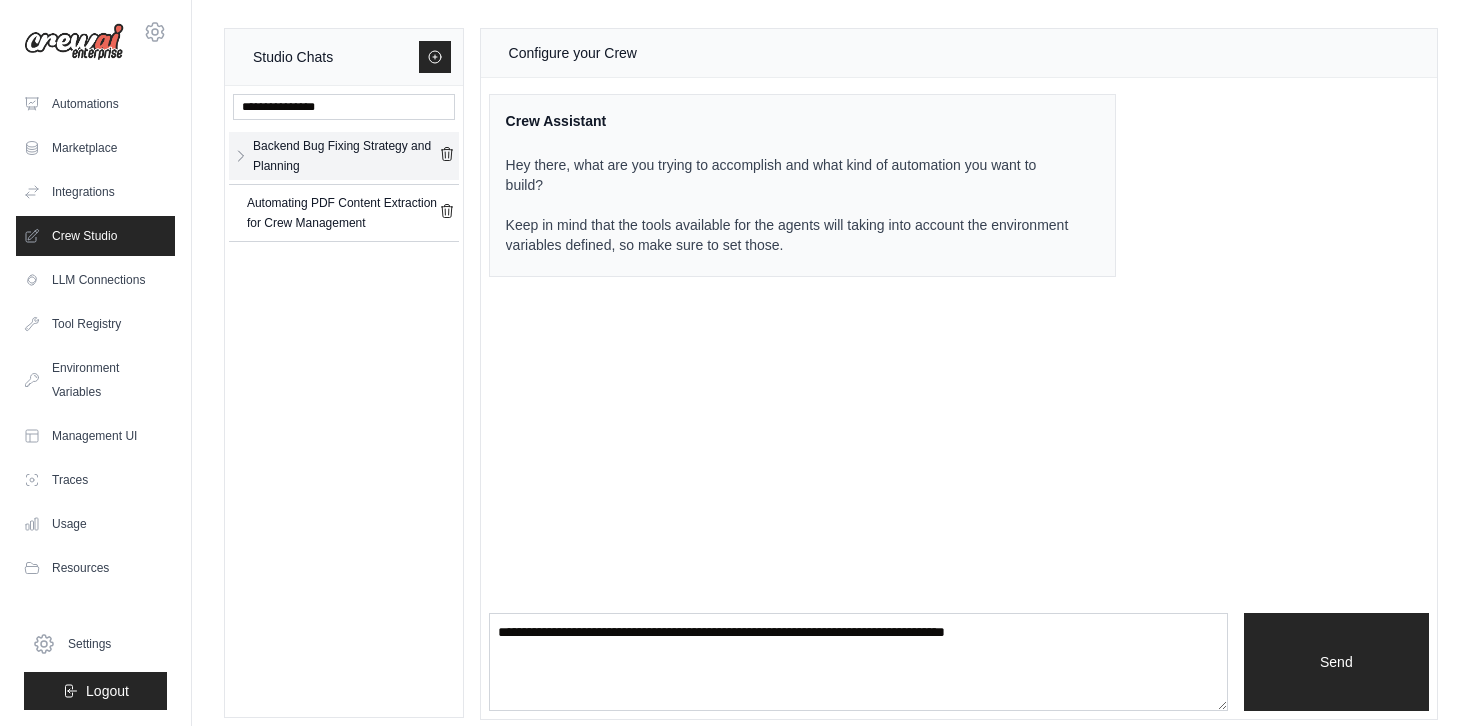 click on "Backend Bug Fixing Strategy and Planning" at bounding box center [346, 156] 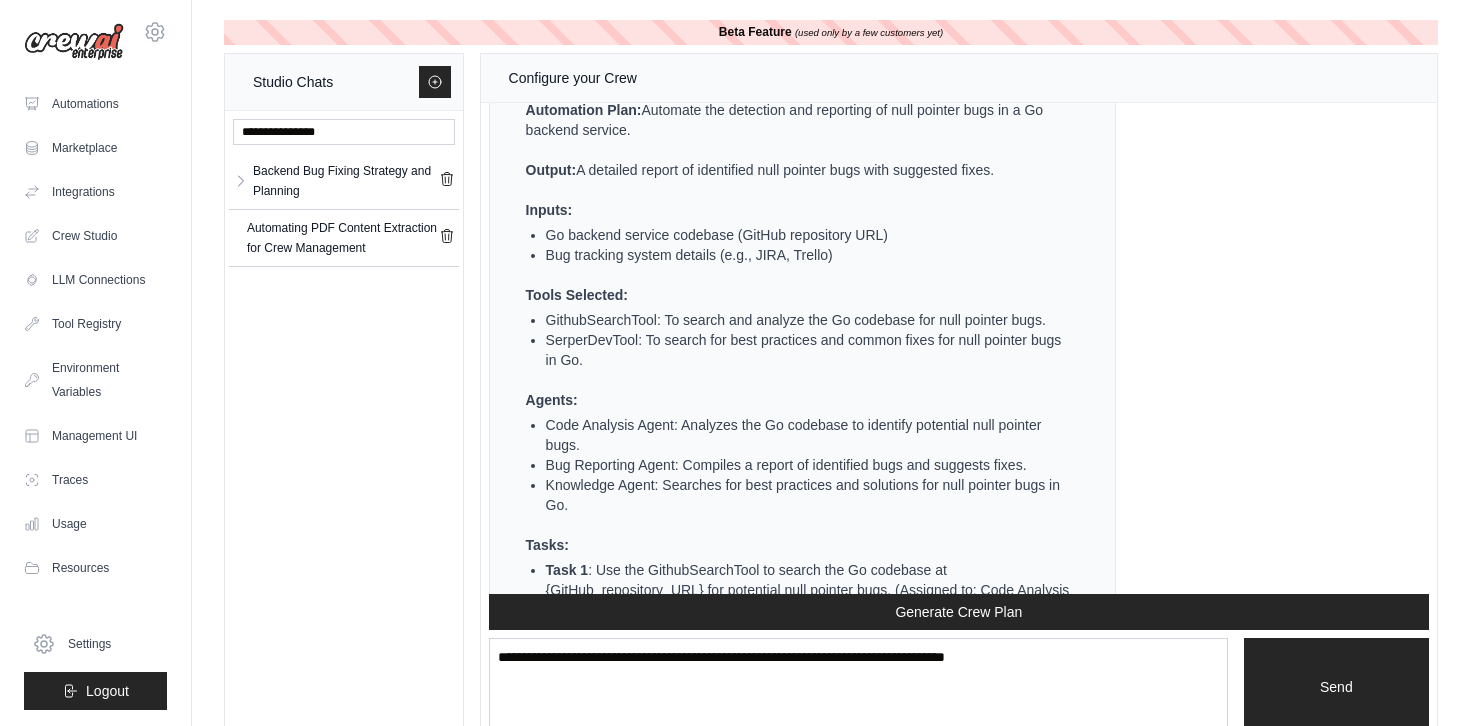 scroll, scrollTop: 720, scrollLeft: 0, axis: vertical 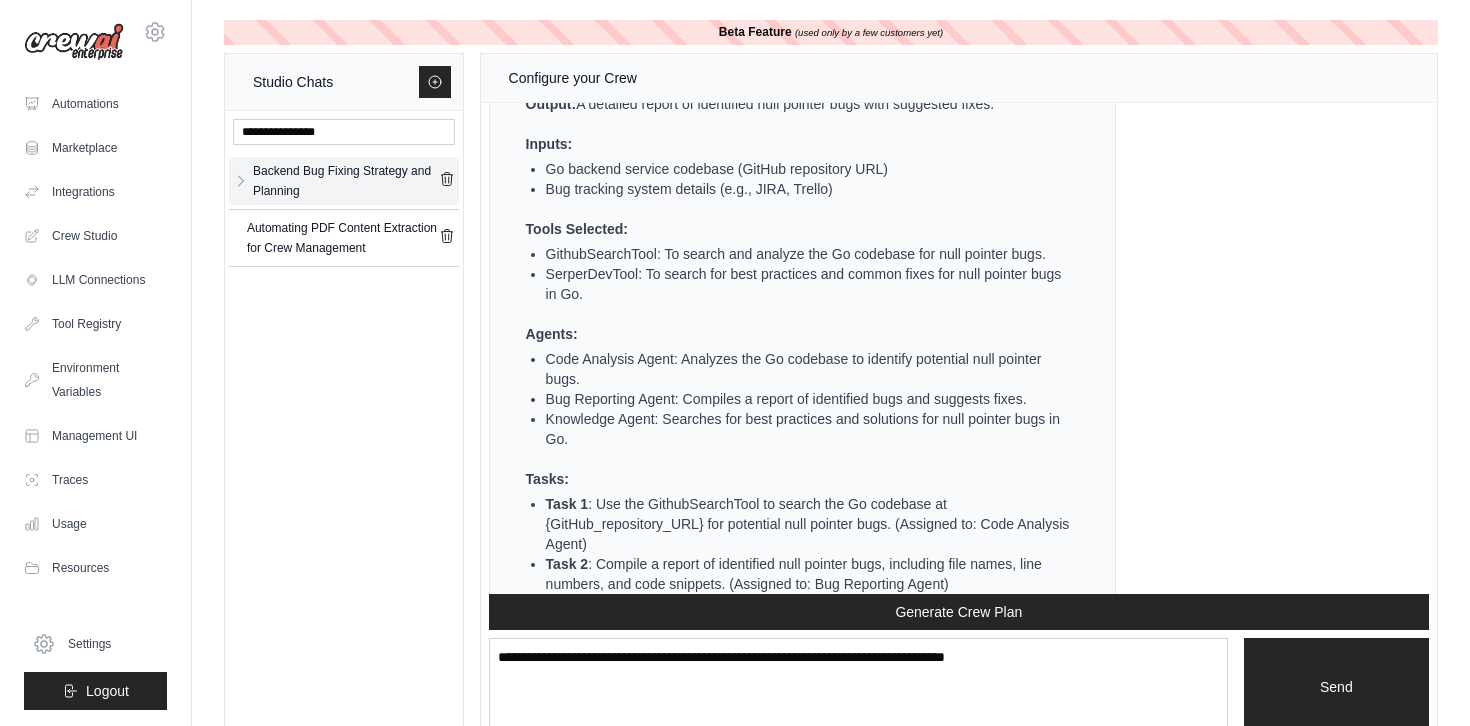 click on "Backend Bug Fixing Strategy and Planning" at bounding box center (346, 181) 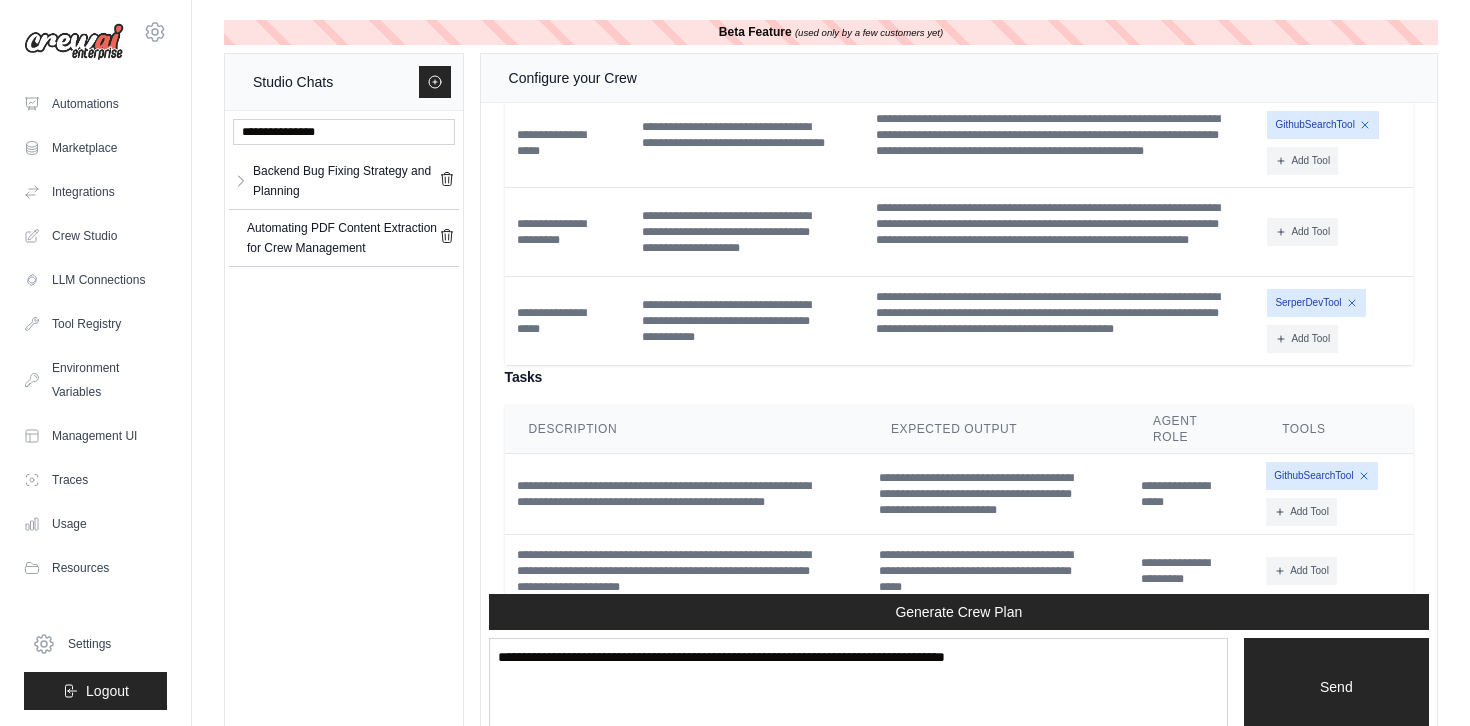 scroll, scrollTop: 1788, scrollLeft: 0, axis: vertical 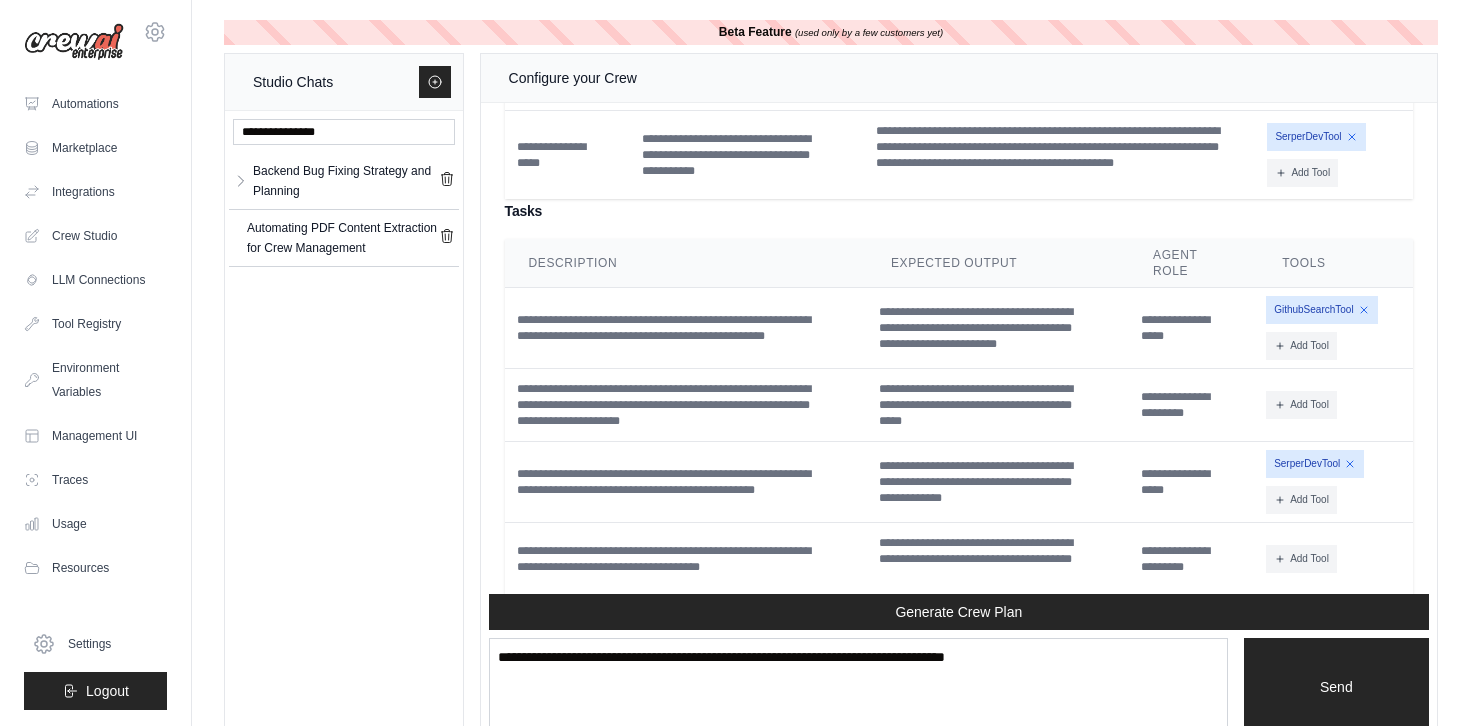 click on "SerperDevTool" at bounding box center [1315, 464] 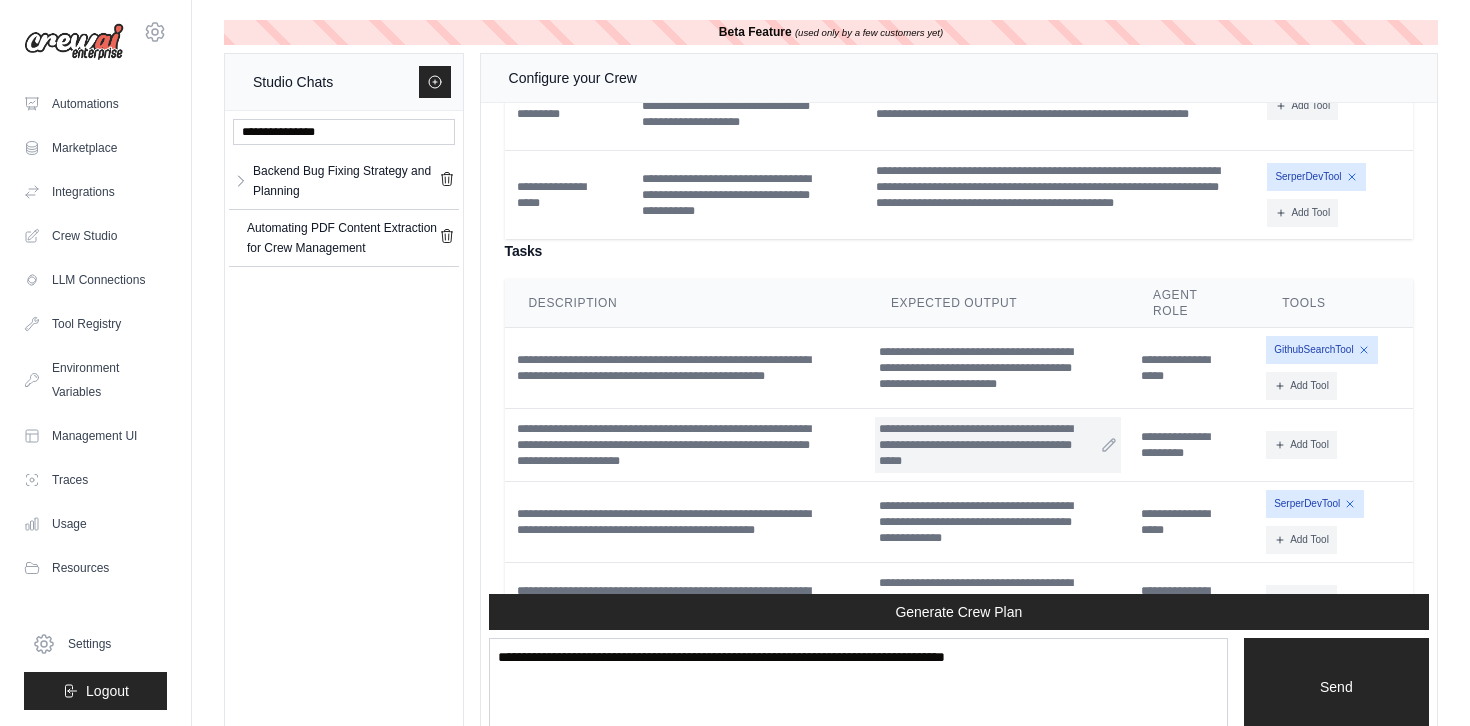 scroll, scrollTop: 1745, scrollLeft: 0, axis: vertical 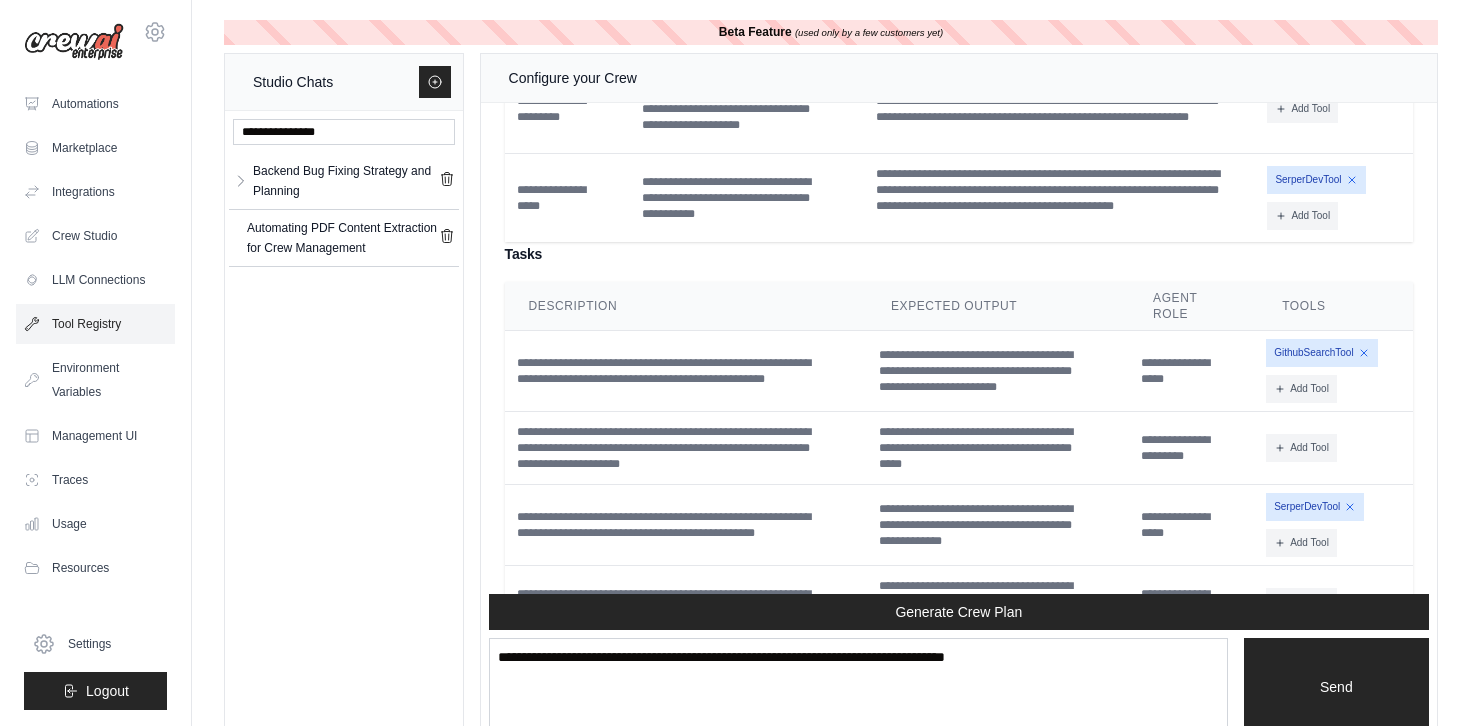 click on "Tool Registry" at bounding box center [95, 324] 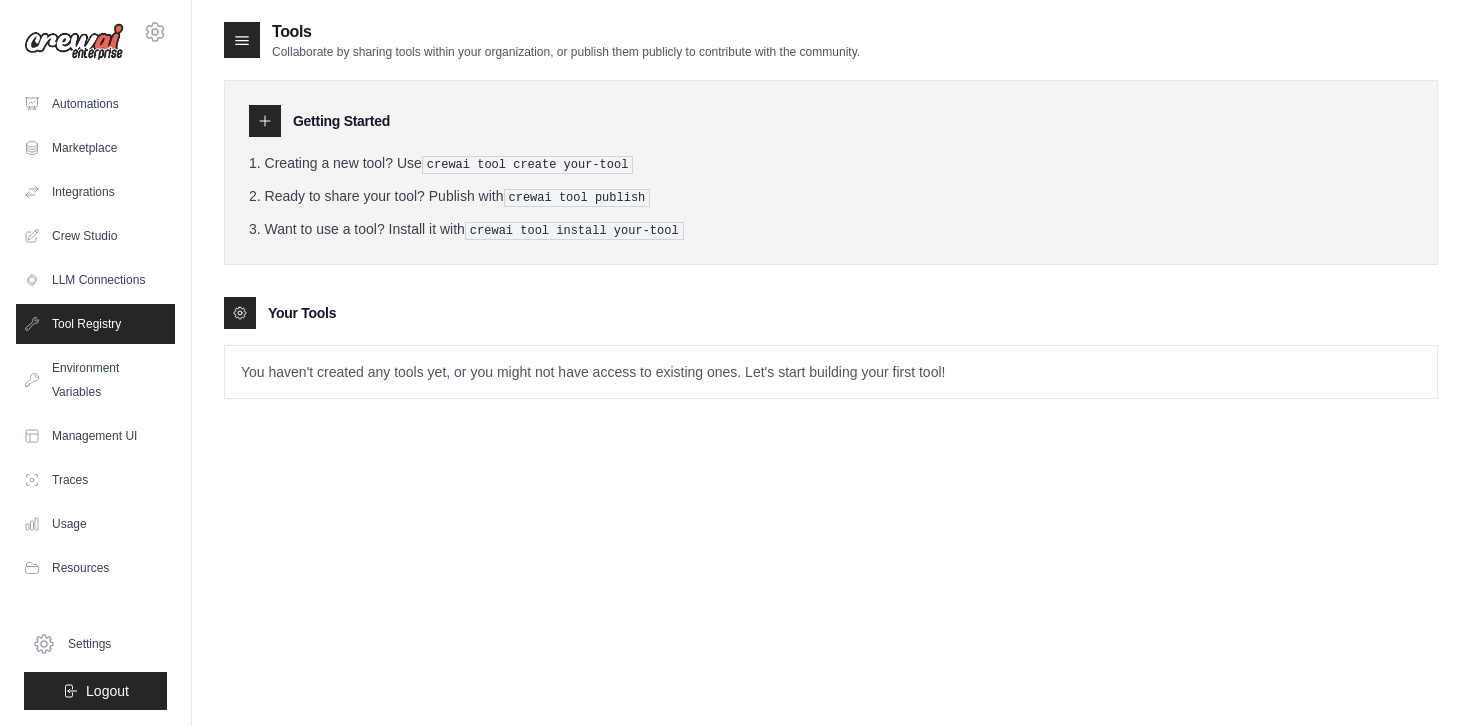 click at bounding box center [240, 313] 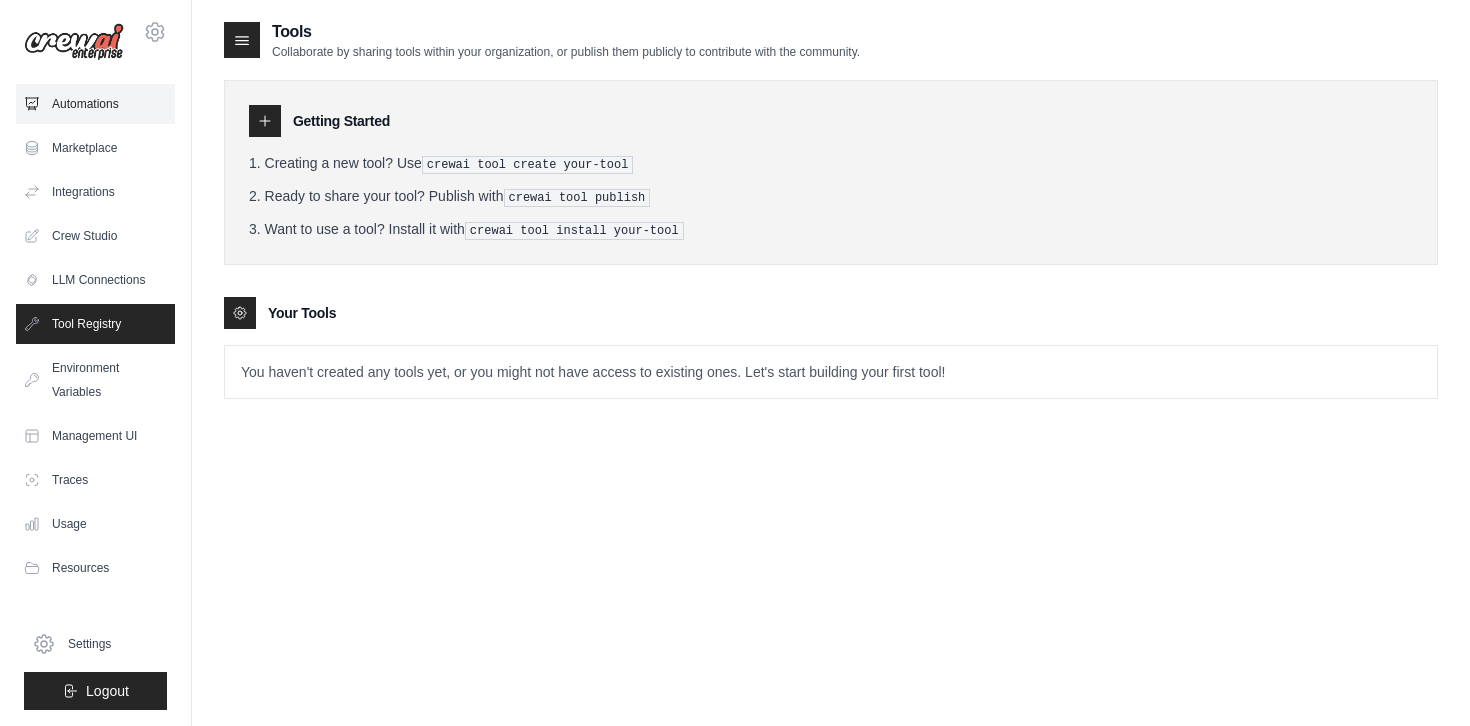 click on "Automations" at bounding box center [95, 104] 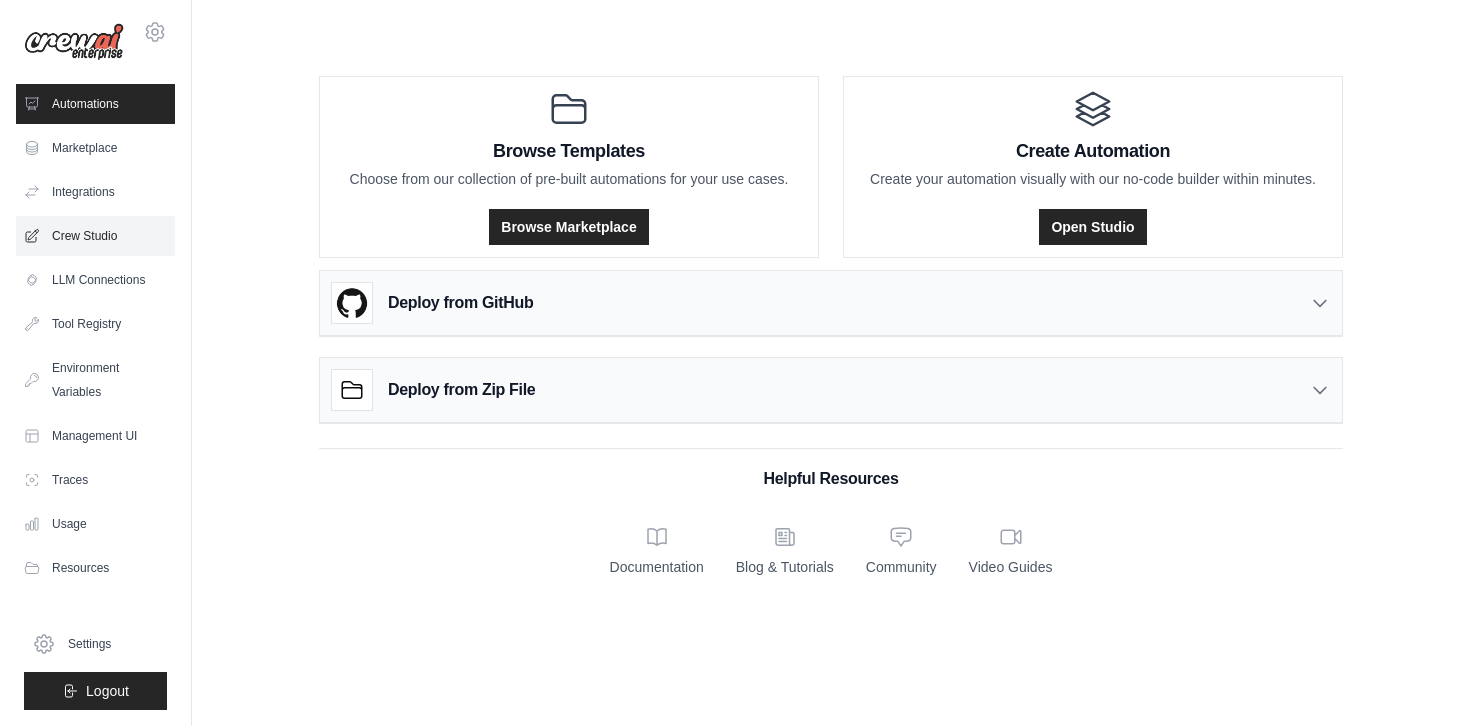 click on "Crew Studio" at bounding box center (95, 236) 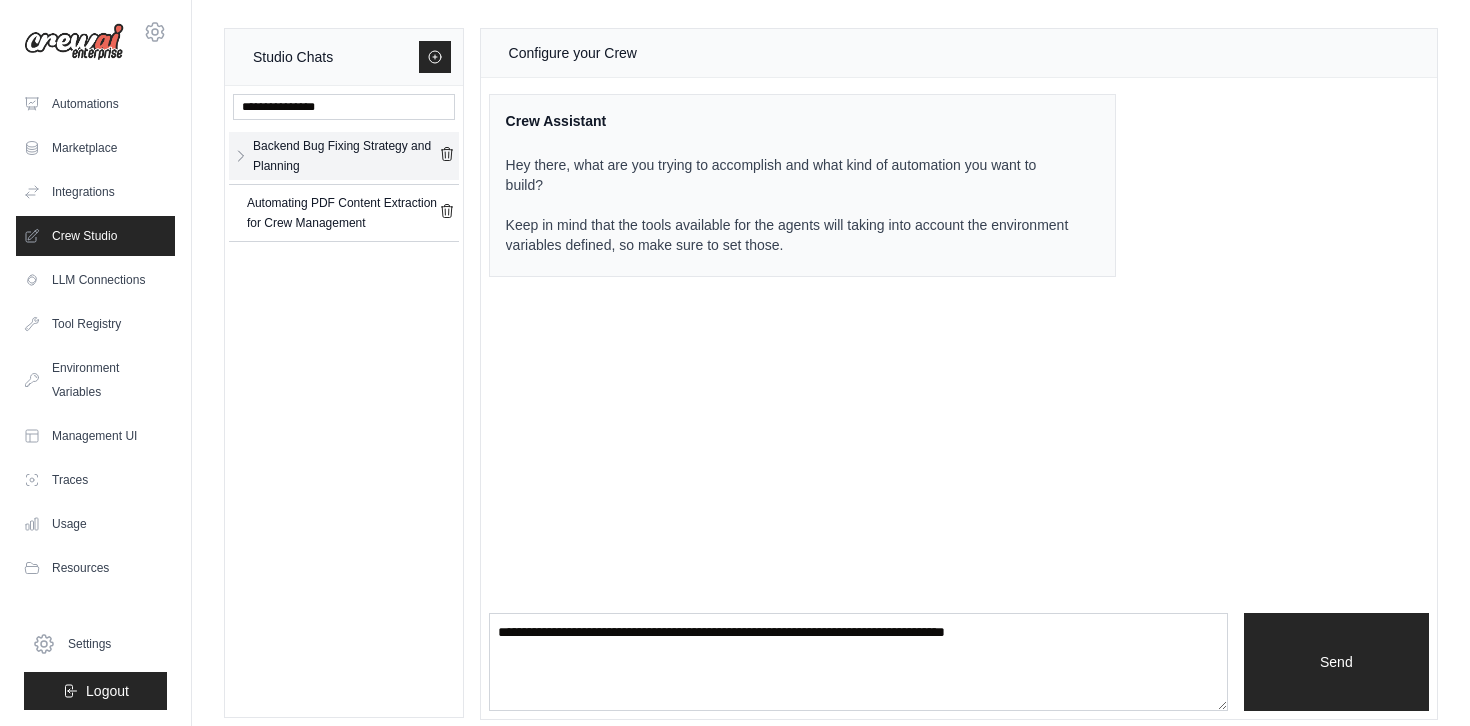 click on "Backend Bug Fixing Strategy and Planning" at bounding box center (346, 156) 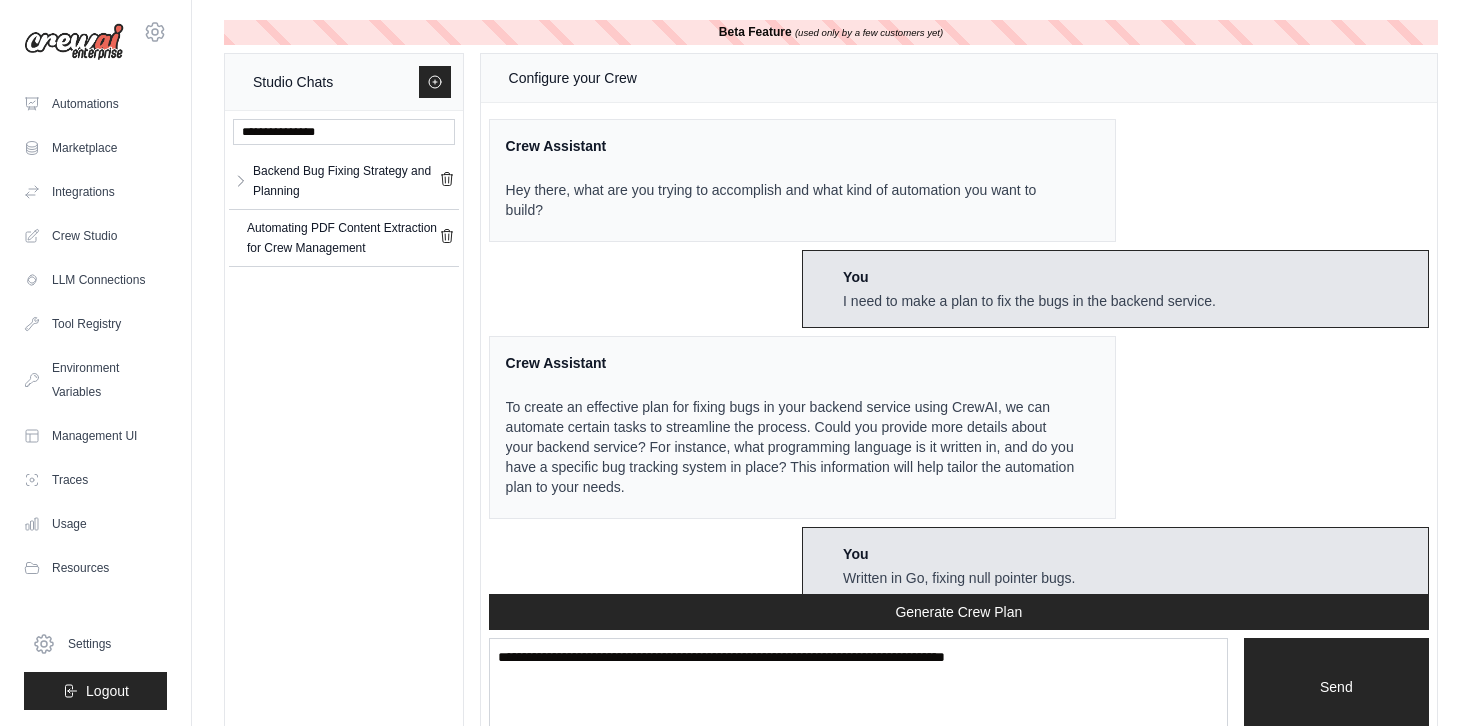 scroll, scrollTop: 1873, scrollLeft: 0, axis: vertical 